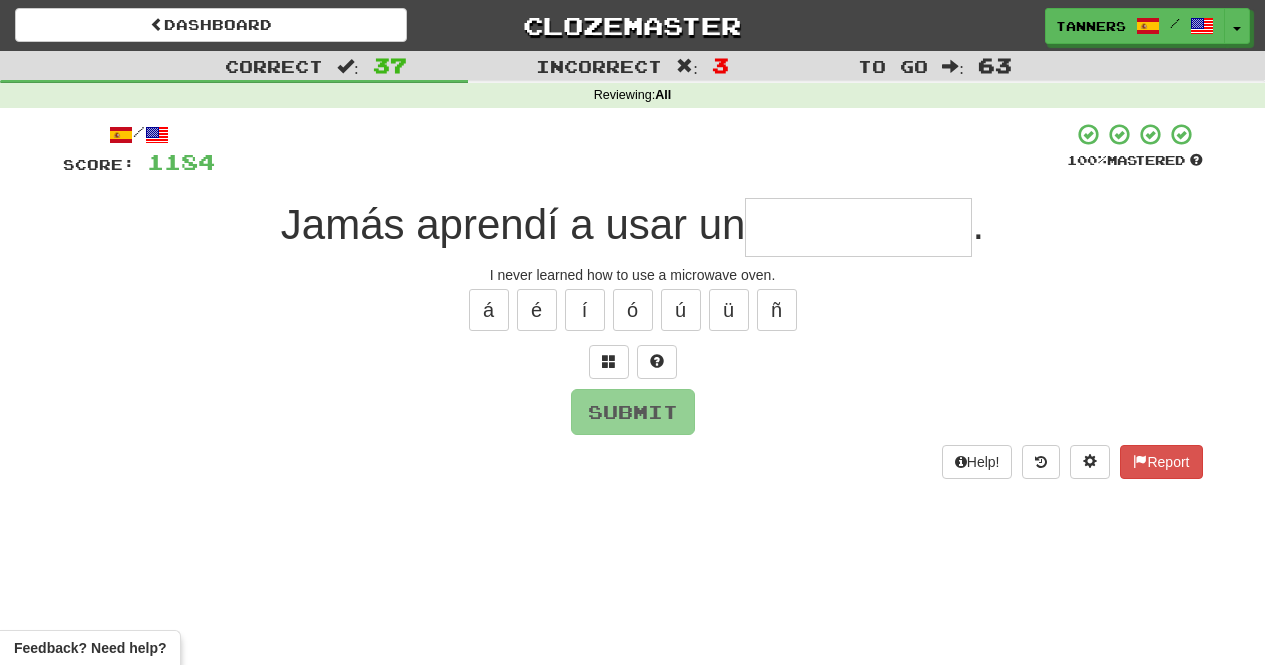 scroll, scrollTop: 0, scrollLeft: 0, axis: both 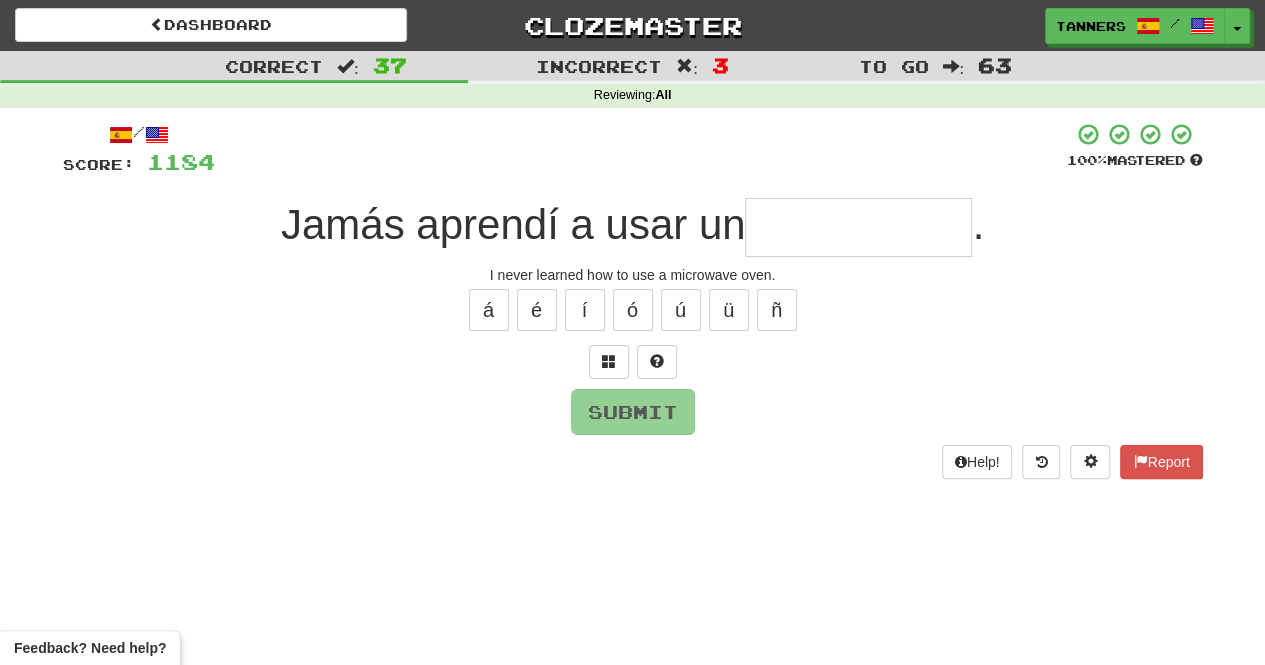 click at bounding box center [858, 227] 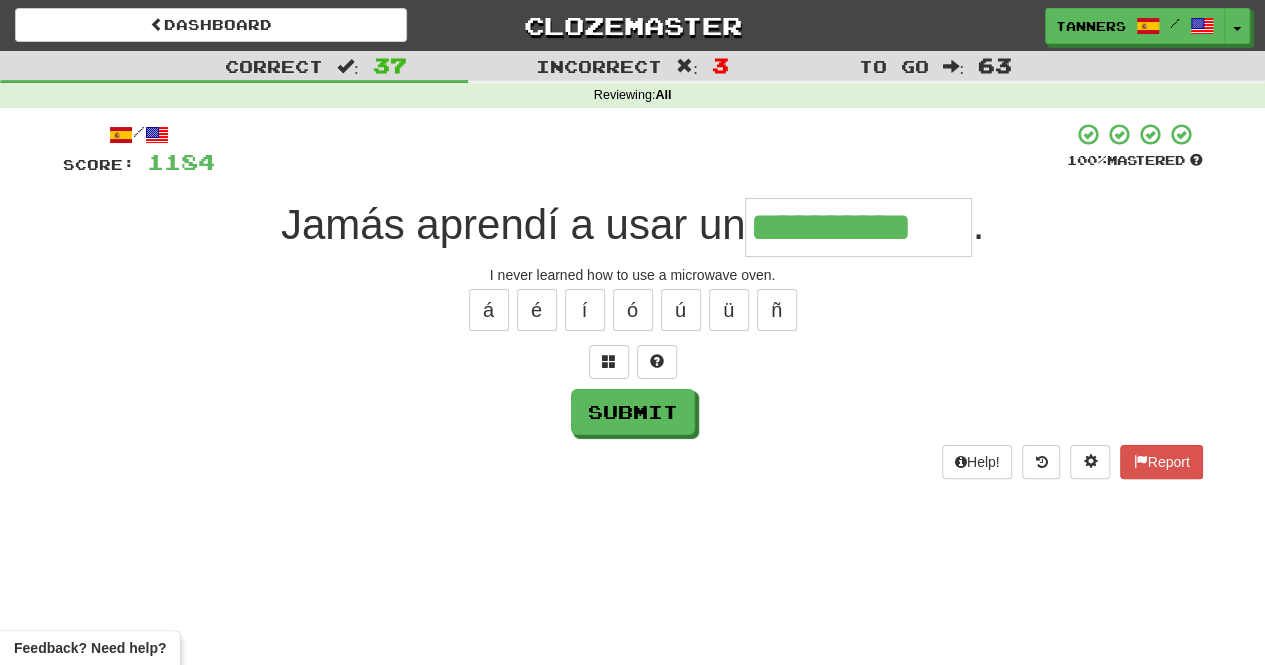 type on "**********" 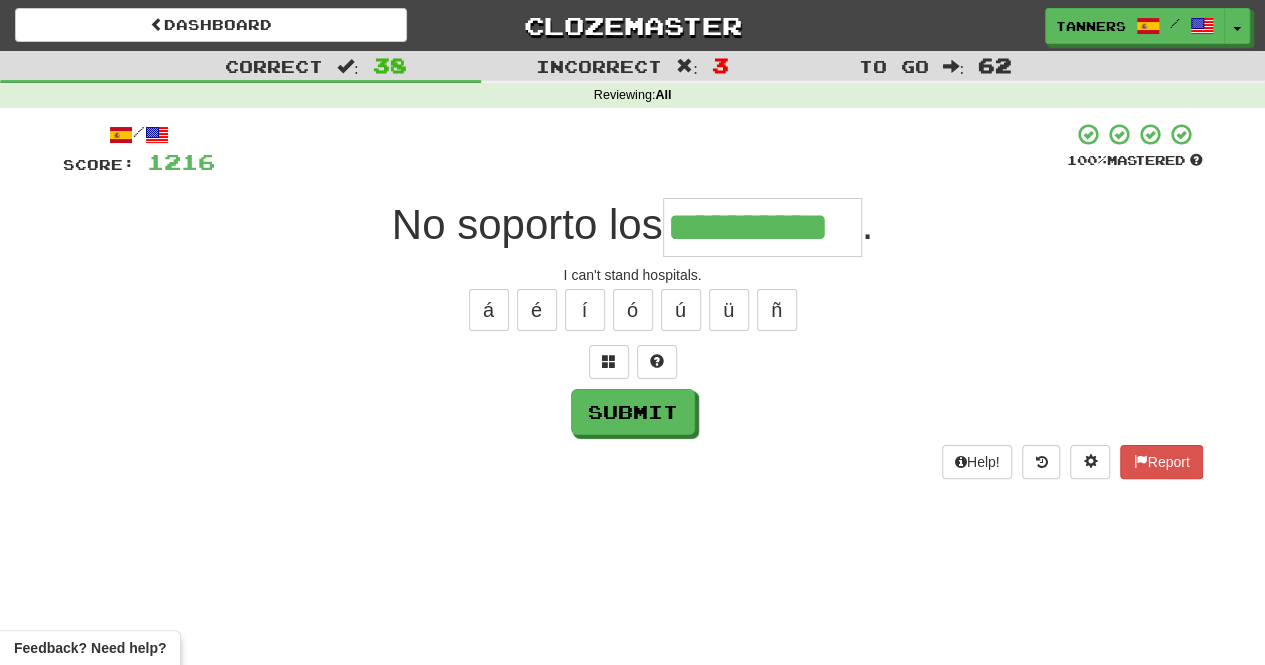 type on "**********" 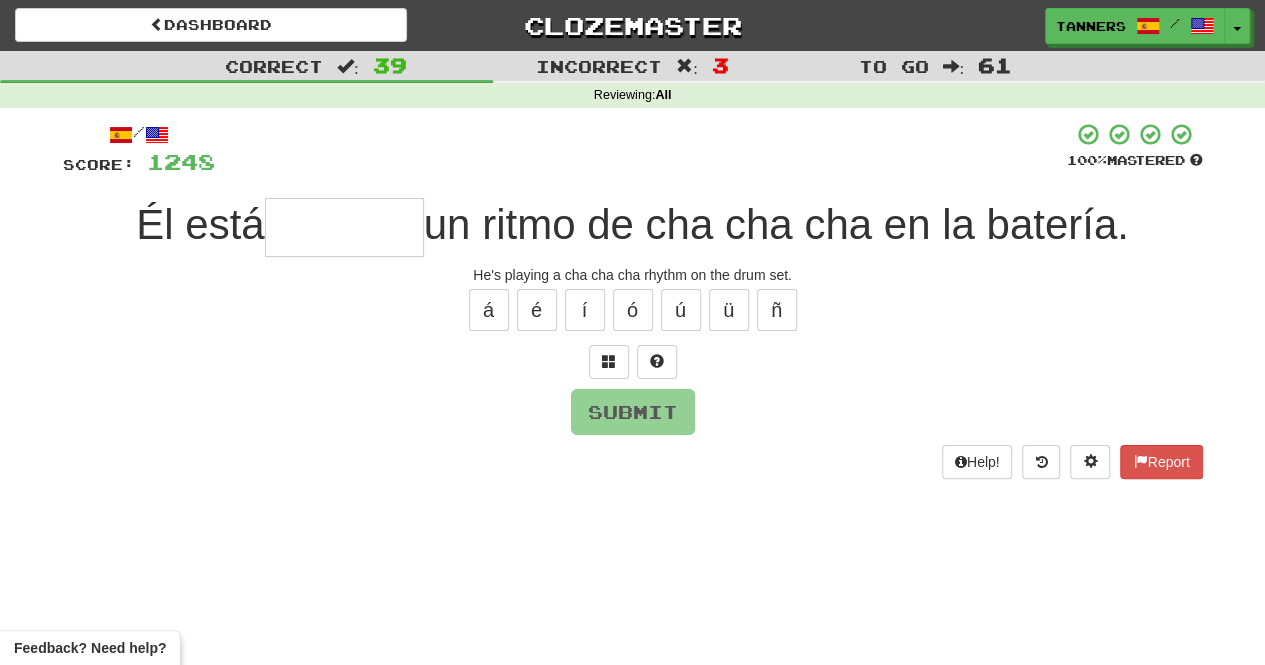 type on "*" 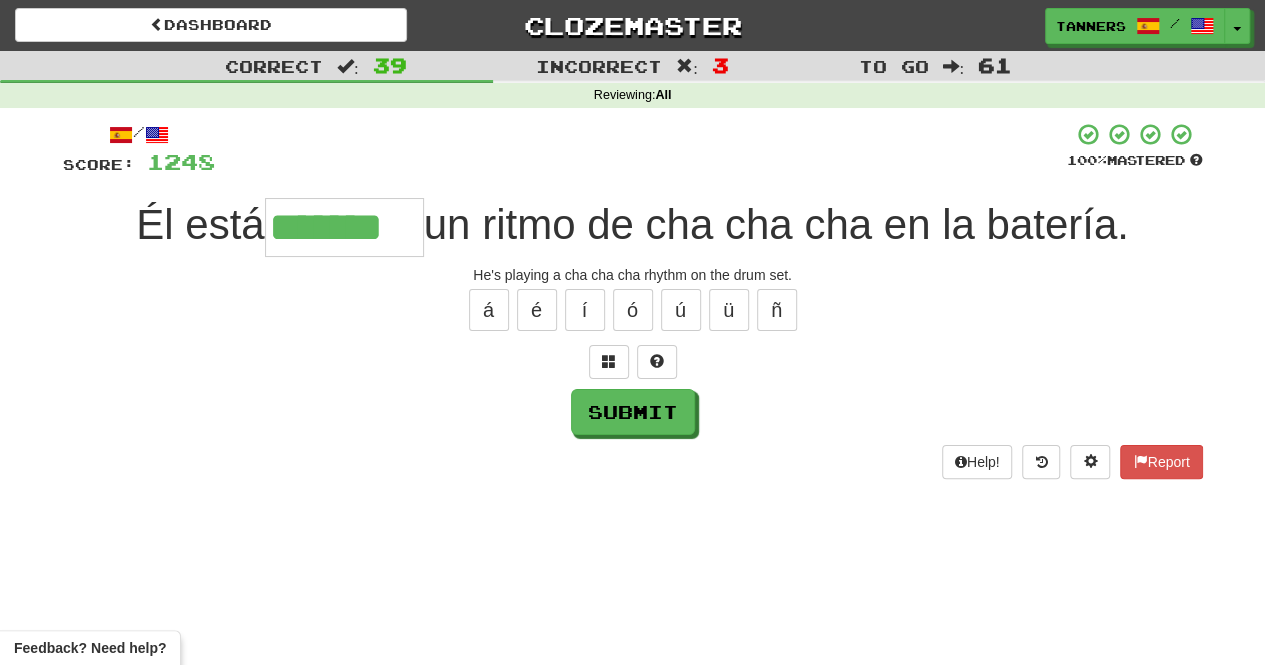 type on "*******" 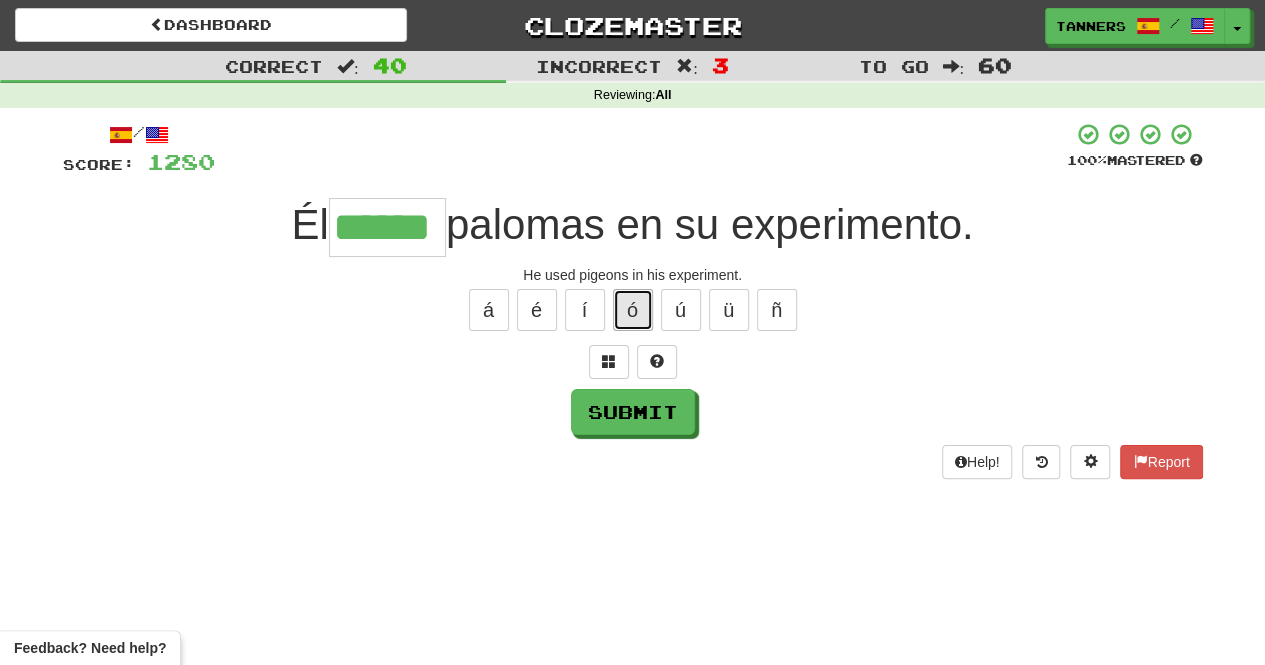 click on "ó" at bounding box center (633, 310) 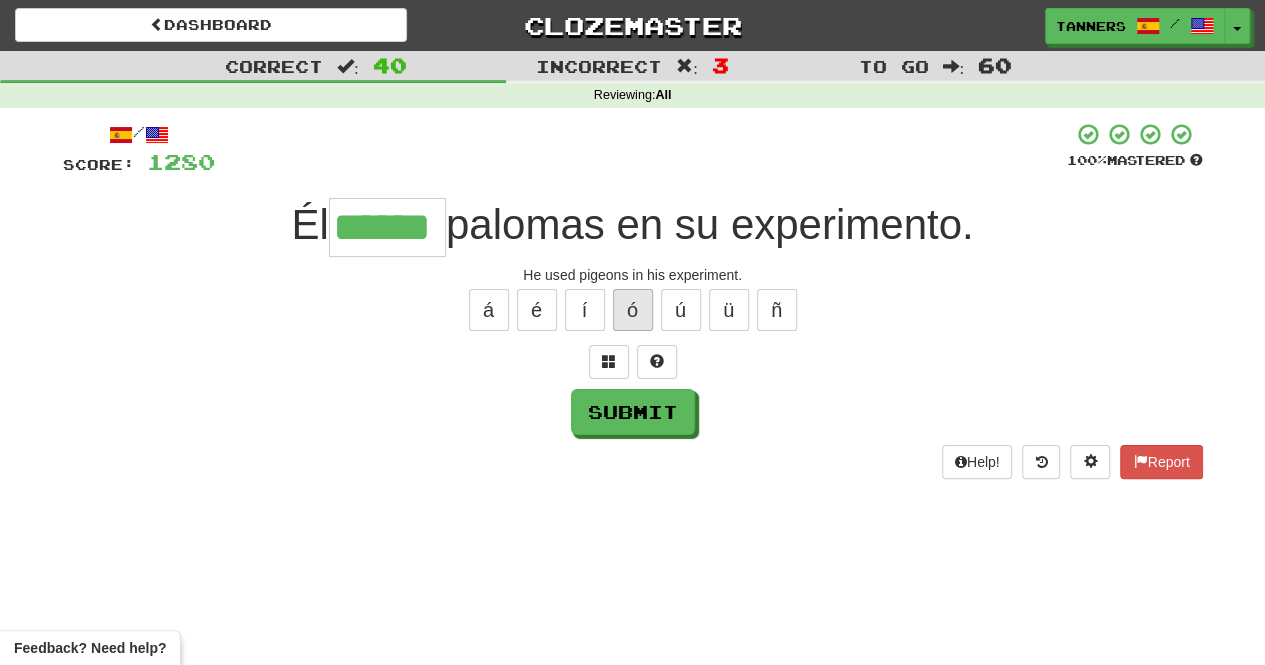 type on "*******" 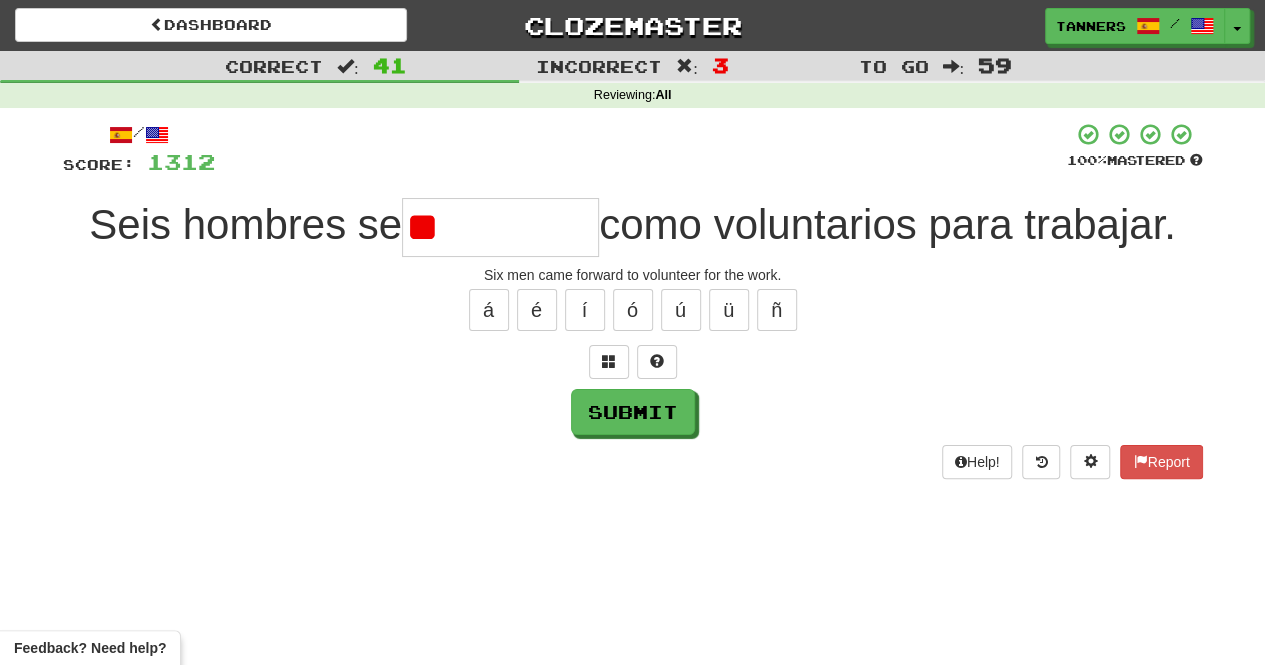 type on "*" 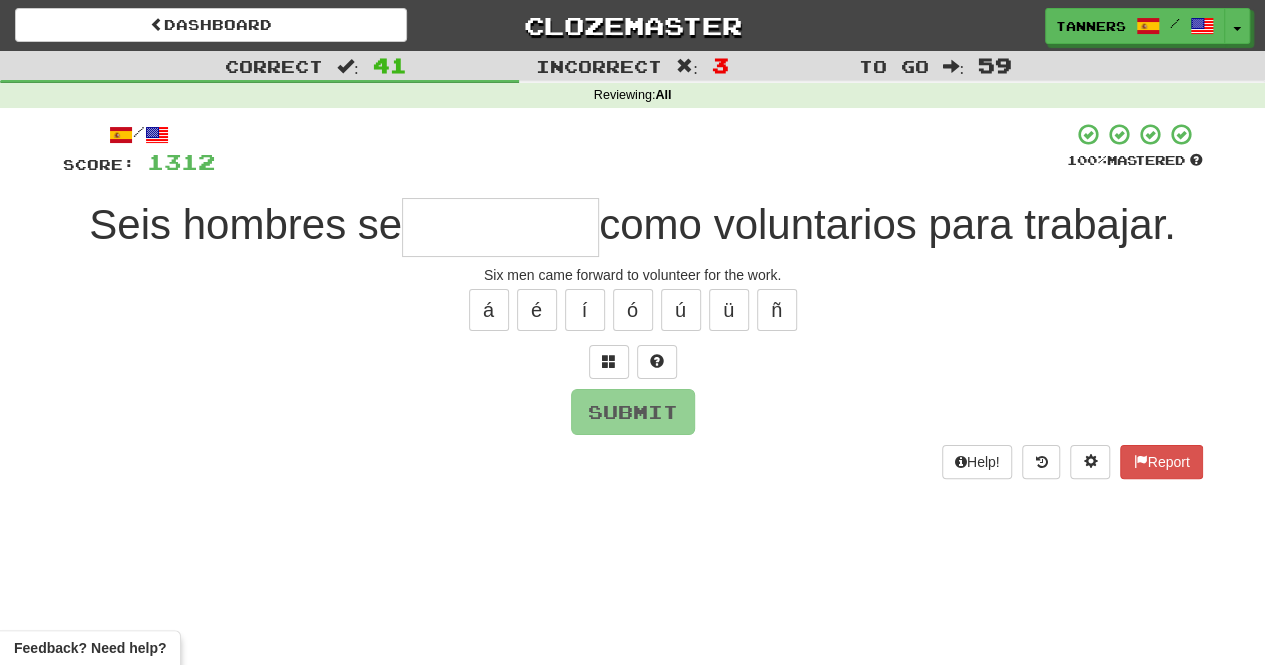 type on "*" 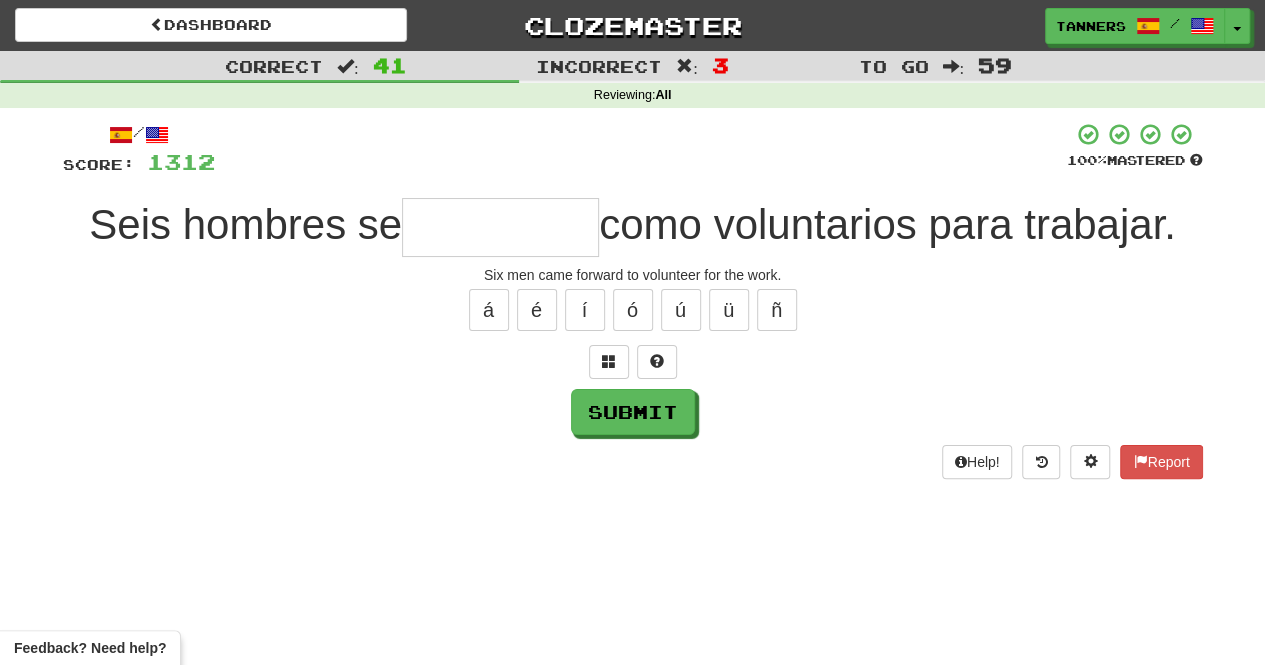 type on "*" 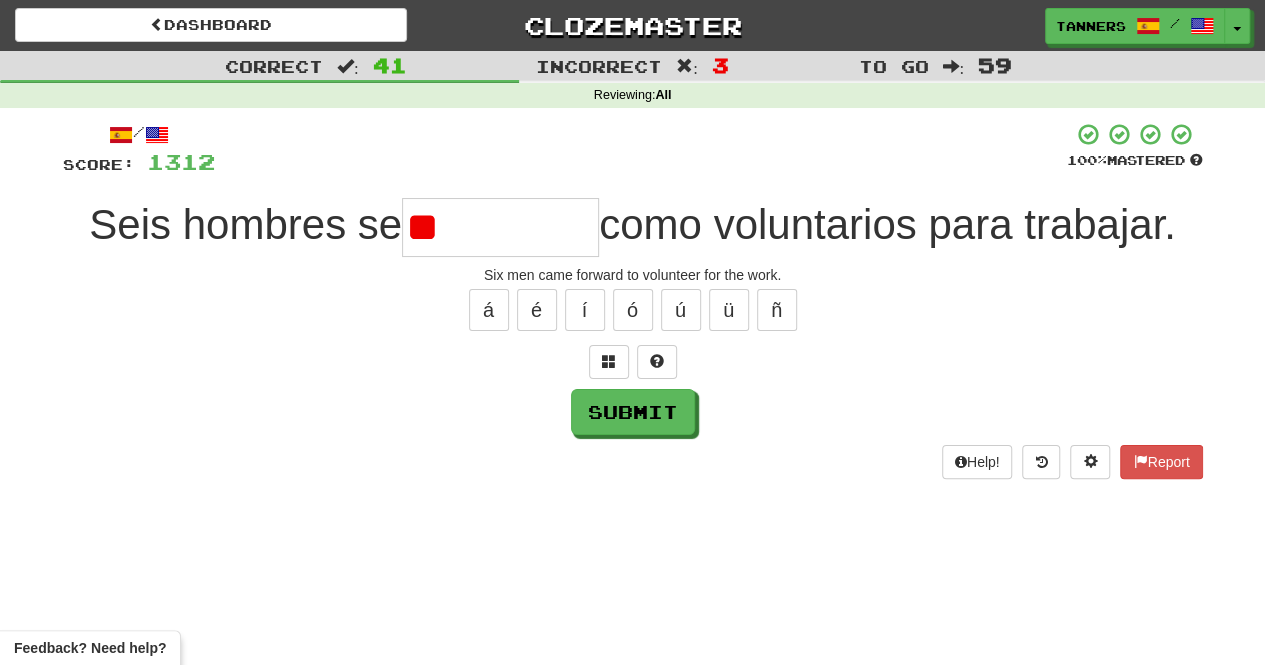 type on "*" 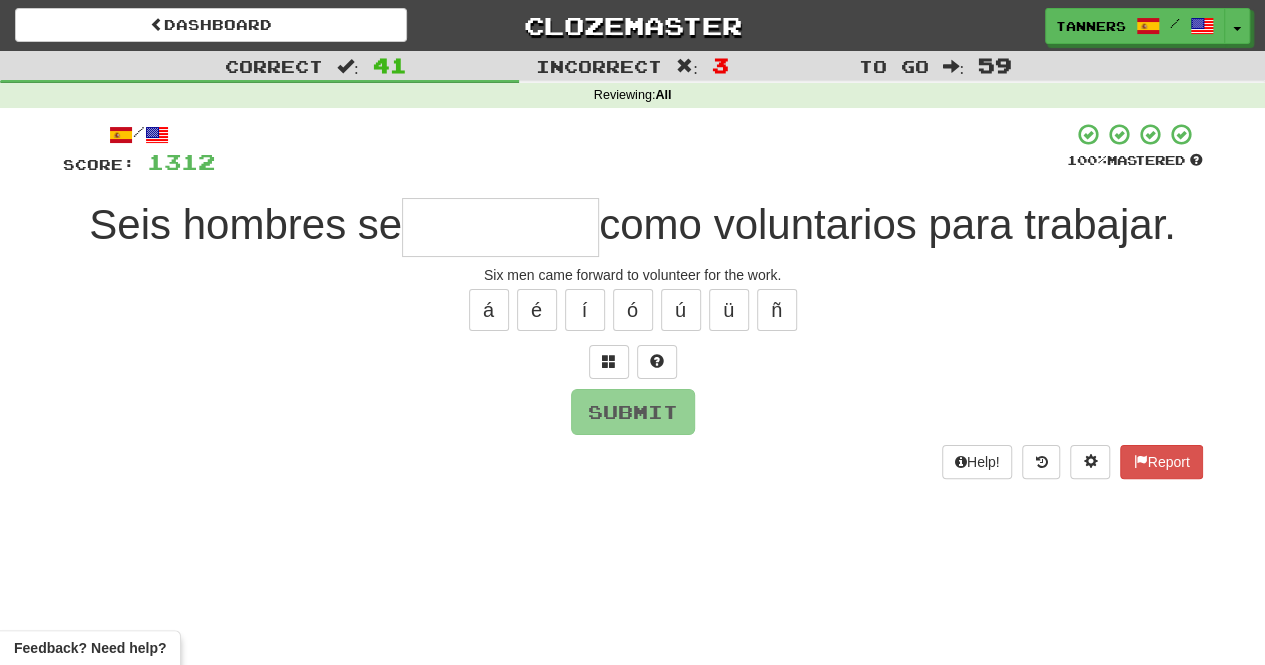 type on "*" 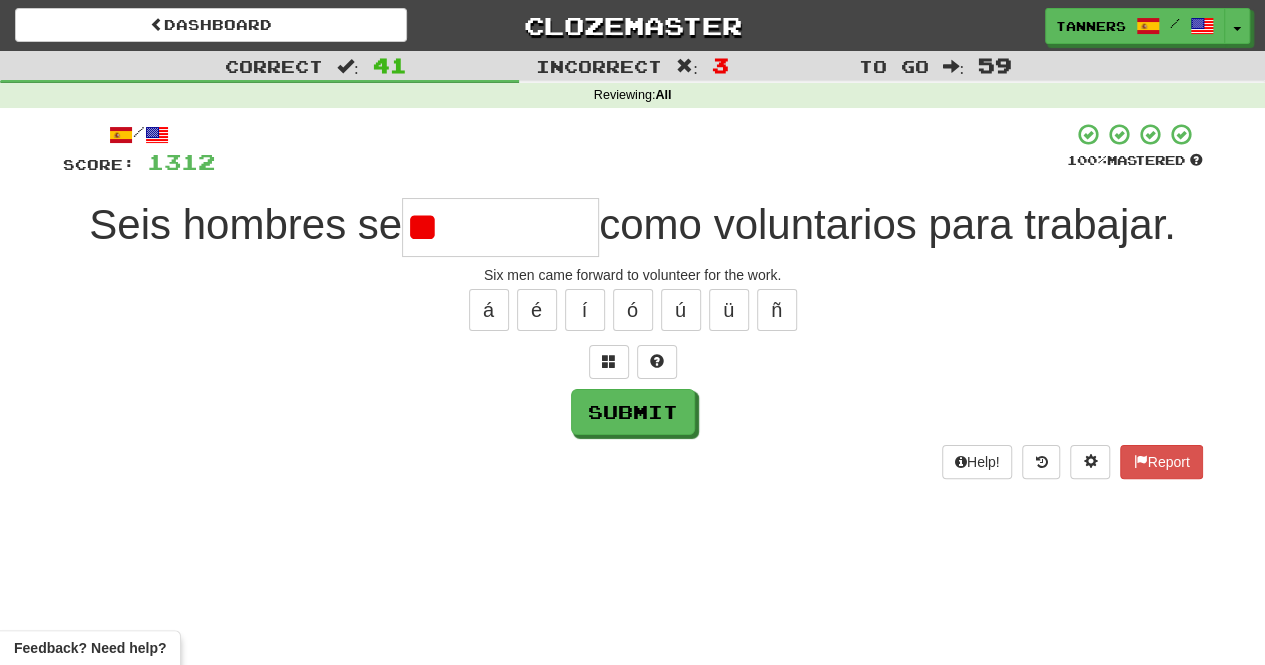 type on "*" 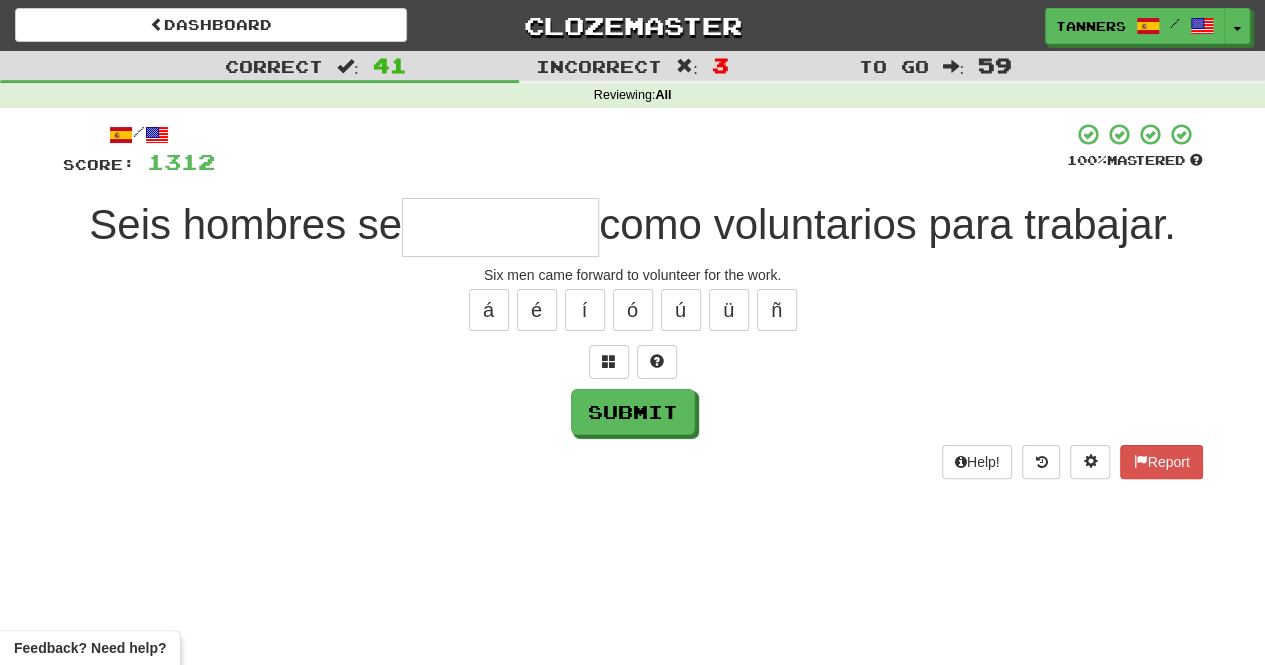 type on "*" 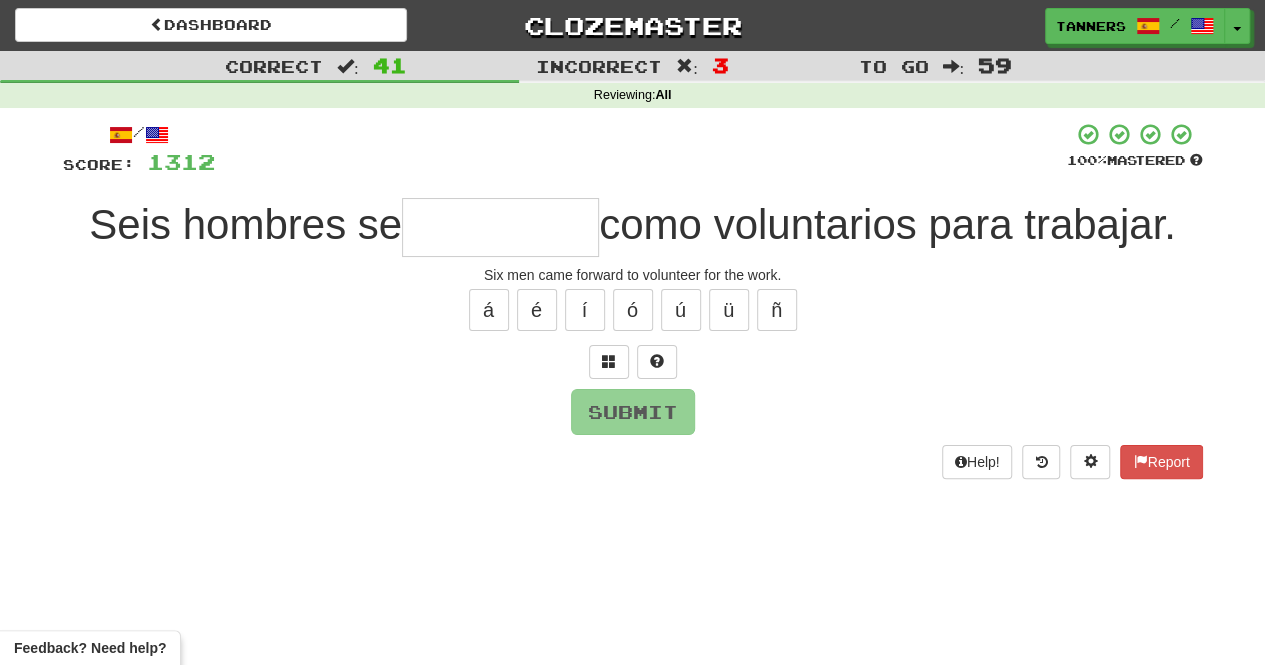 type on "*" 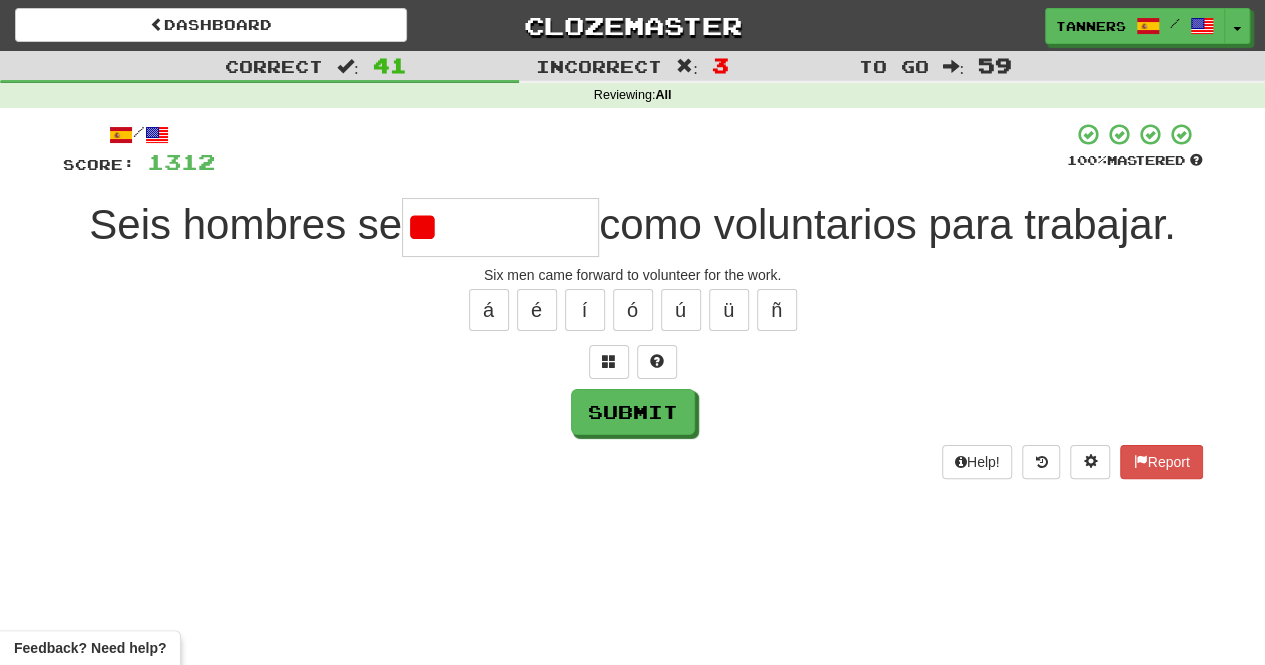 type on "*" 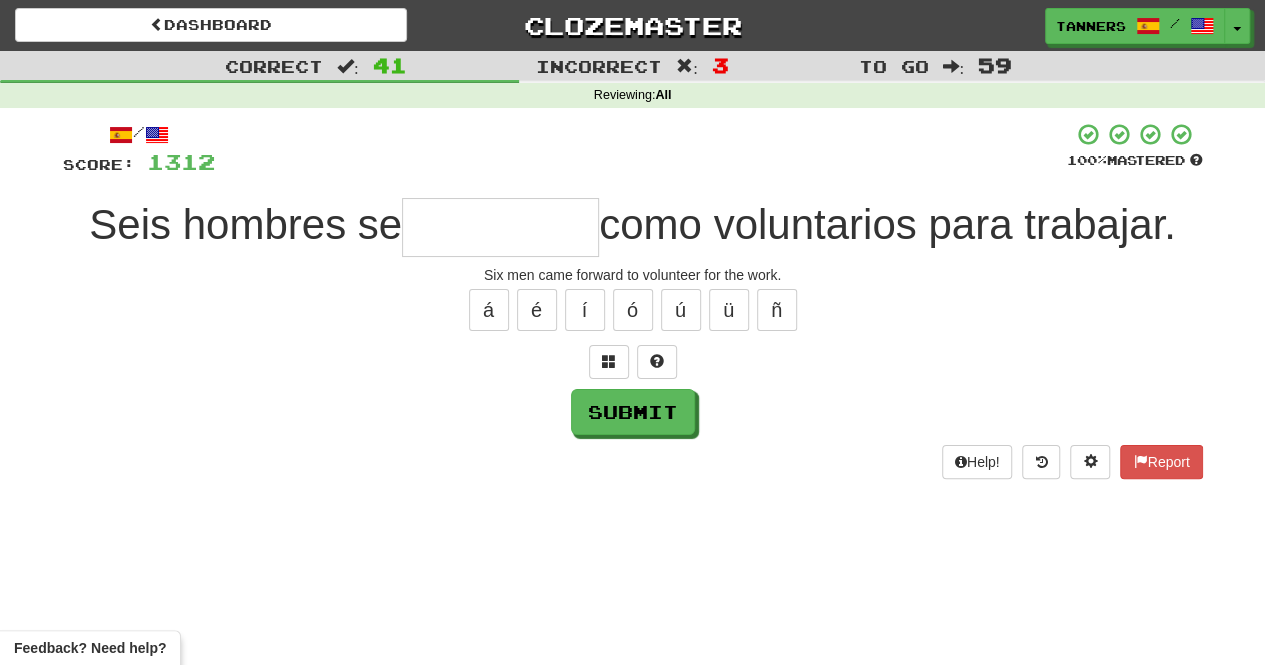 type on "*" 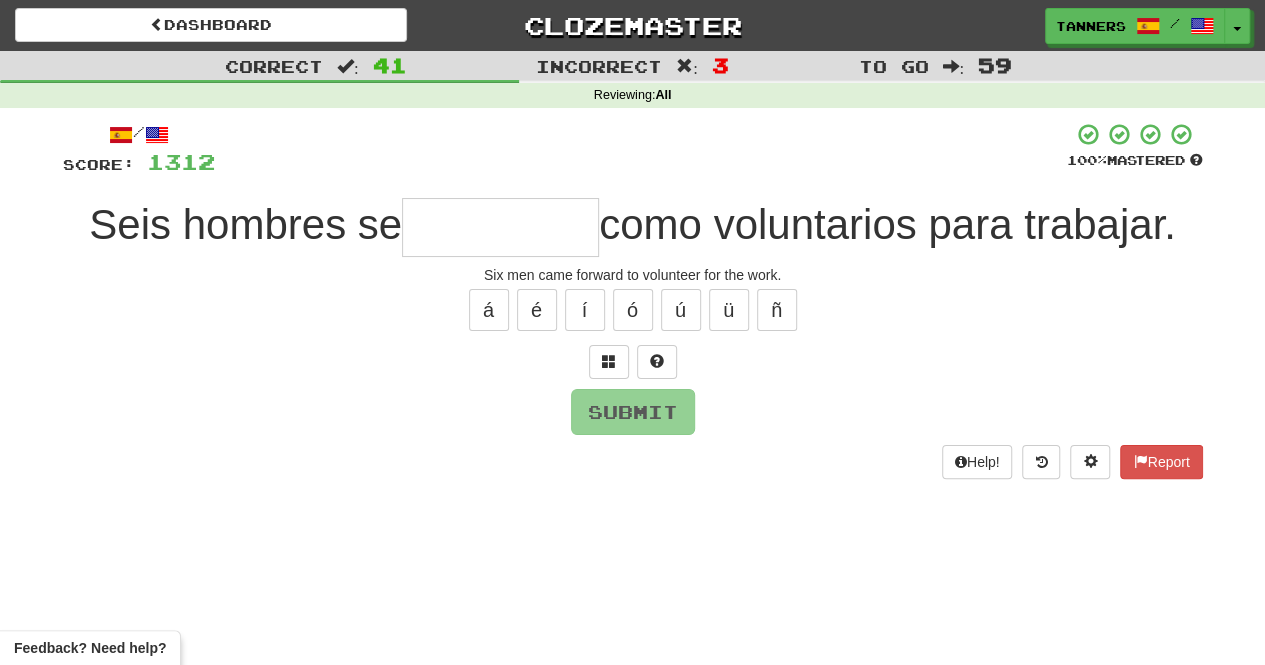 type on "**********" 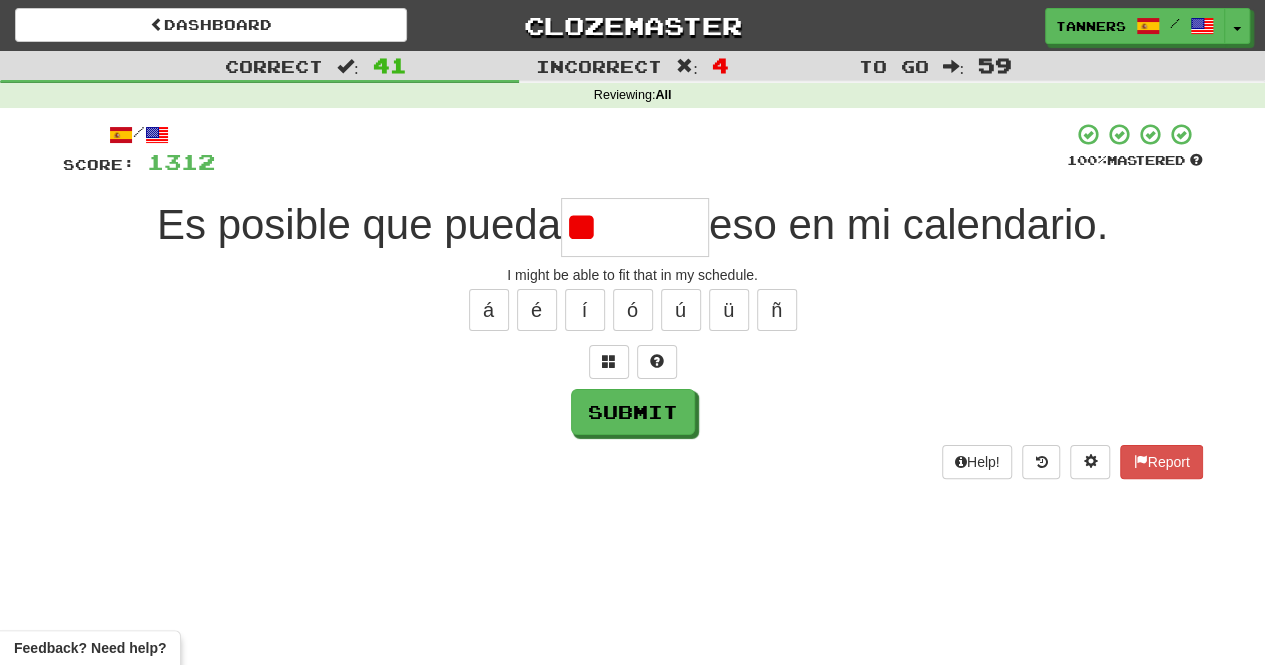 type on "*" 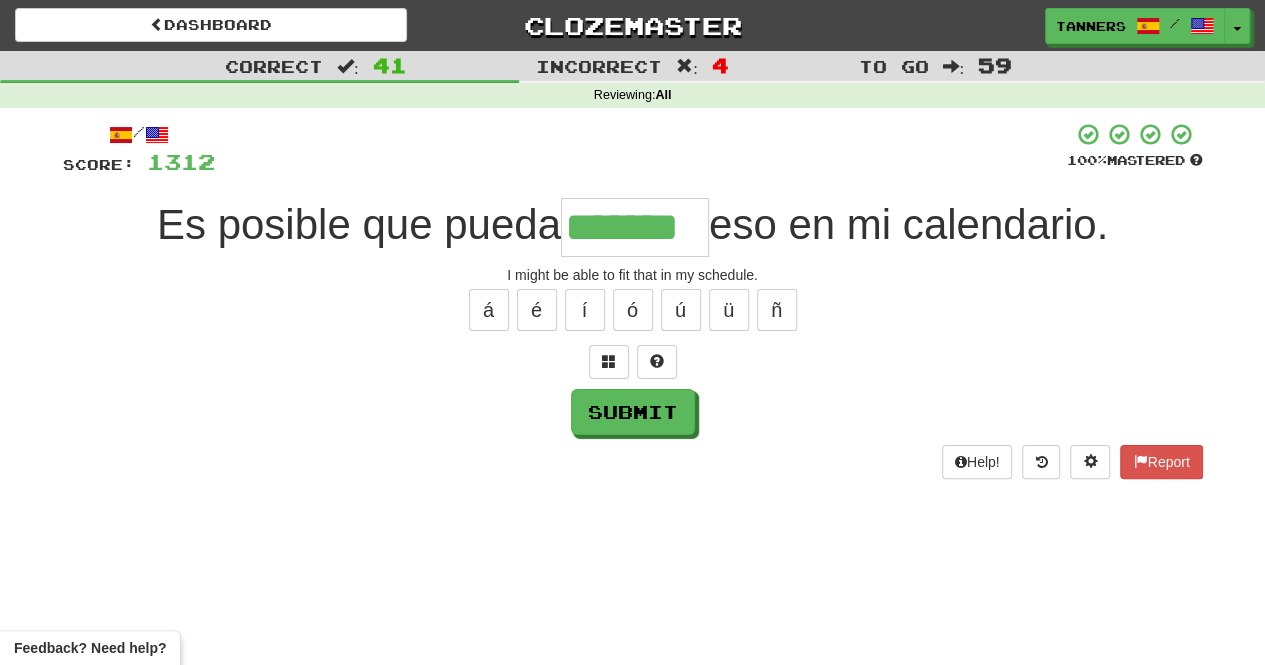 type on "*******" 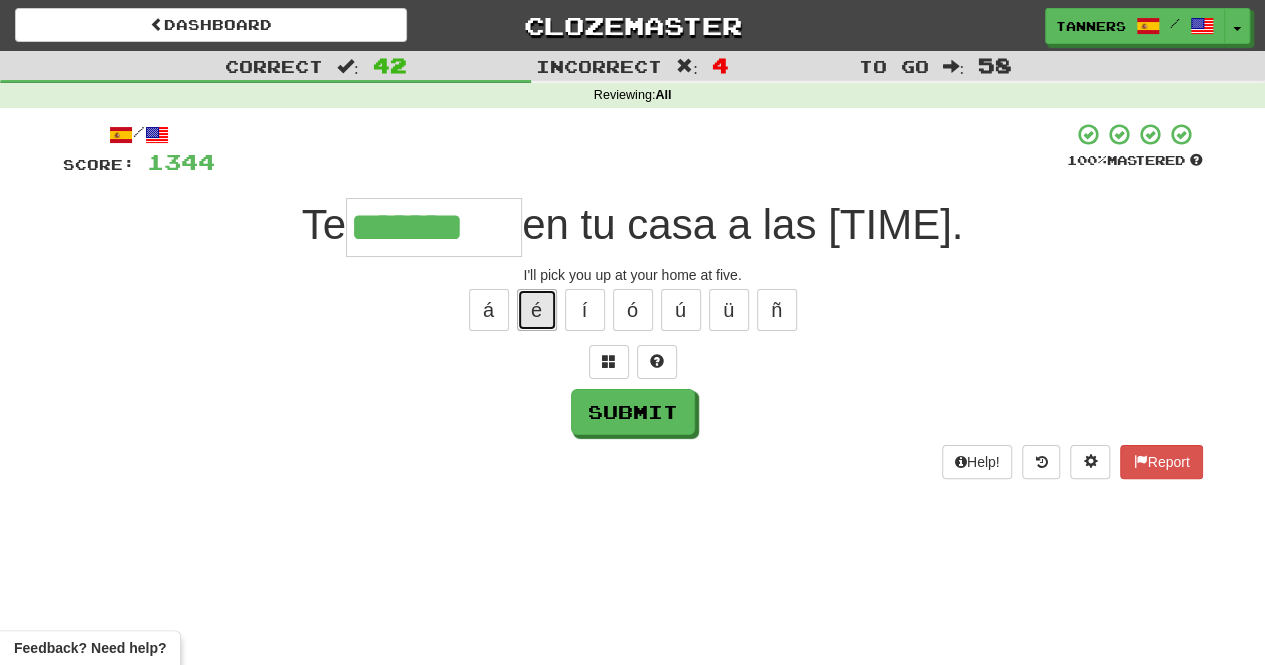 click on "é" at bounding box center [537, 310] 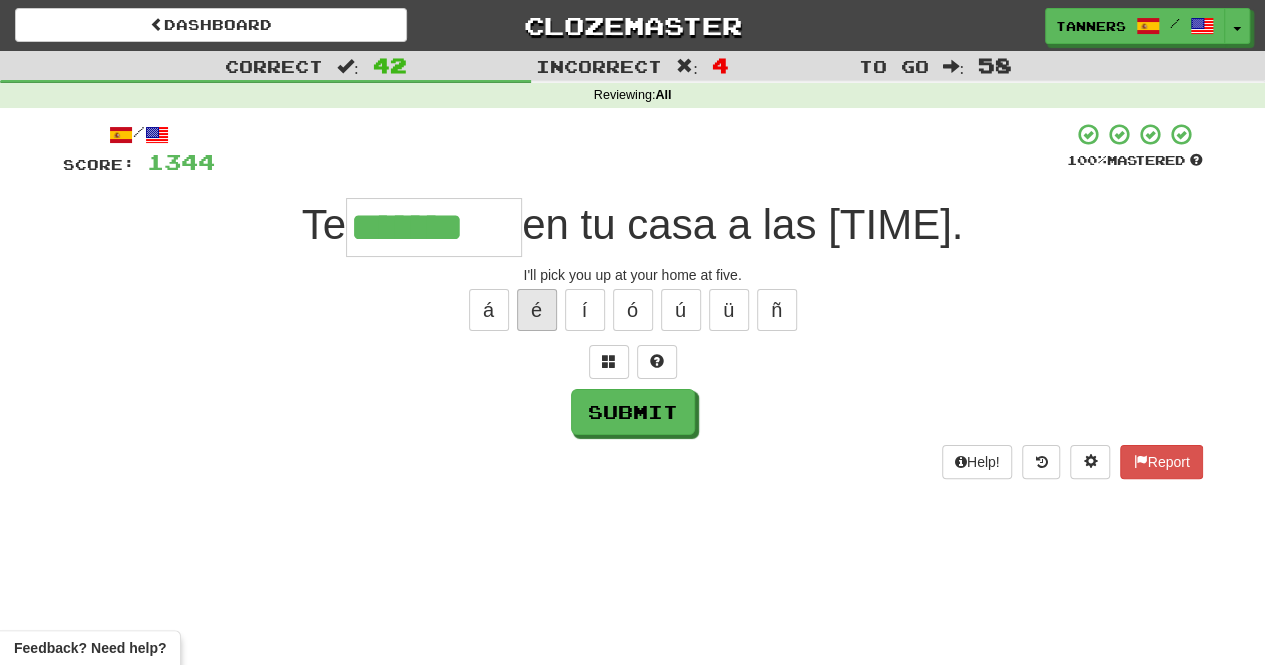 type on "********" 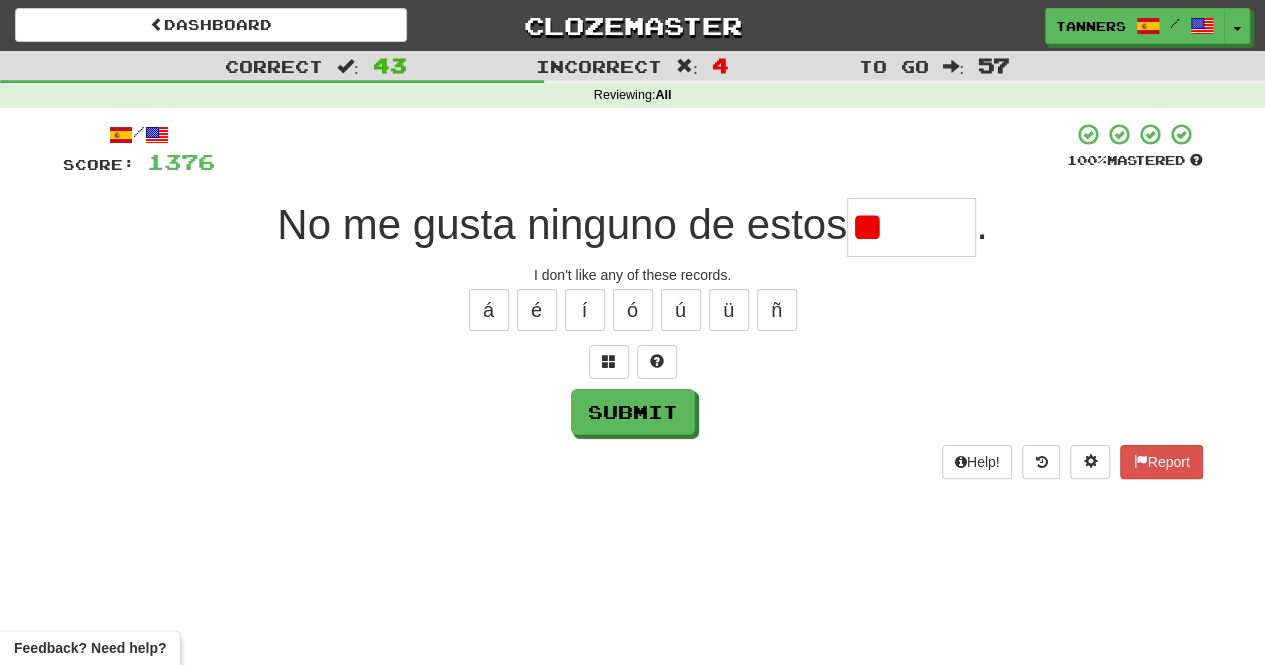 type on "*" 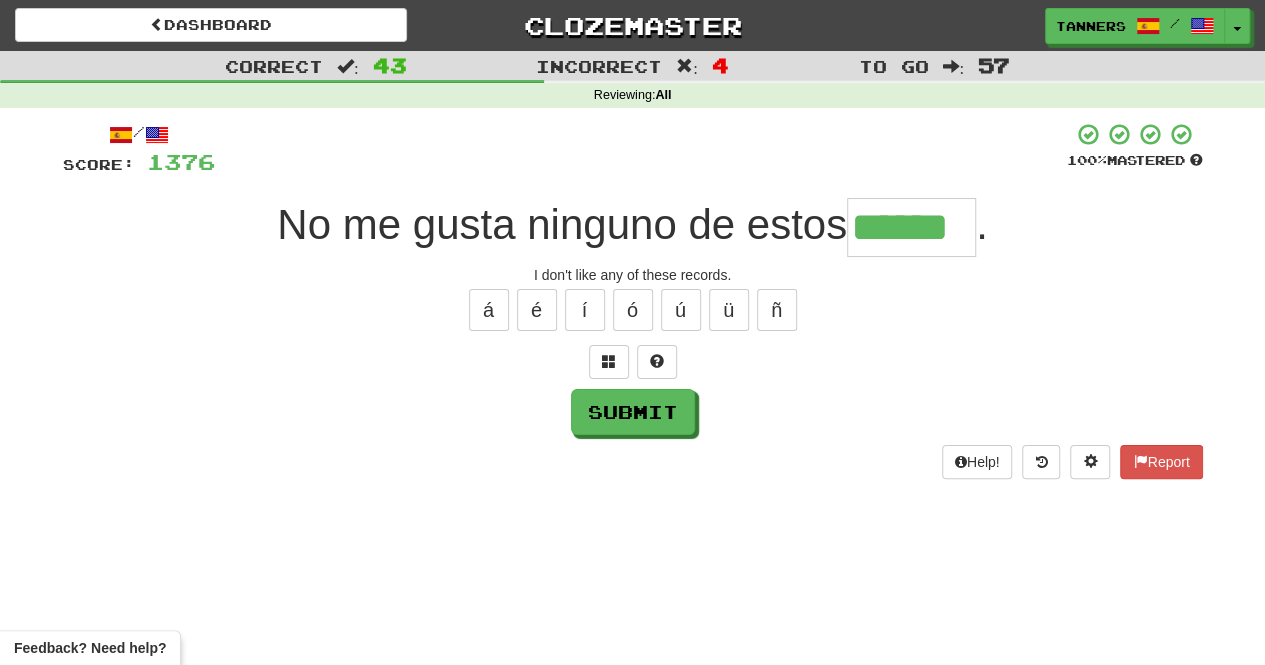 type on "******" 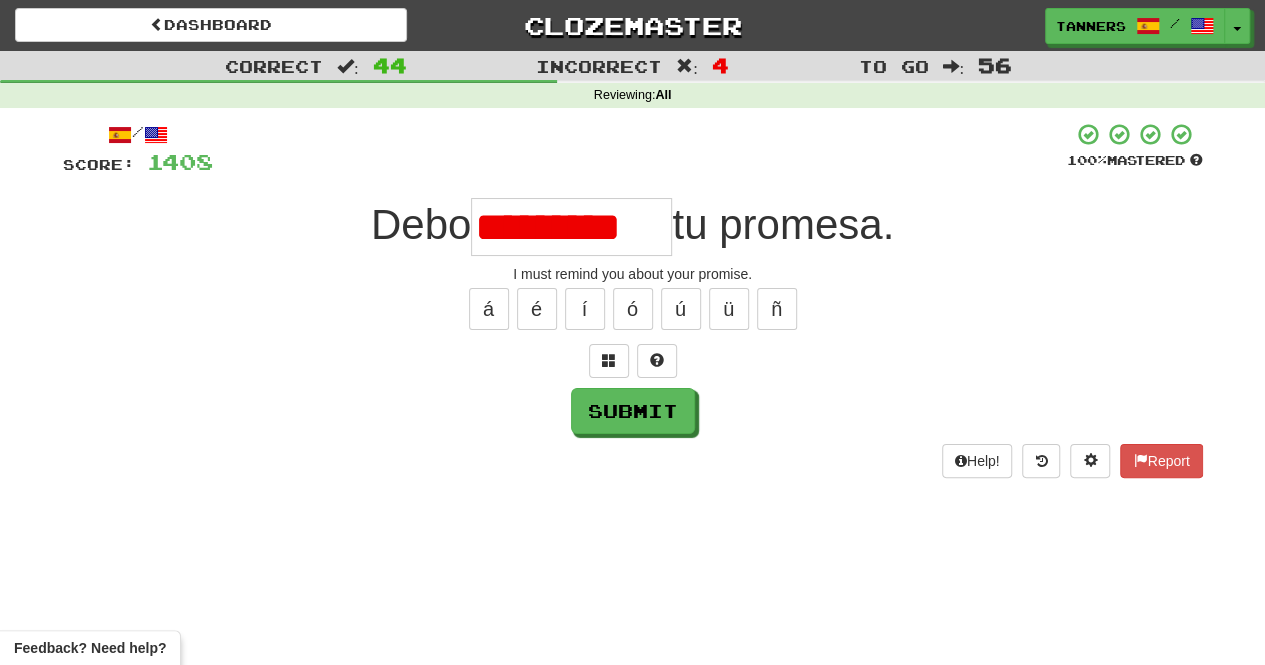 scroll, scrollTop: 0, scrollLeft: 0, axis: both 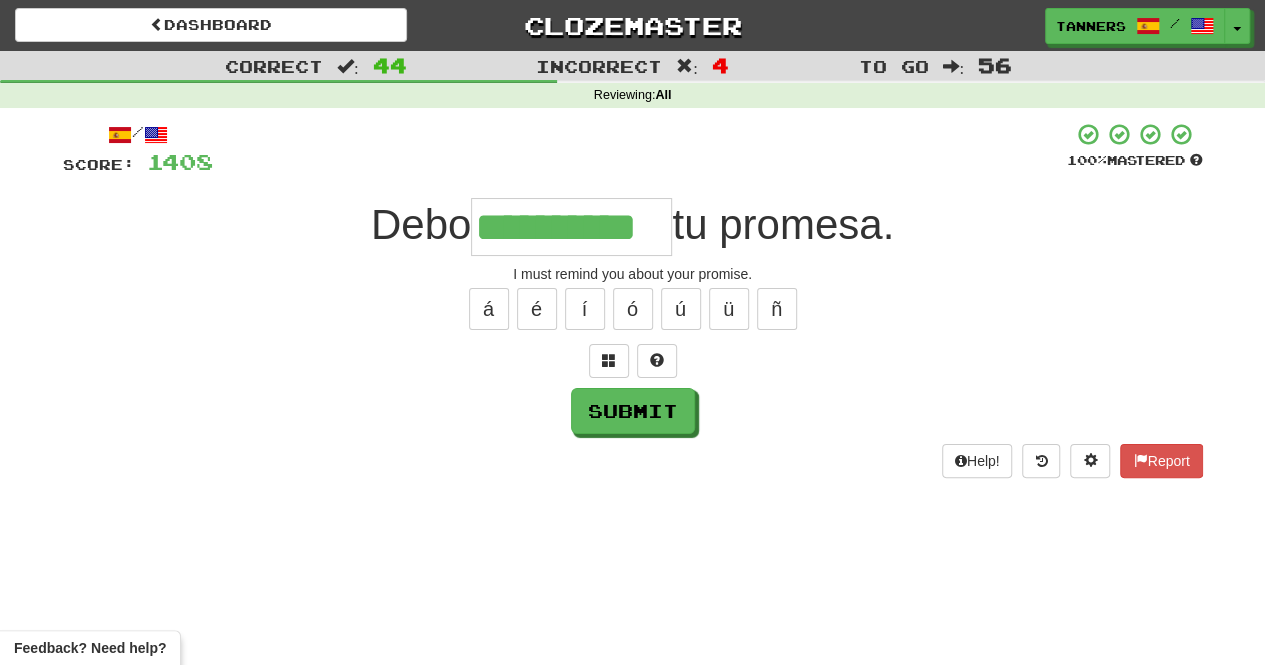 type on "**********" 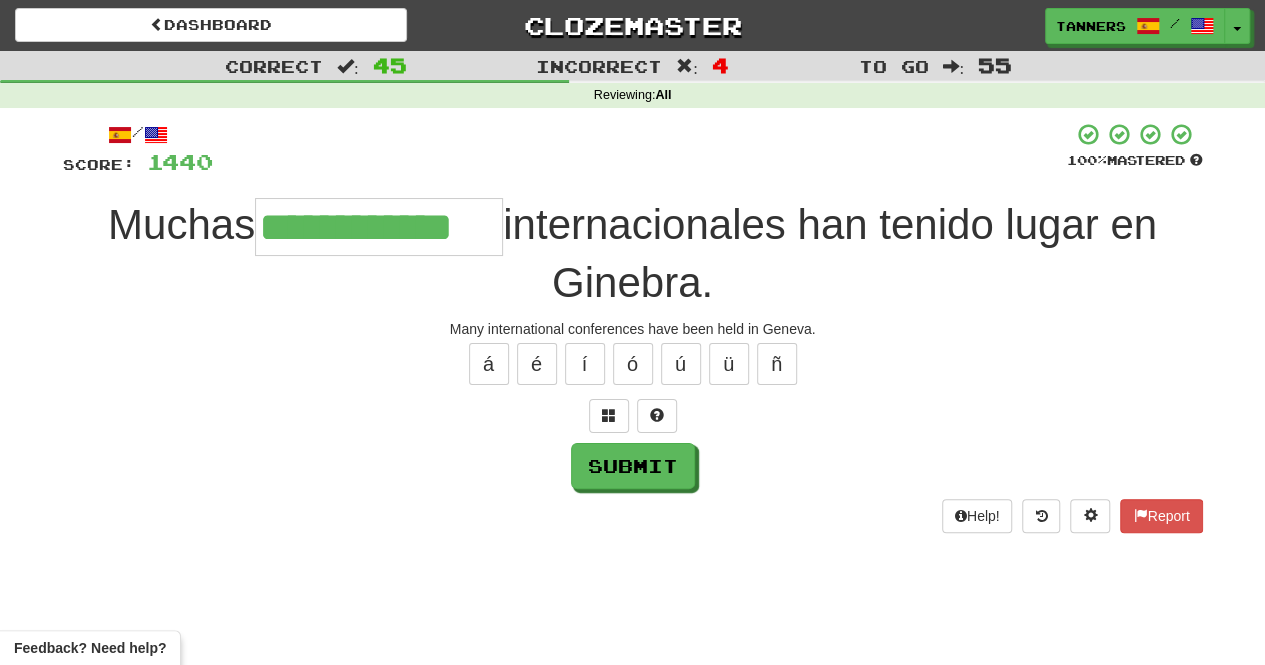 type on "**********" 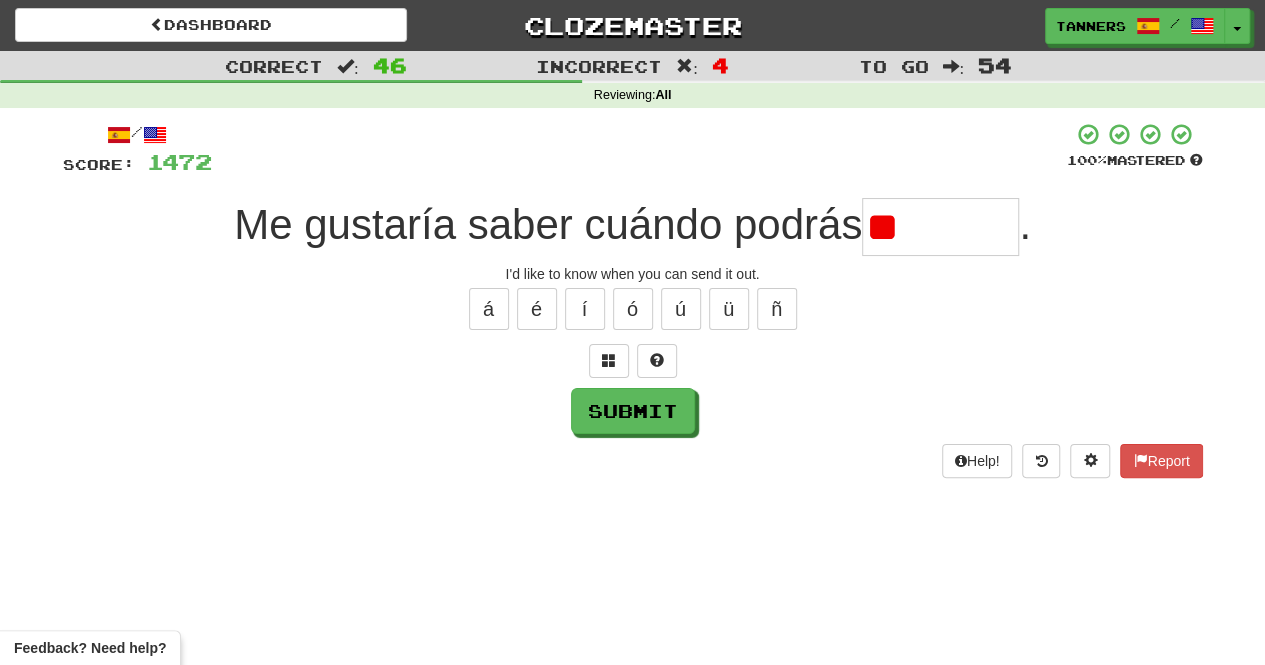 type on "*" 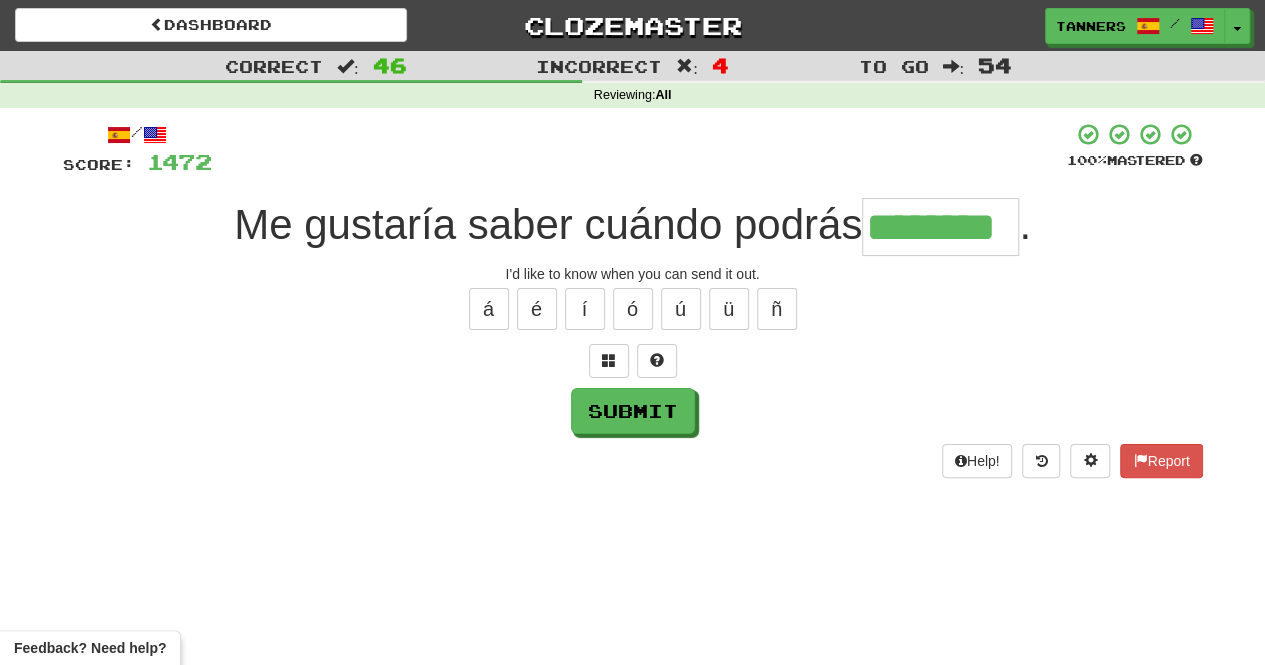 type on "********" 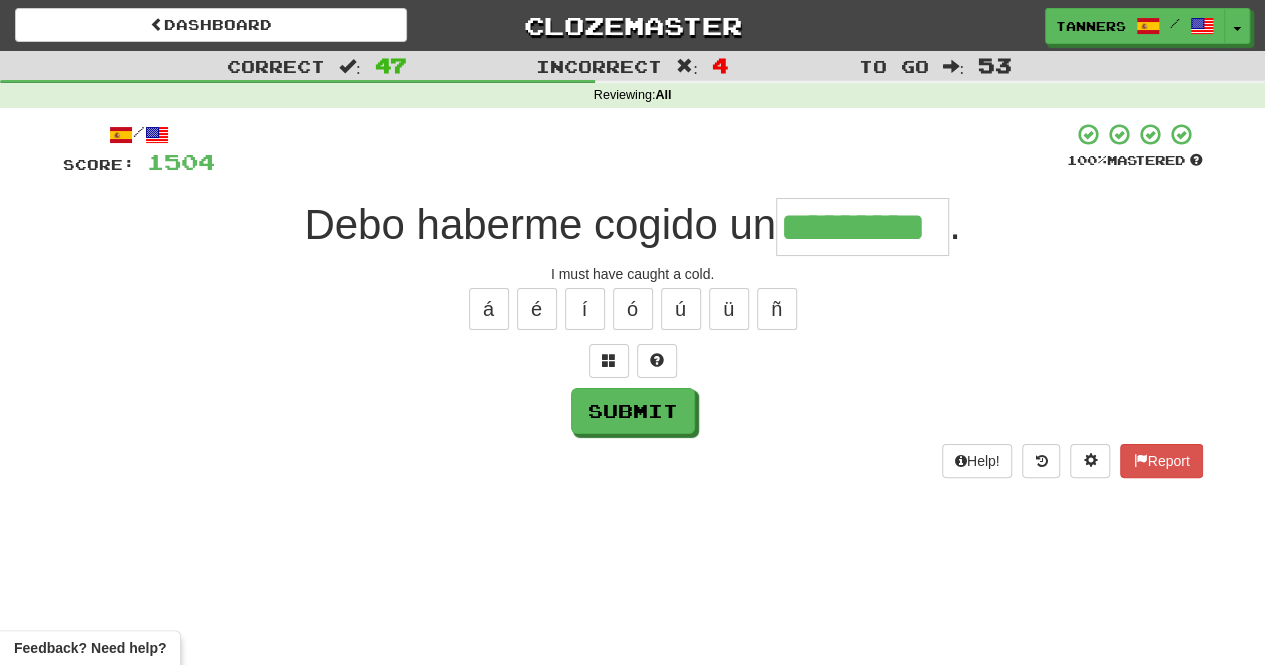 type on "*********" 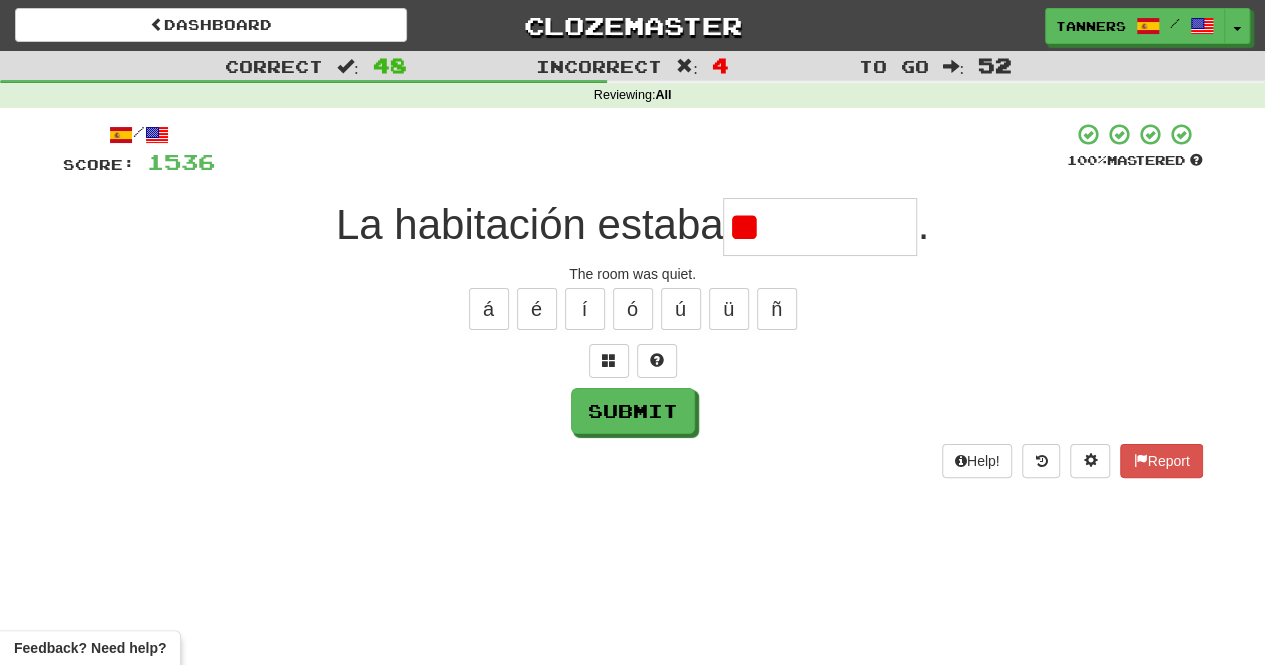 type on "*" 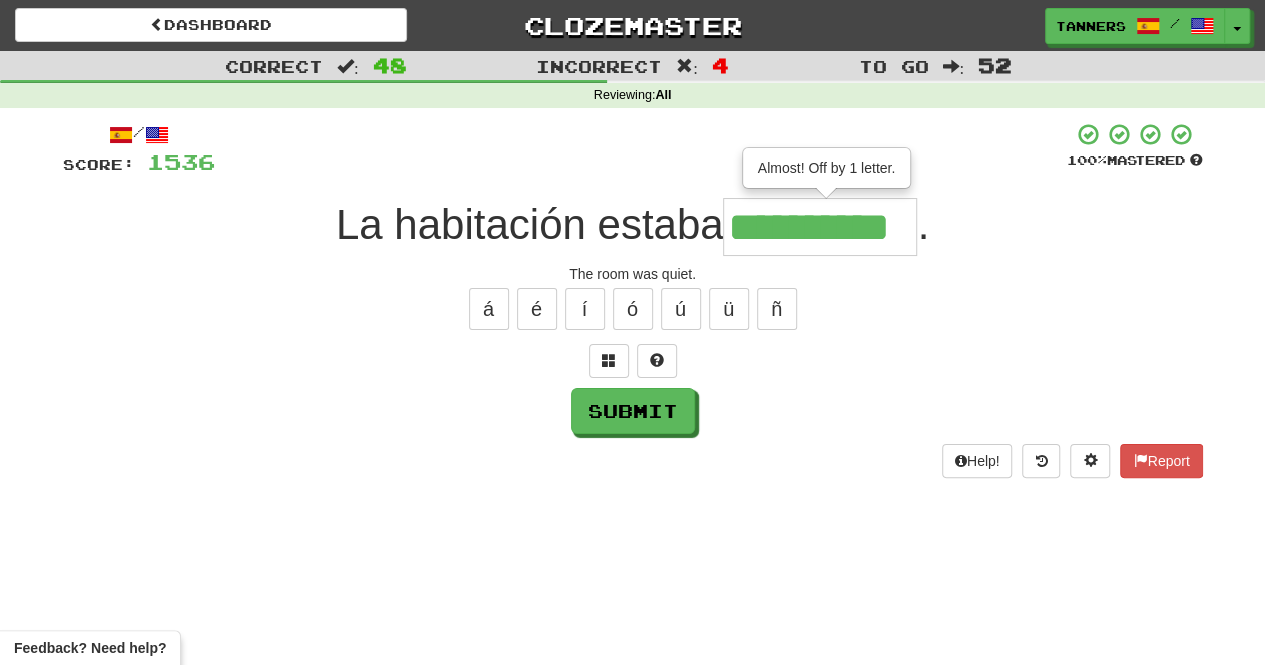 type on "**********" 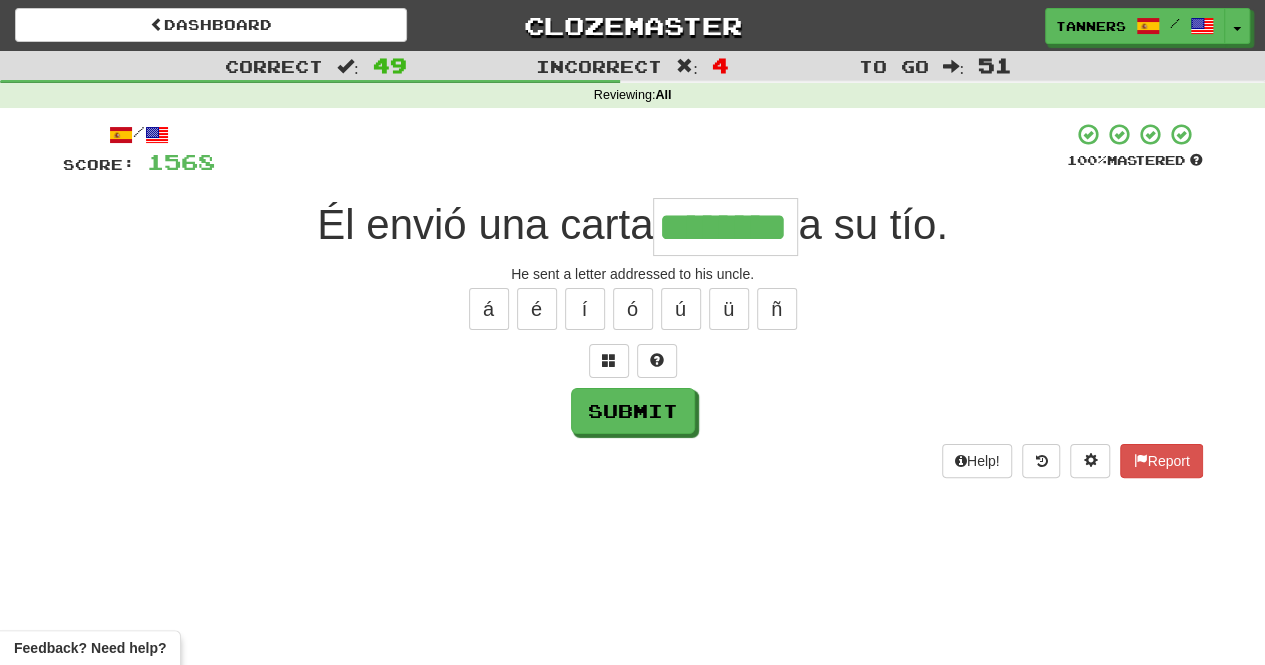 type on "********" 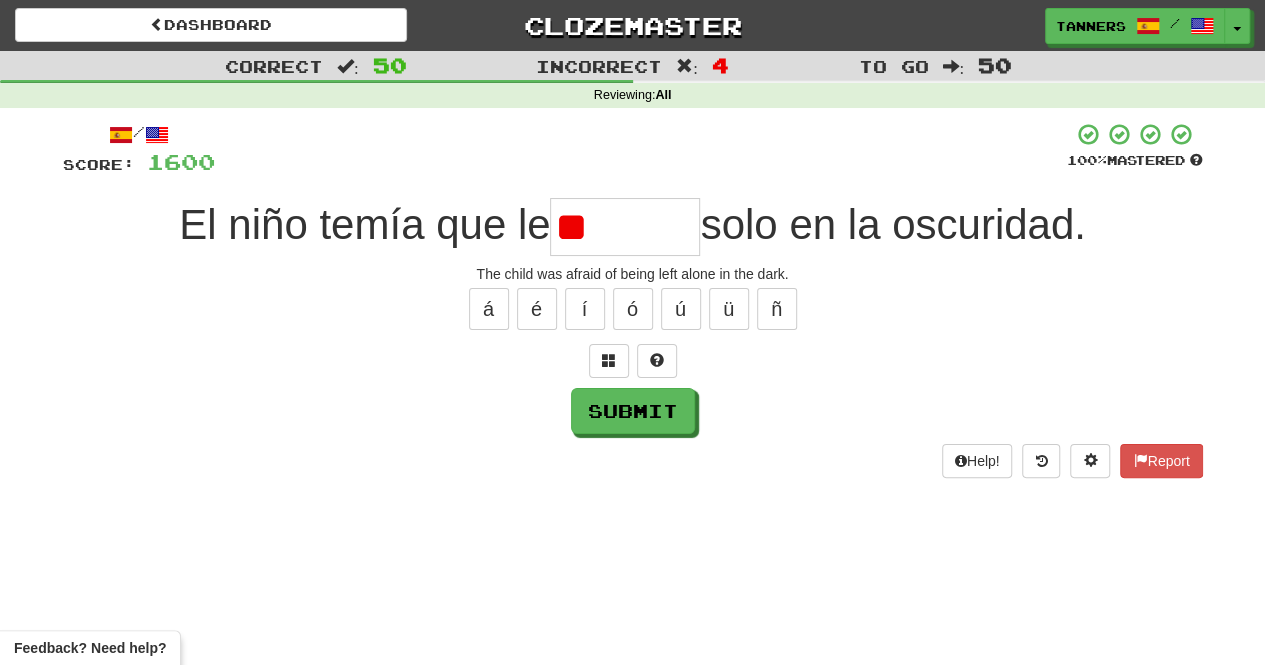 type on "*" 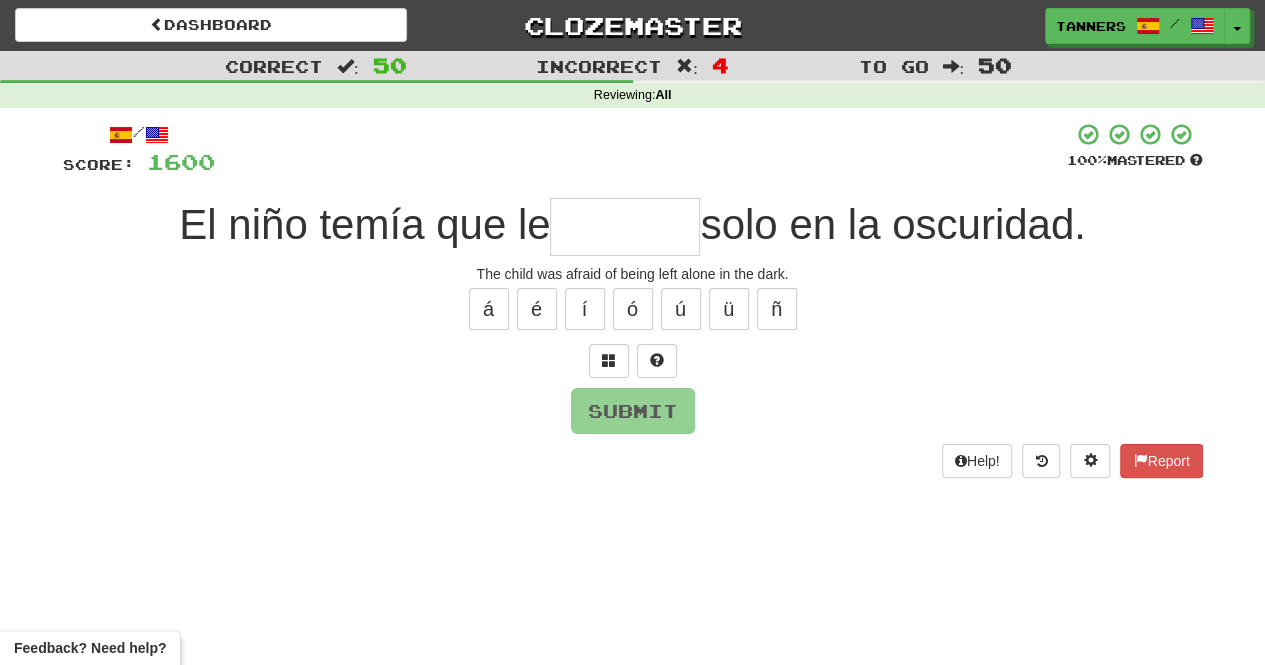 type on "*" 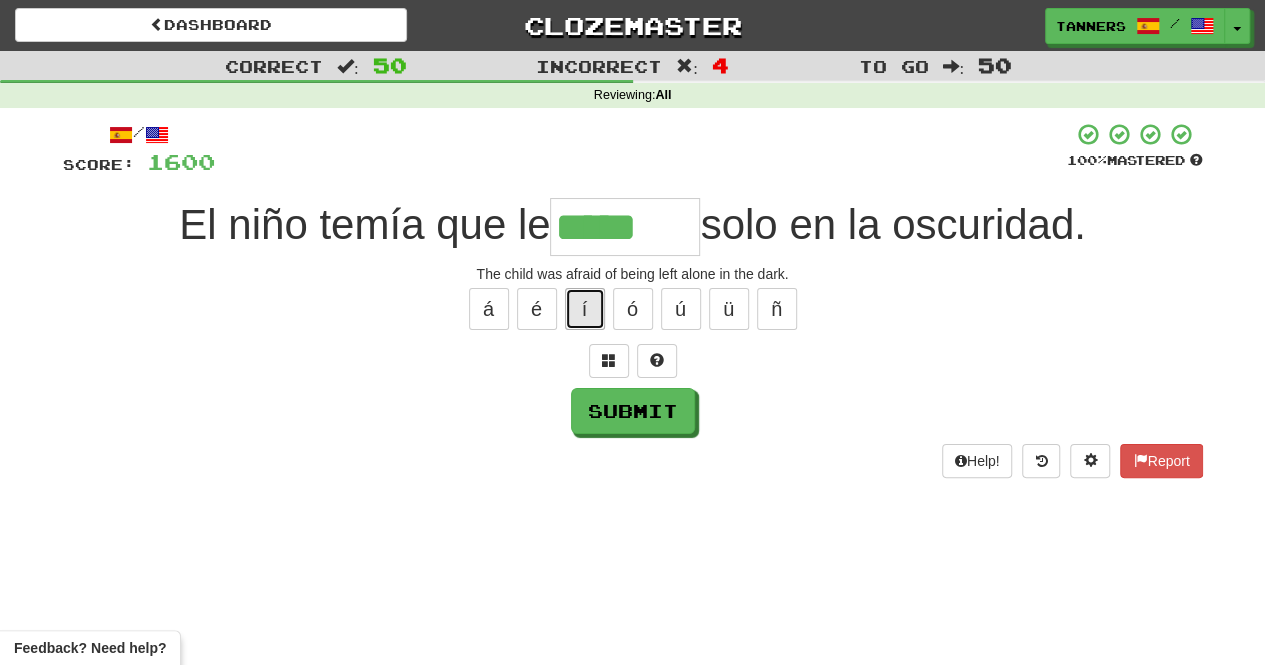 click on "í" at bounding box center [585, 309] 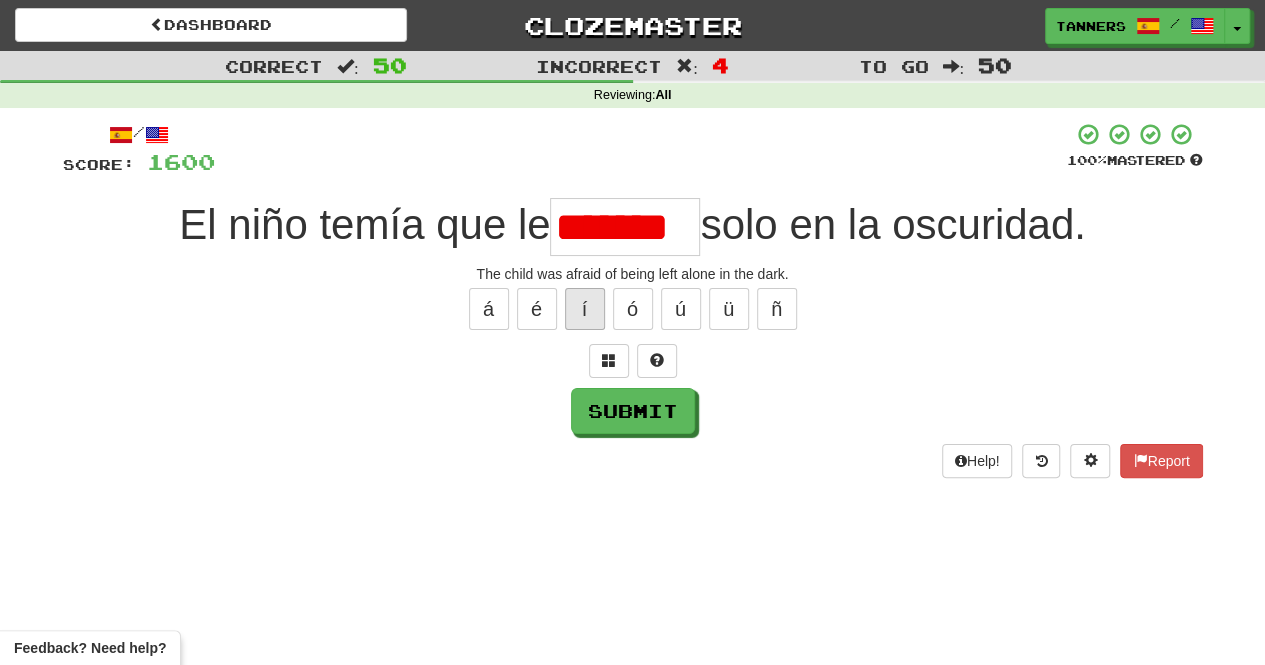 scroll, scrollTop: 0, scrollLeft: 0, axis: both 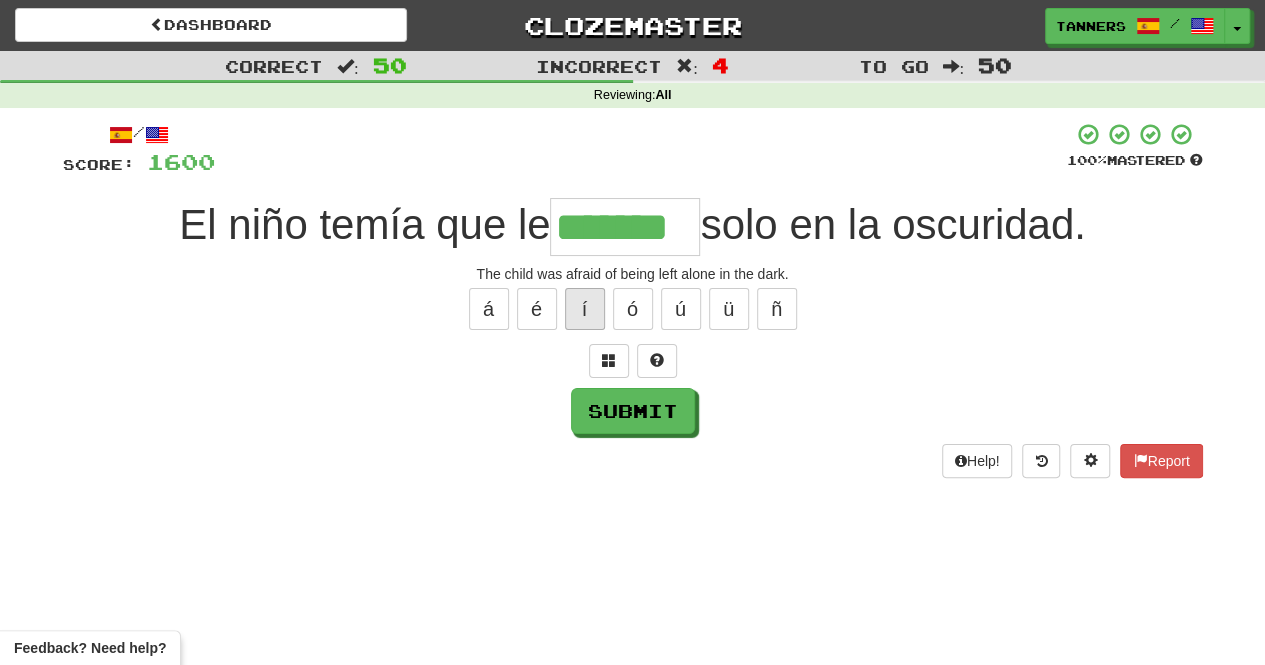 type on "*******" 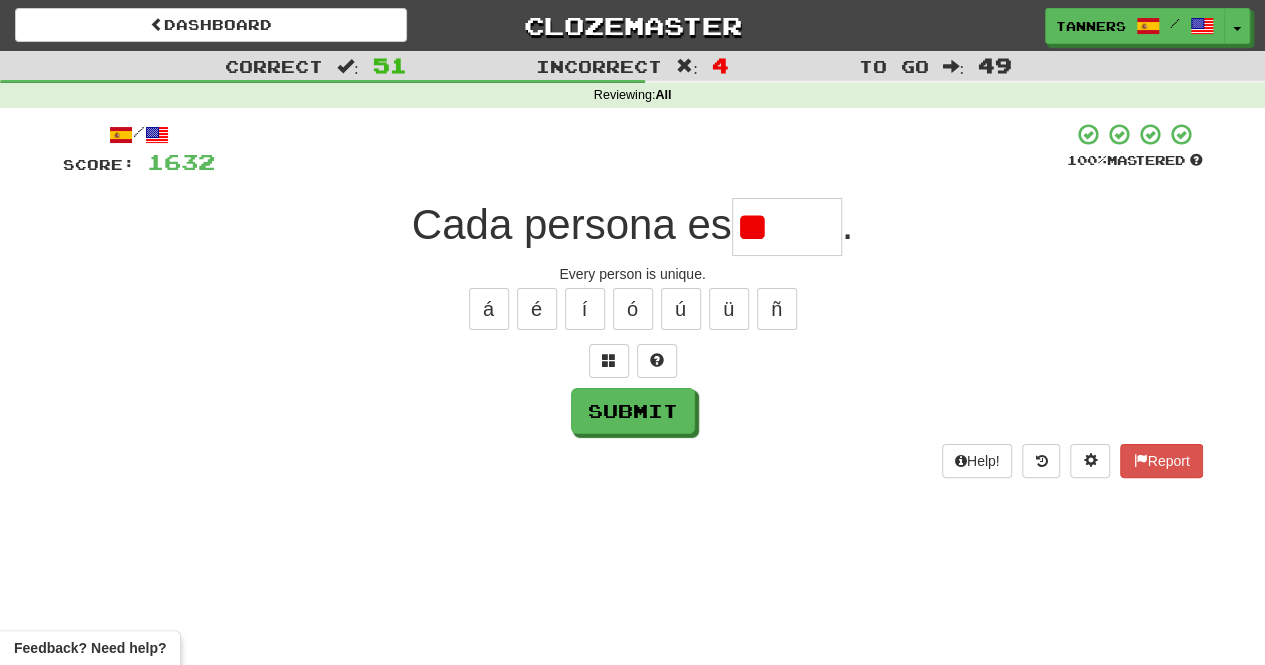 type on "*" 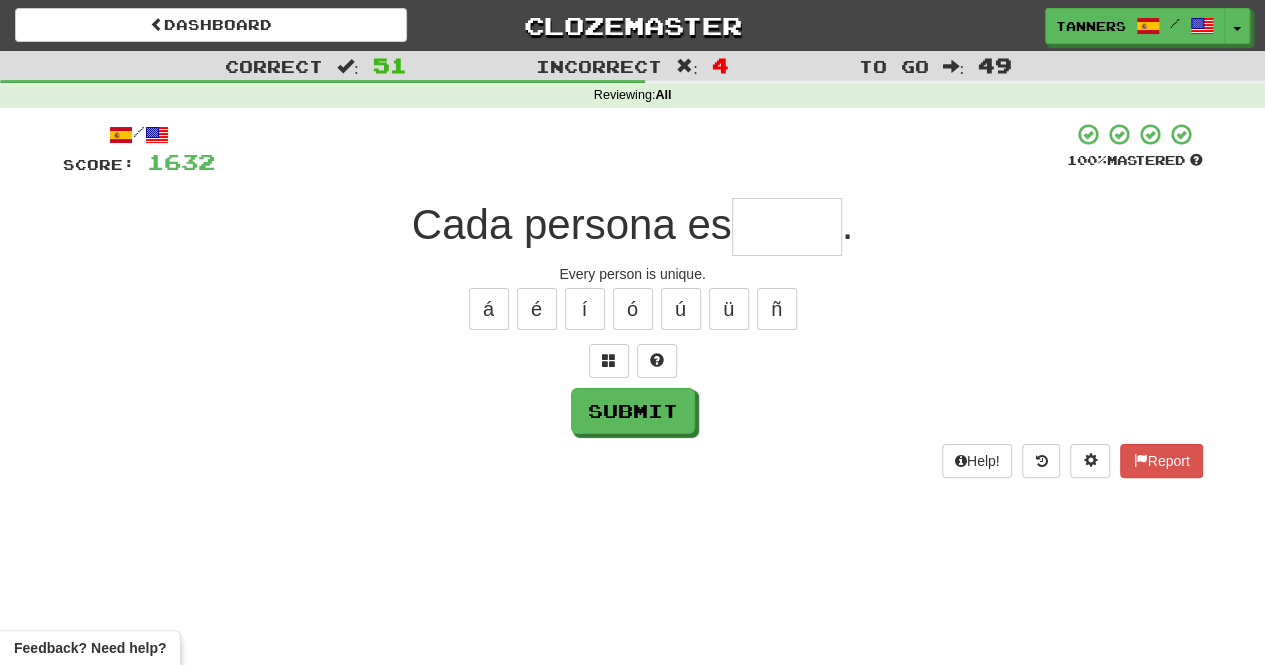 type on "*" 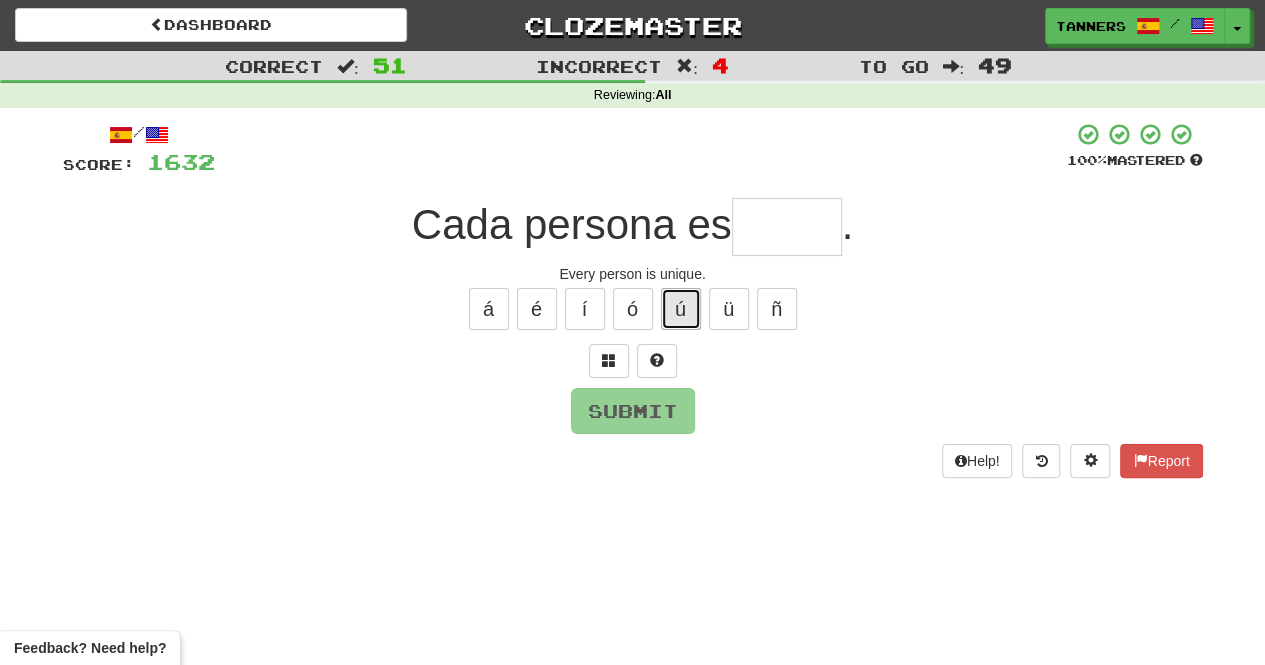 click on "ú" at bounding box center [681, 309] 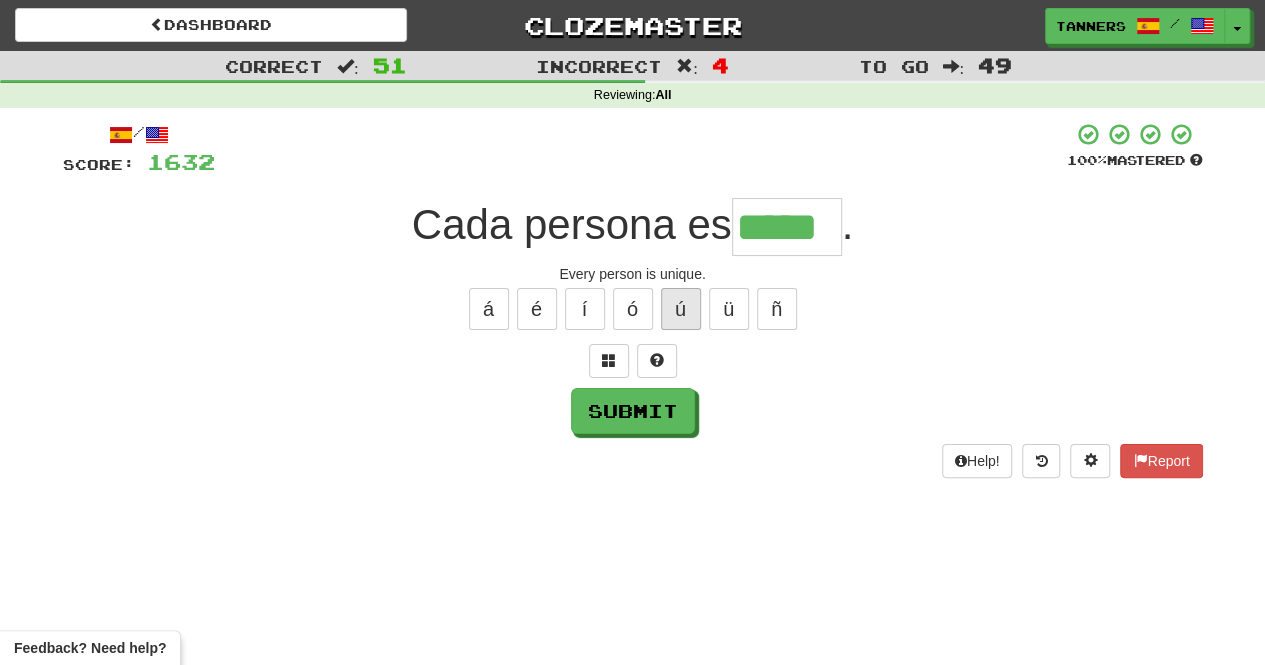 type on "*****" 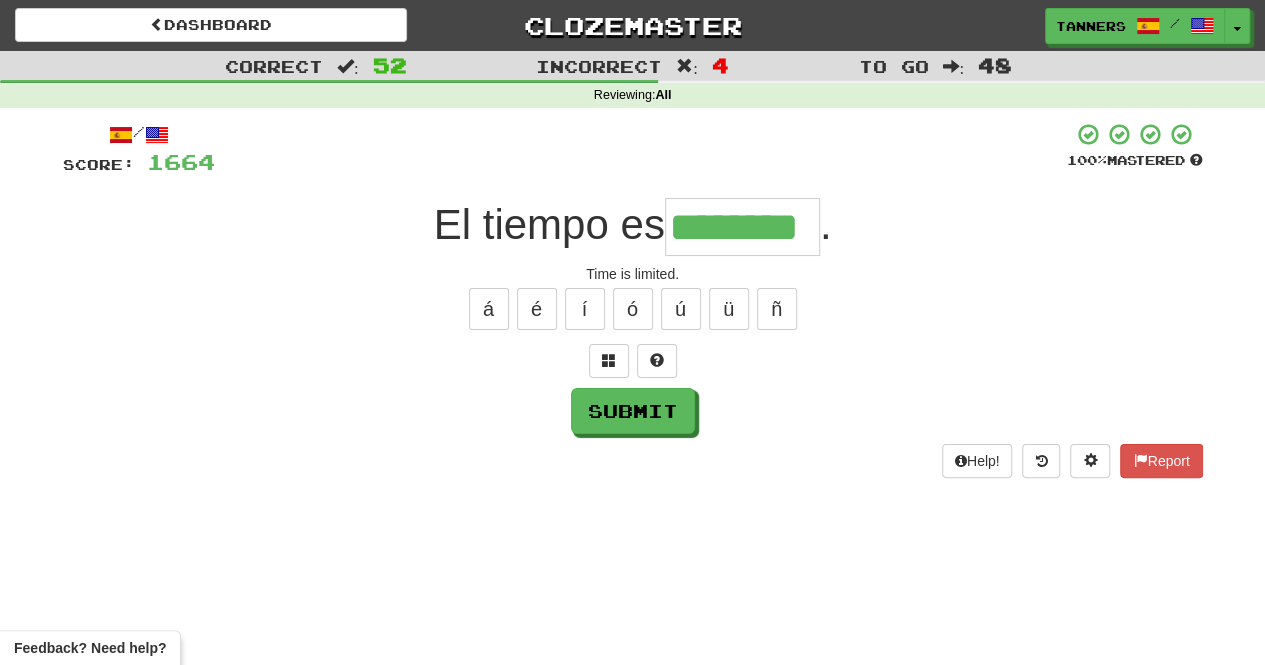 type on "********" 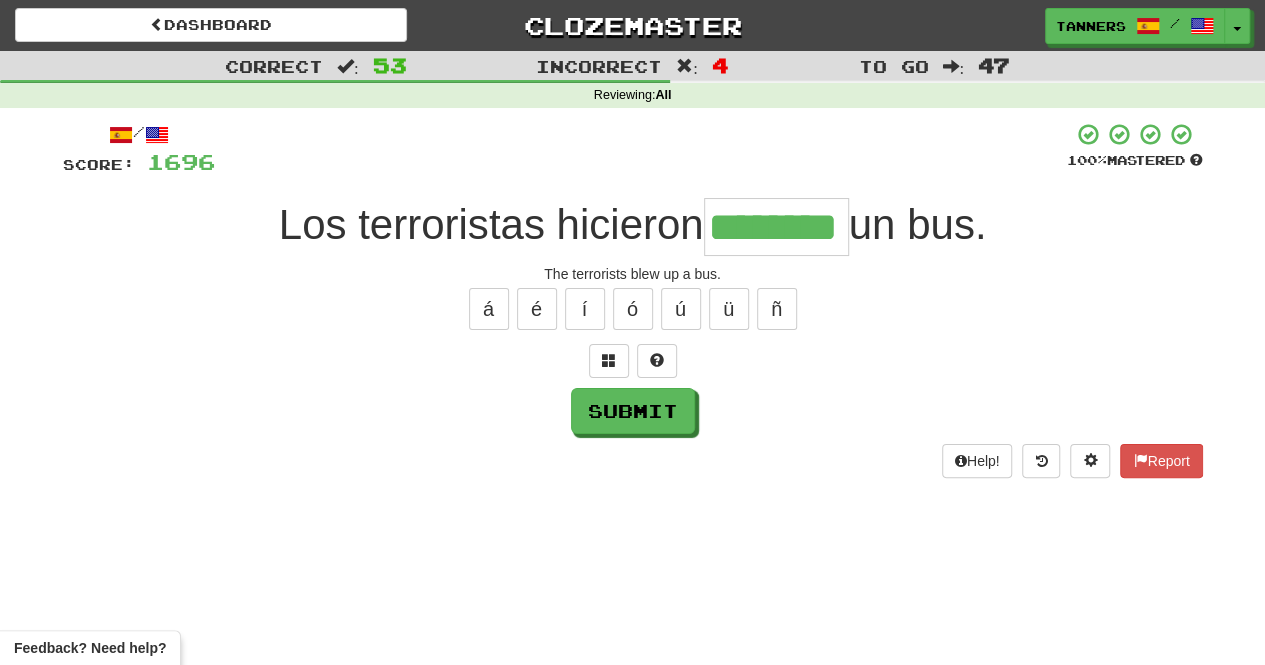 type on "********" 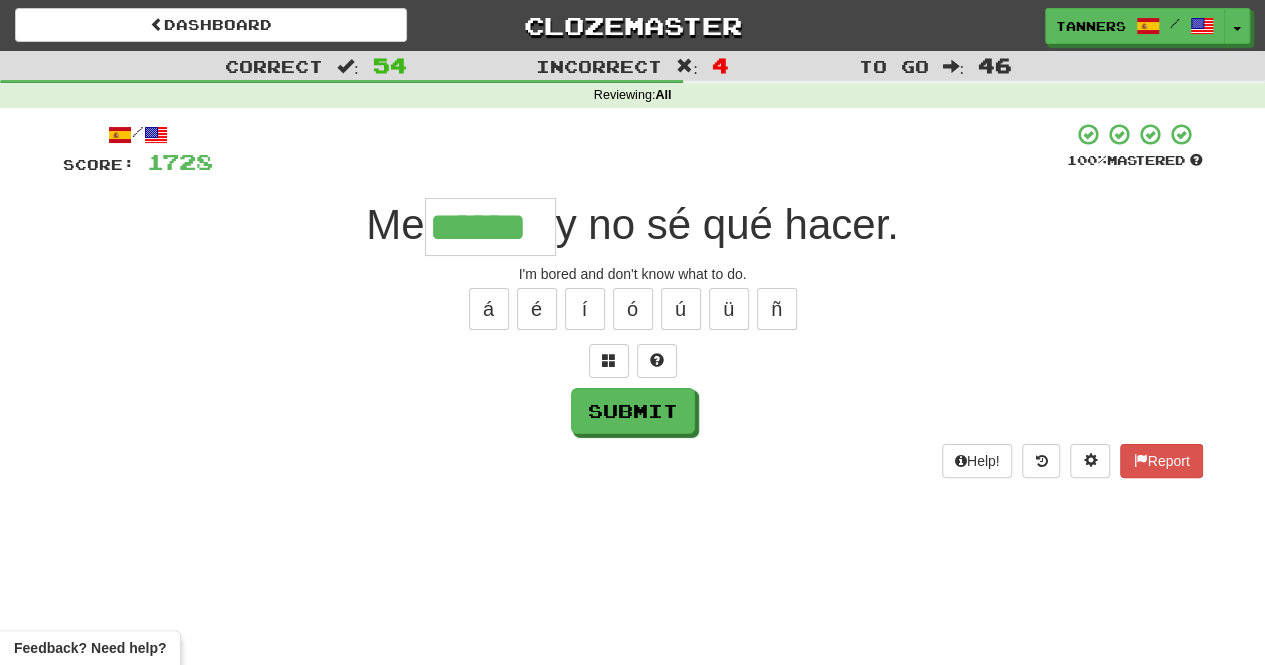 type on "******" 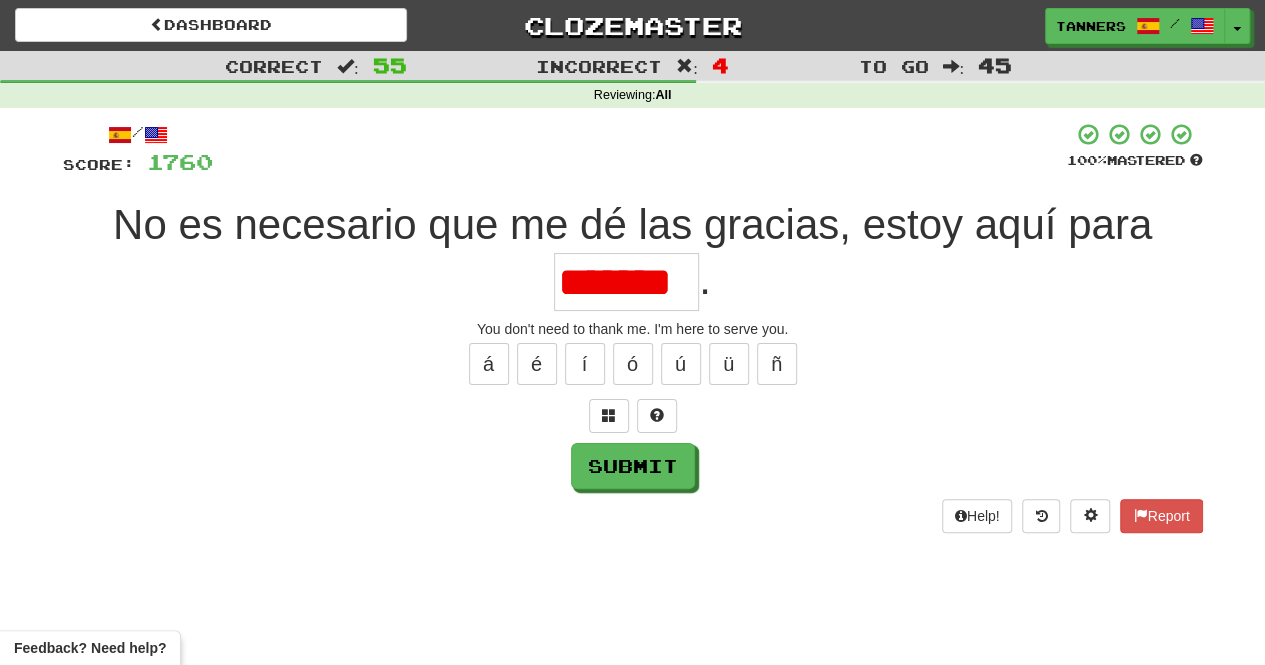 scroll, scrollTop: 0, scrollLeft: 0, axis: both 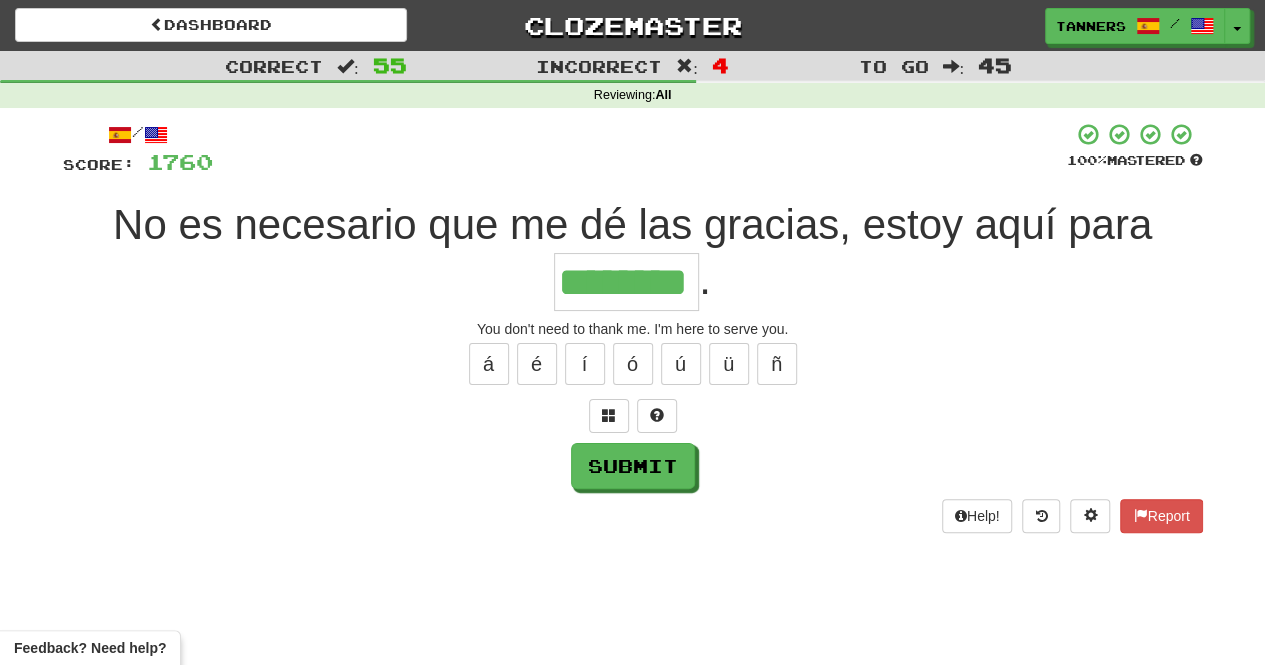 type on "********" 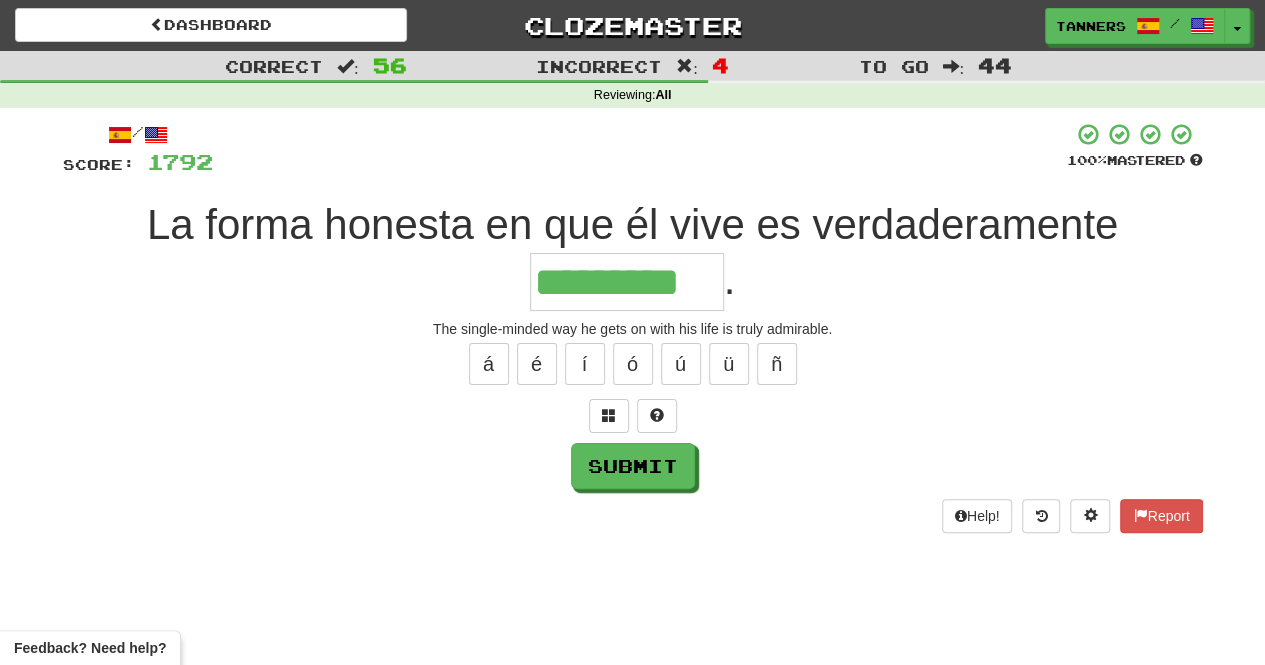 type on "*********" 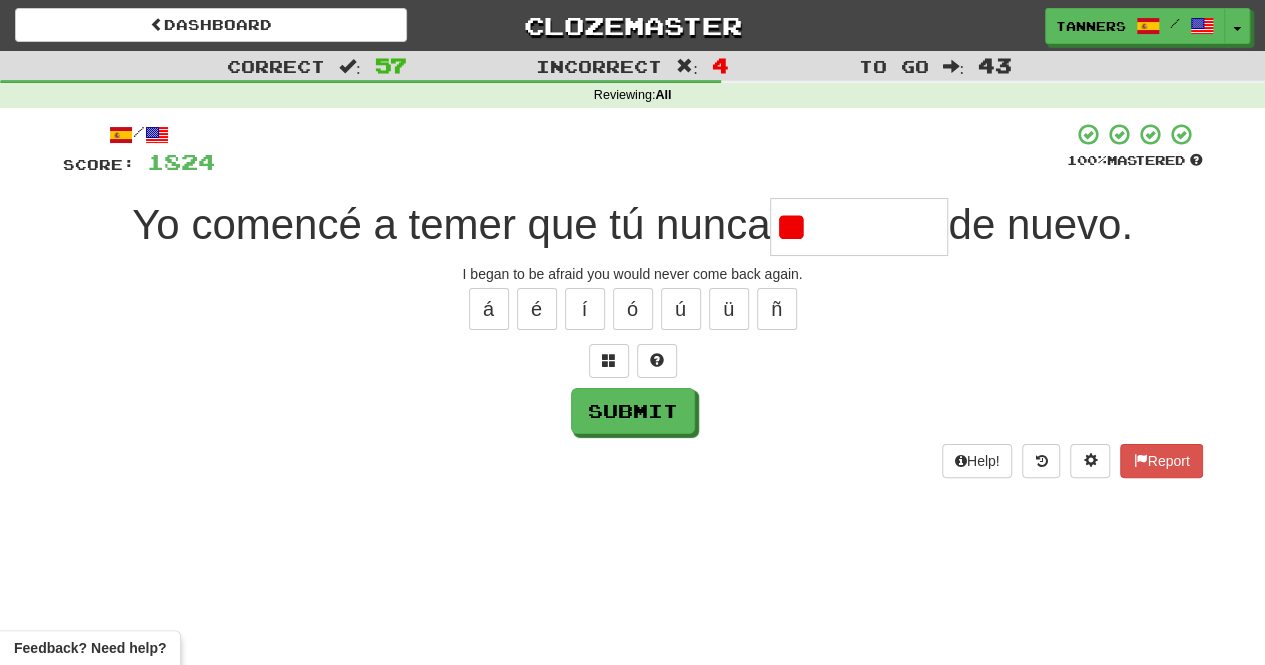 type on "*" 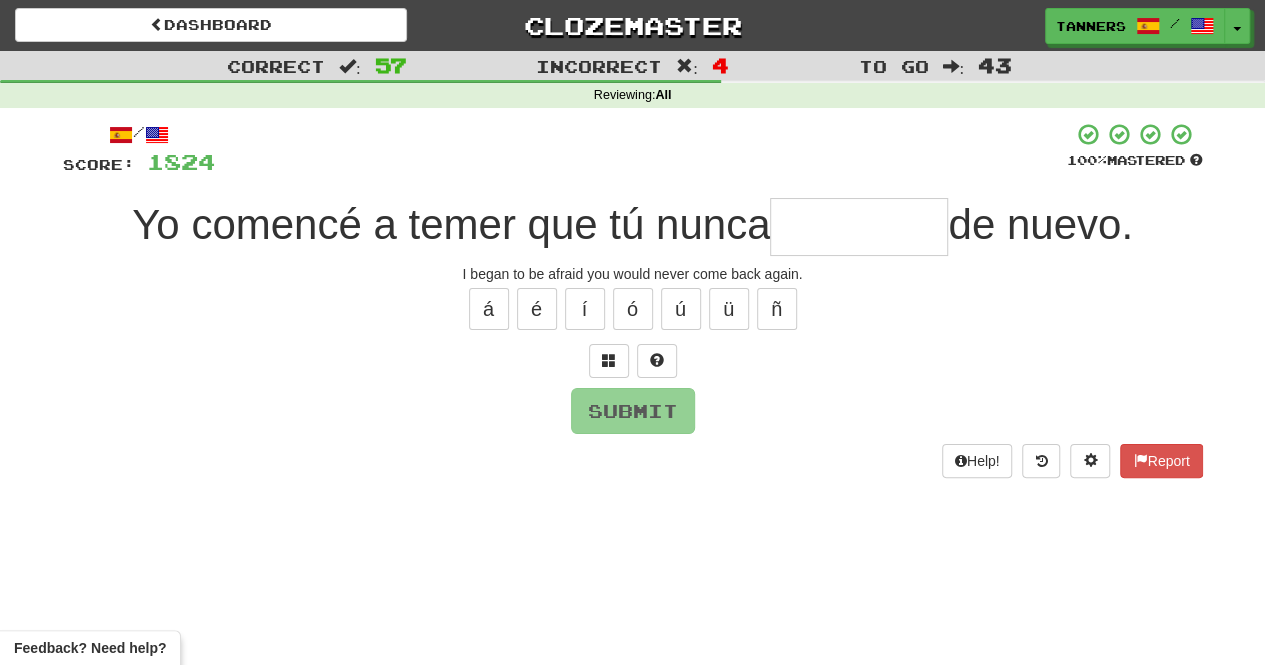 type on "*" 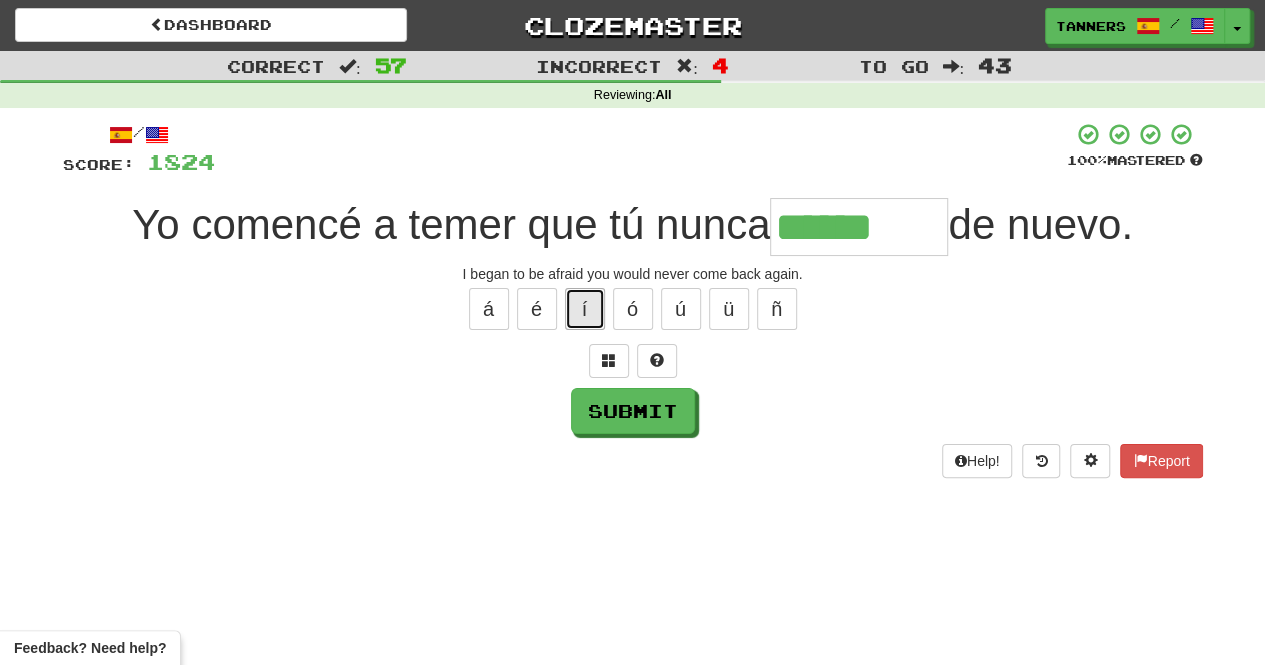 click on "í" at bounding box center [585, 309] 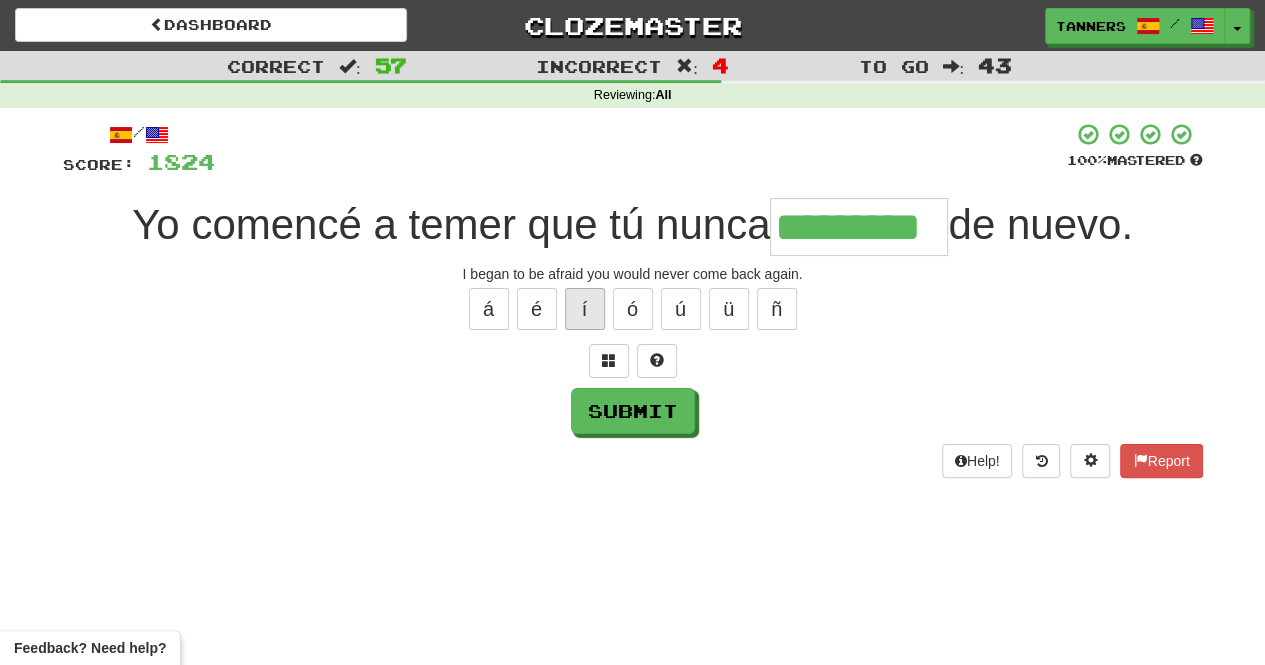 type on "*********" 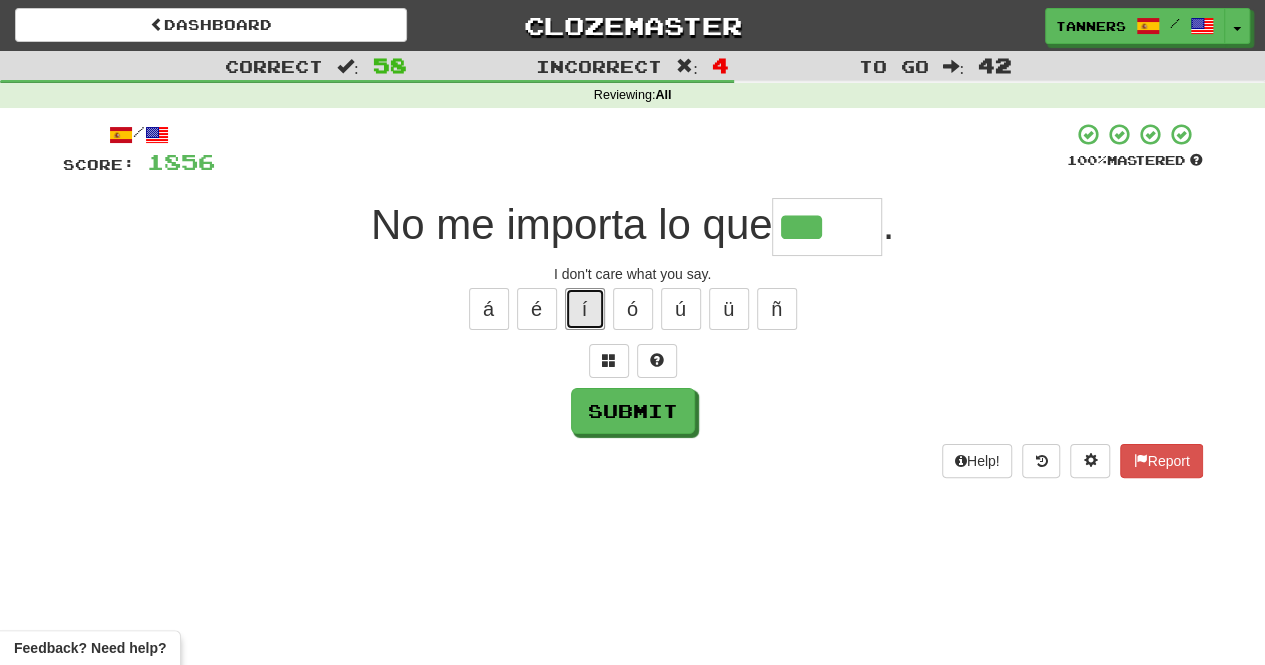 click on "í" at bounding box center (585, 309) 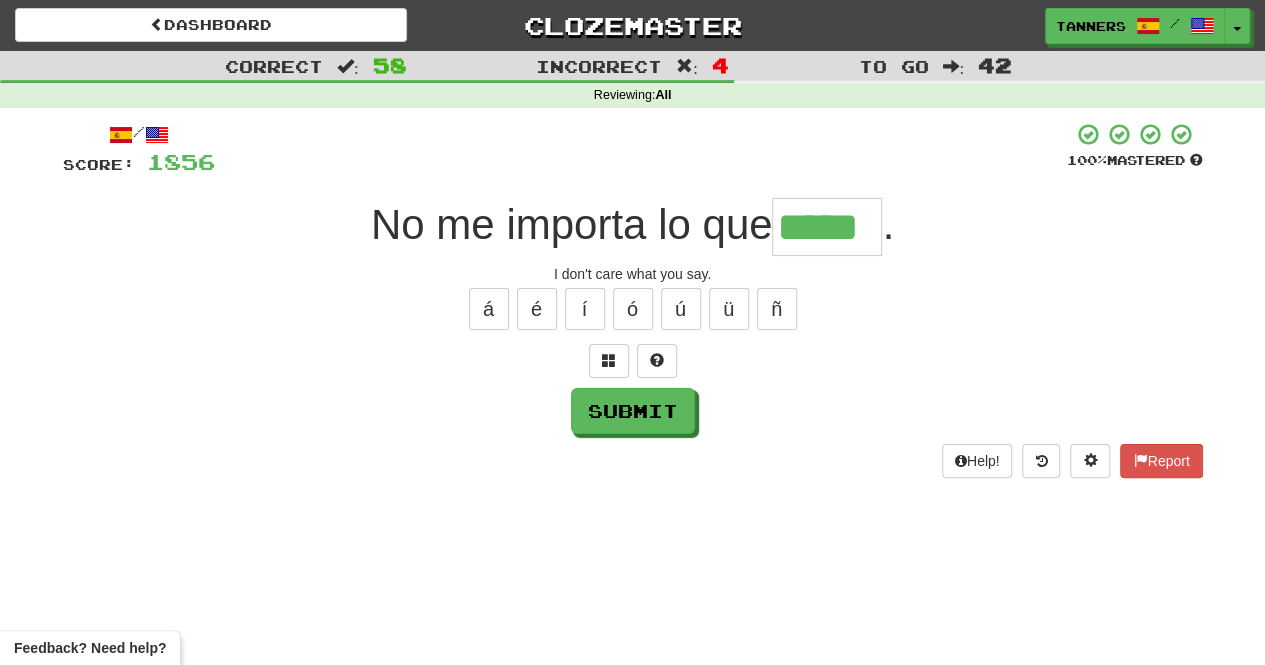 type on "*****" 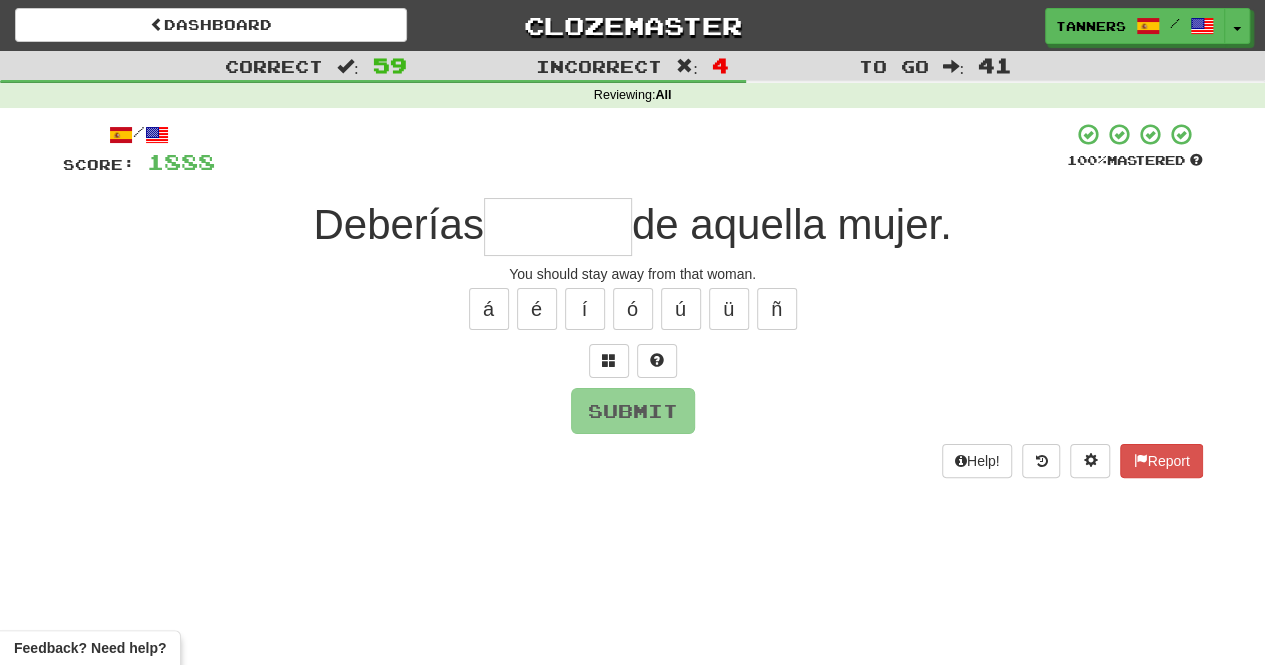 type on "*" 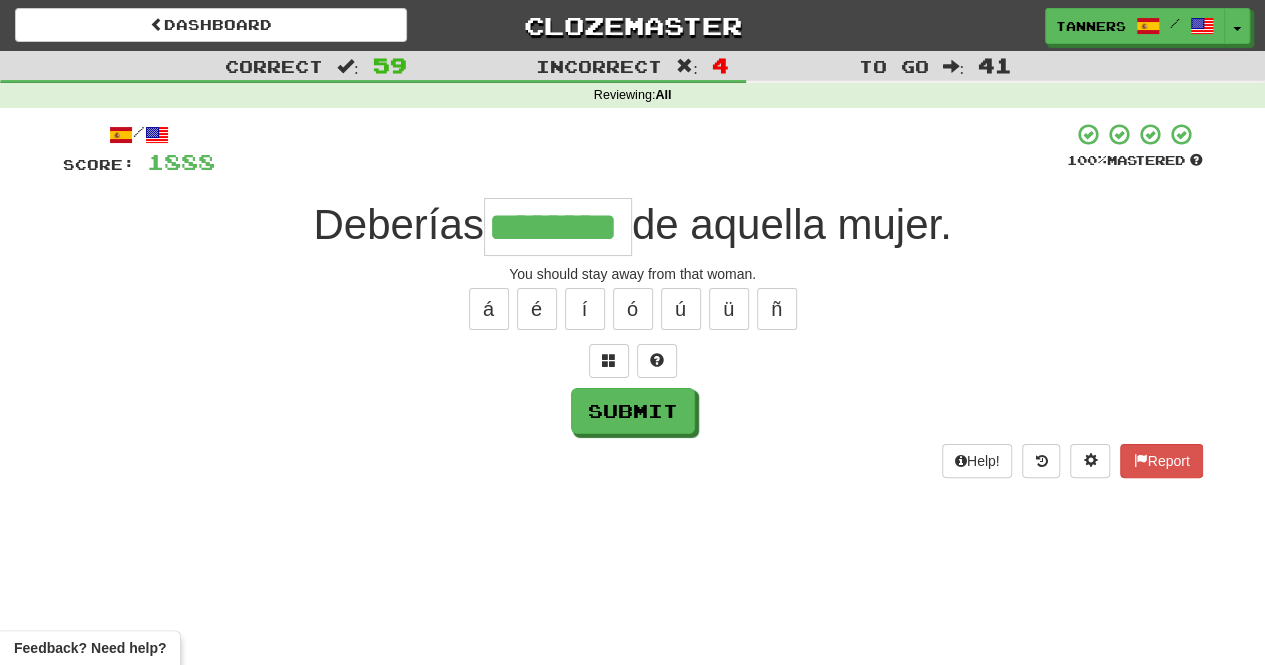 type on "********" 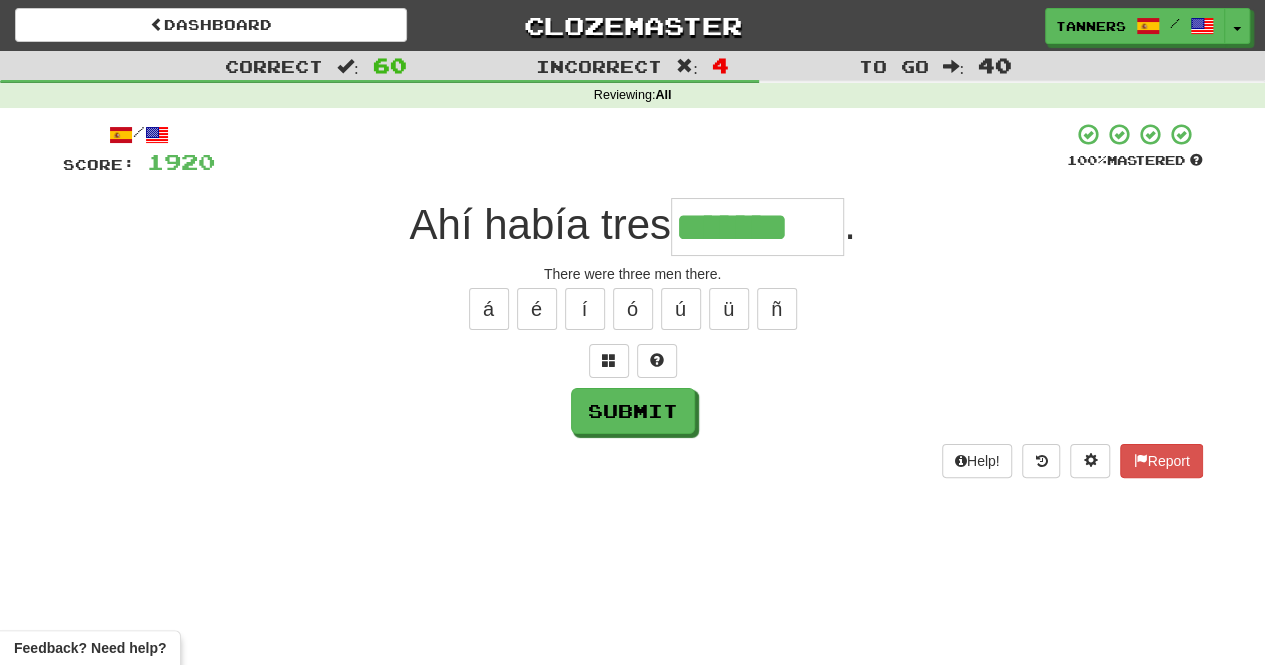type on "*******" 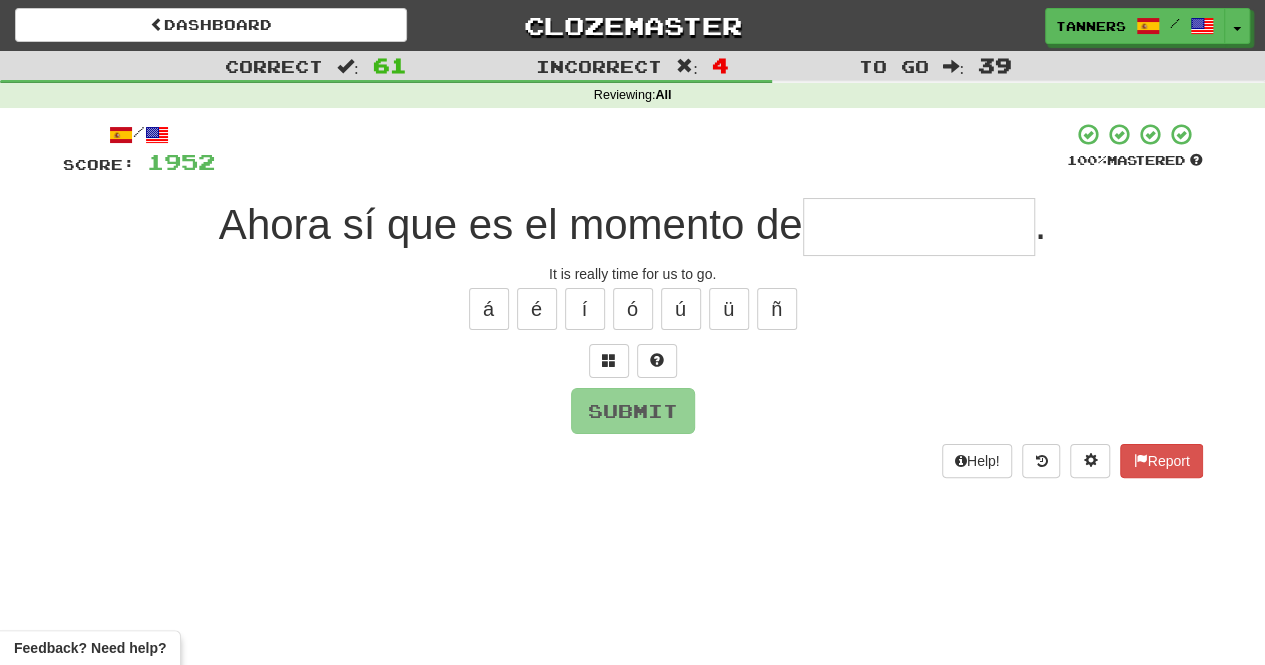 type on "*" 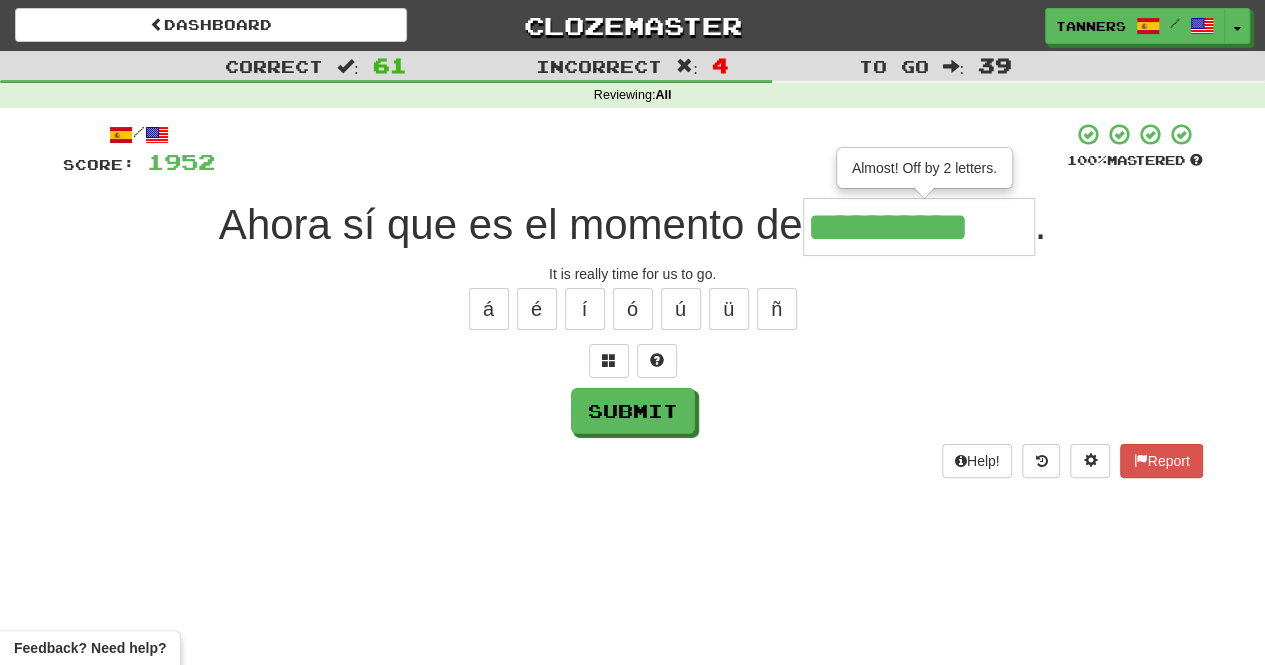 type on "**********" 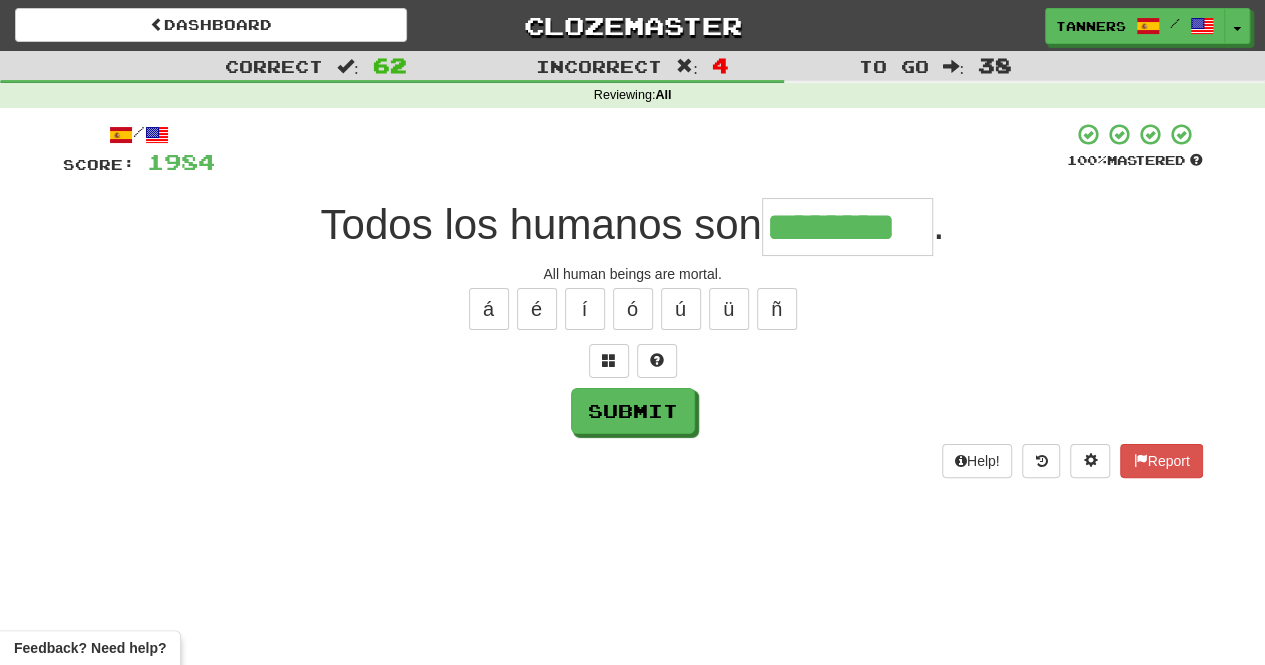type on "********" 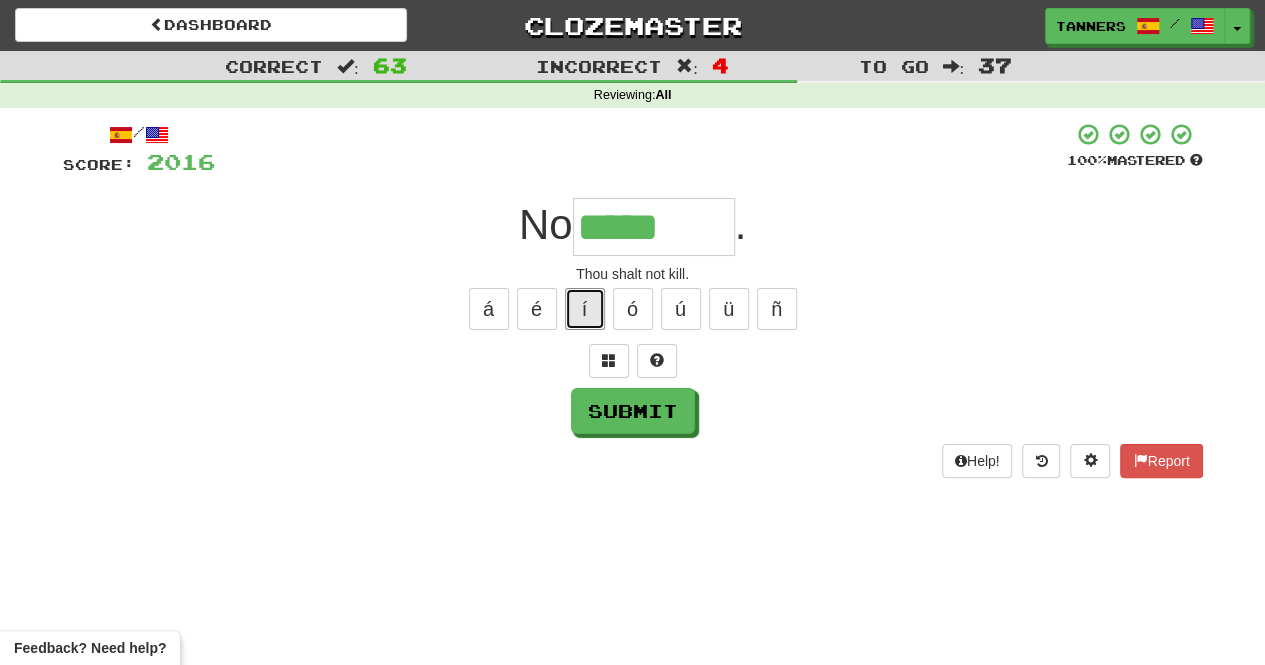 click on "í" at bounding box center (585, 309) 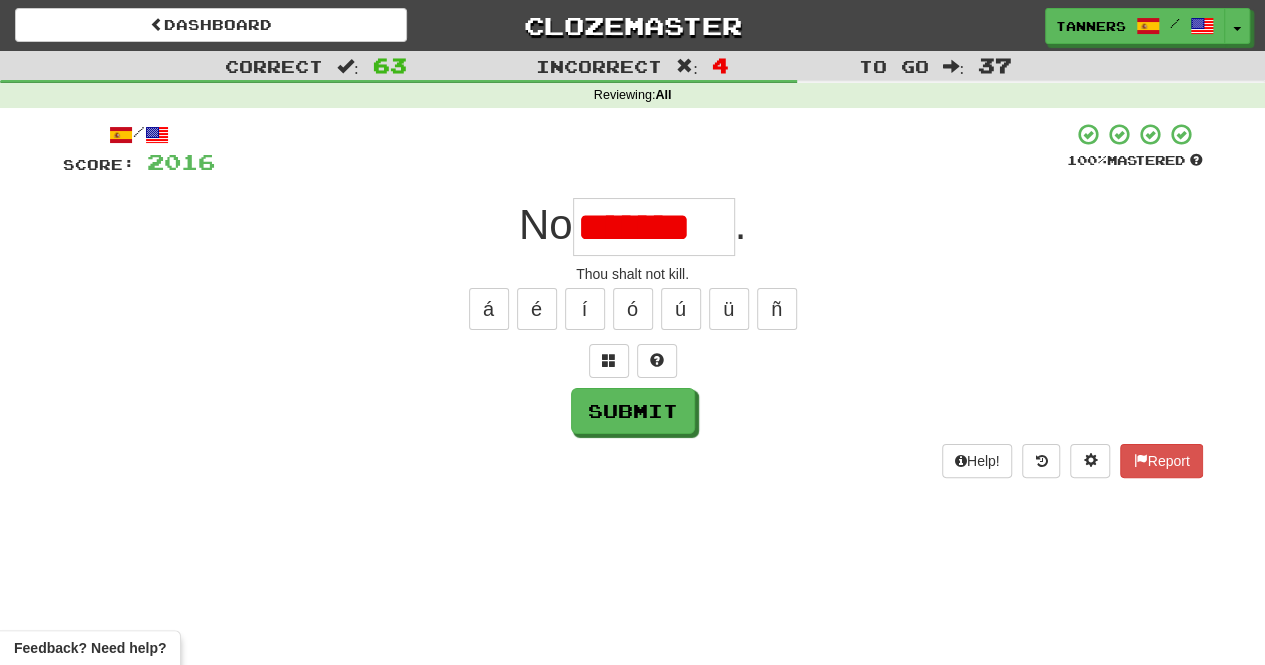 scroll, scrollTop: 0, scrollLeft: 0, axis: both 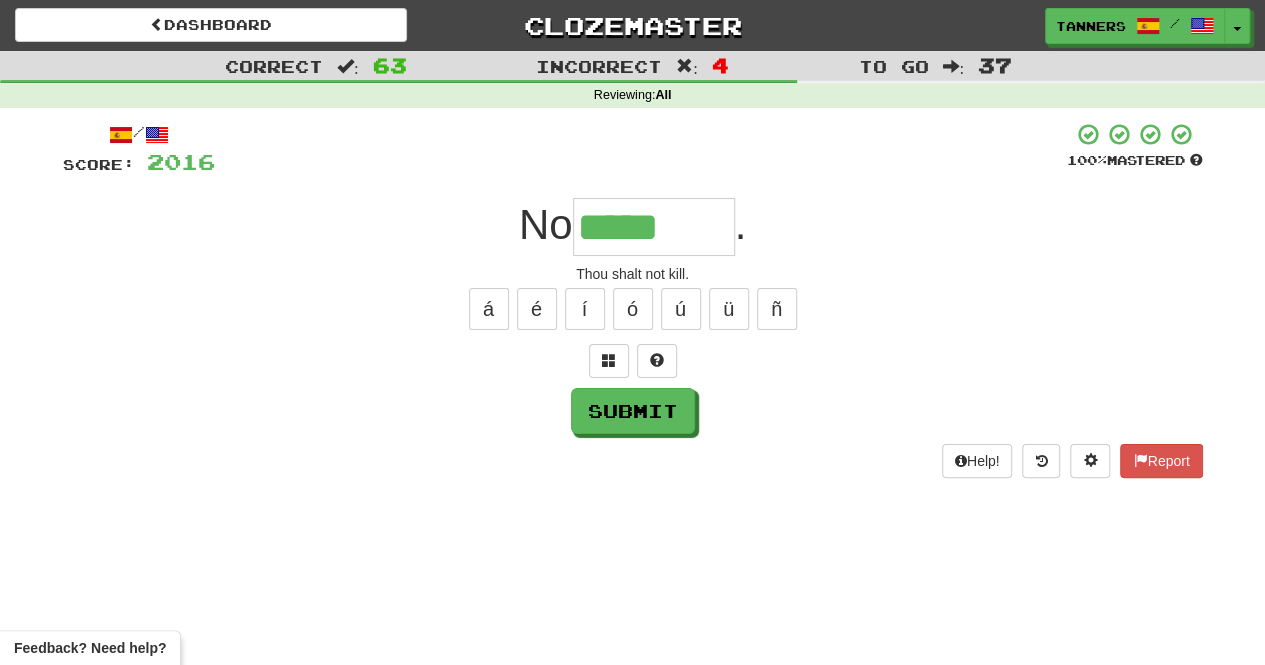 click on "á é í ó ú ü ñ" at bounding box center (633, 309) 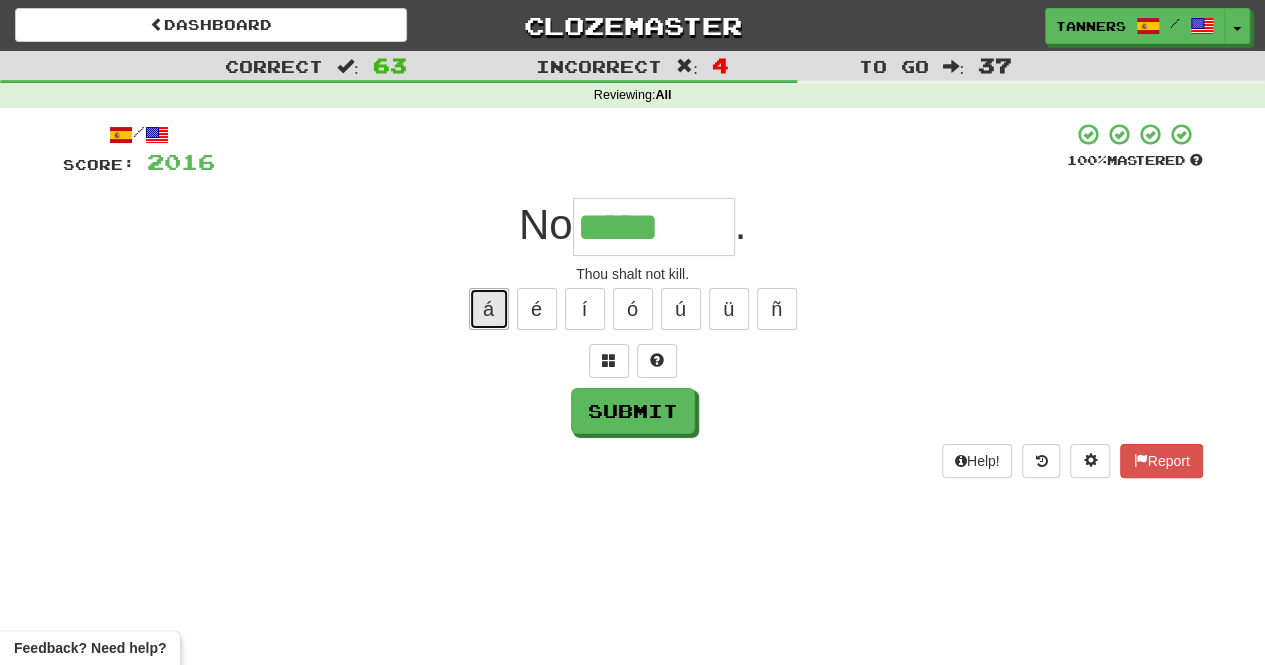 click on "á" at bounding box center [489, 309] 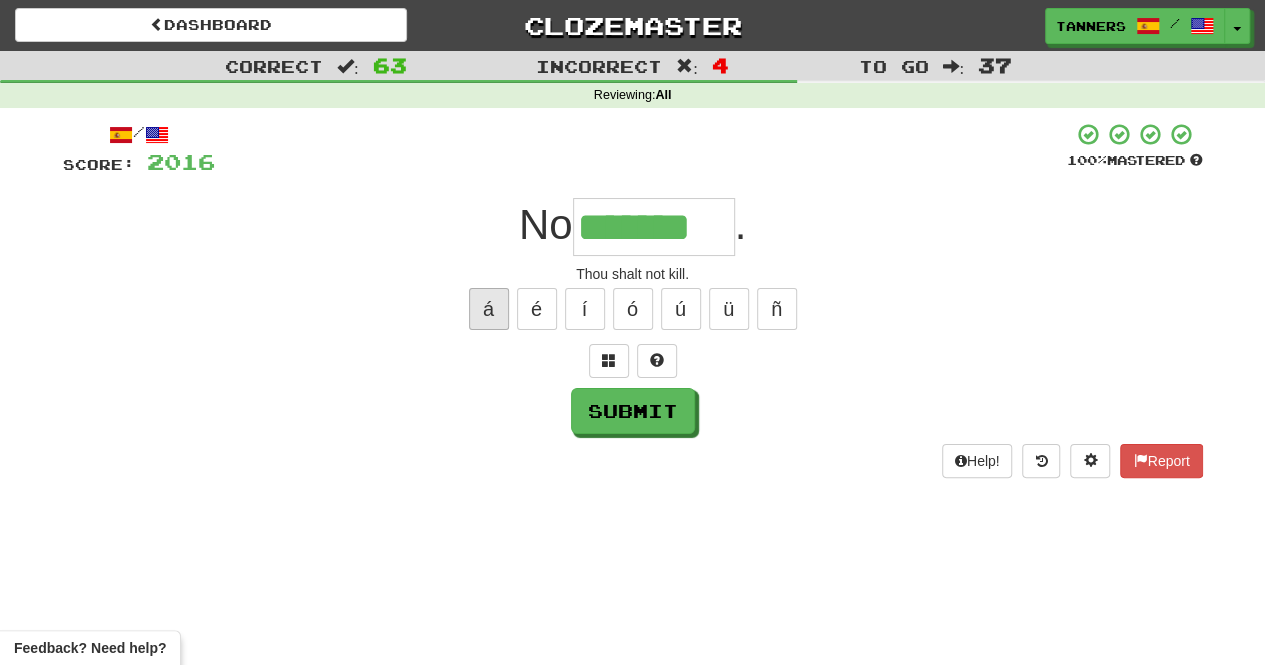 type on "*******" 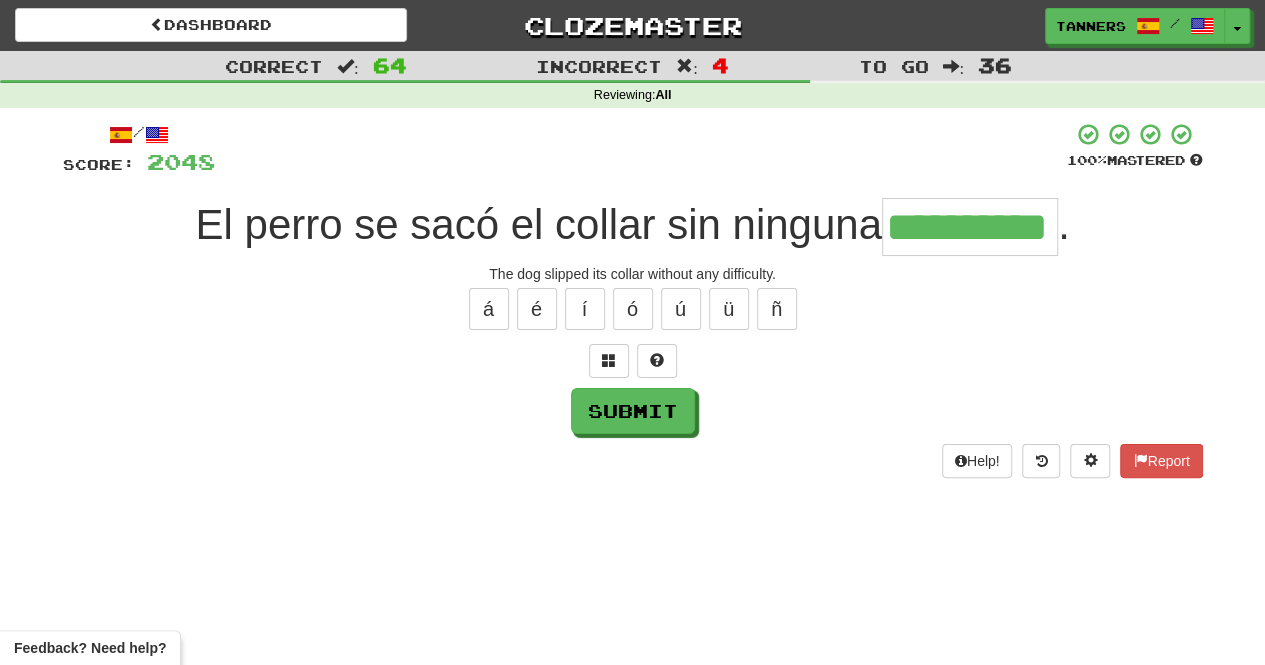 type on "**********" 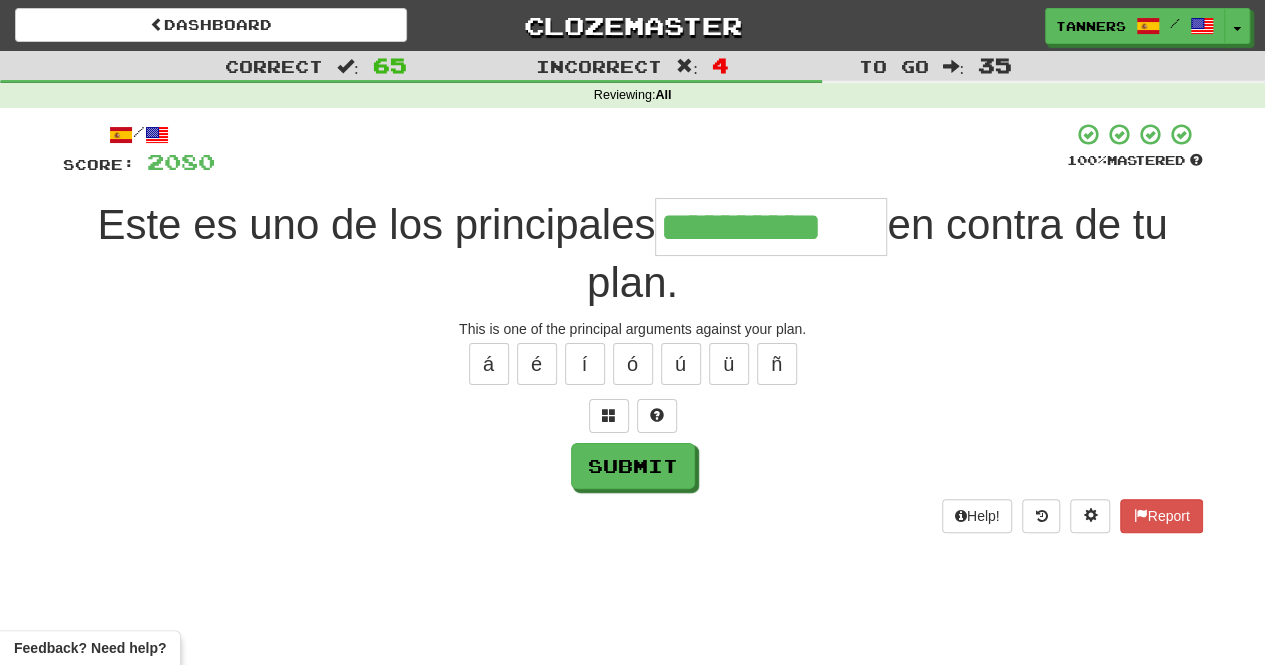 type on "**********" 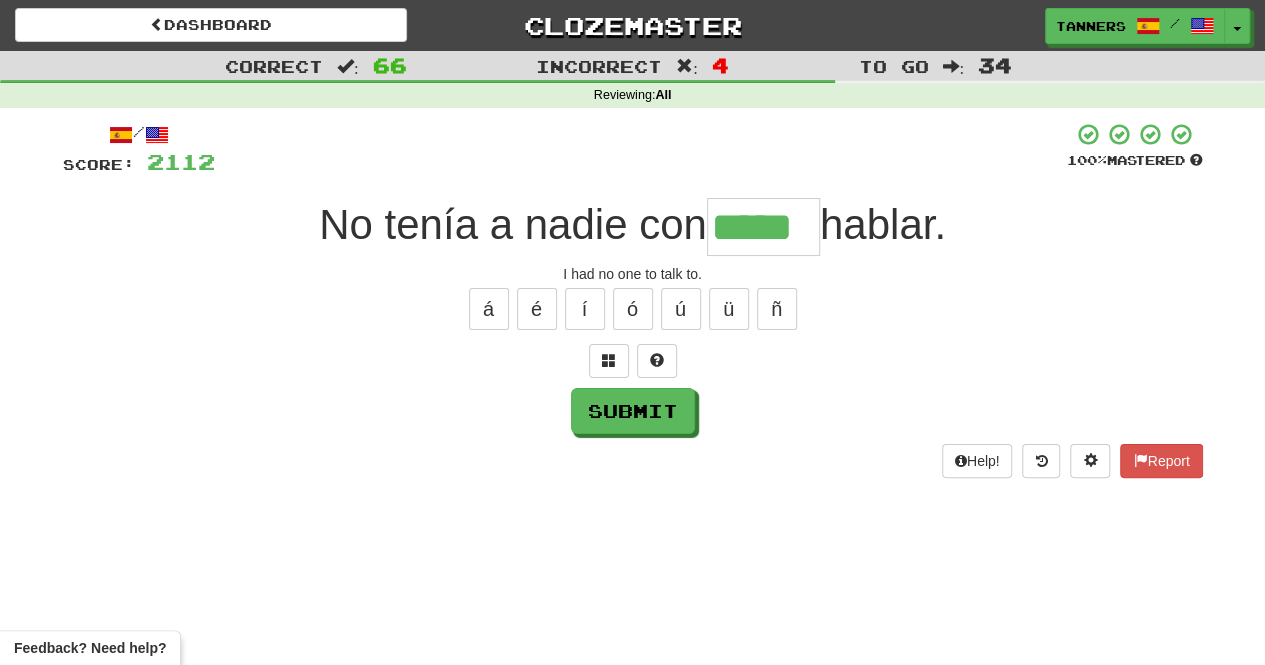 type on "*****" 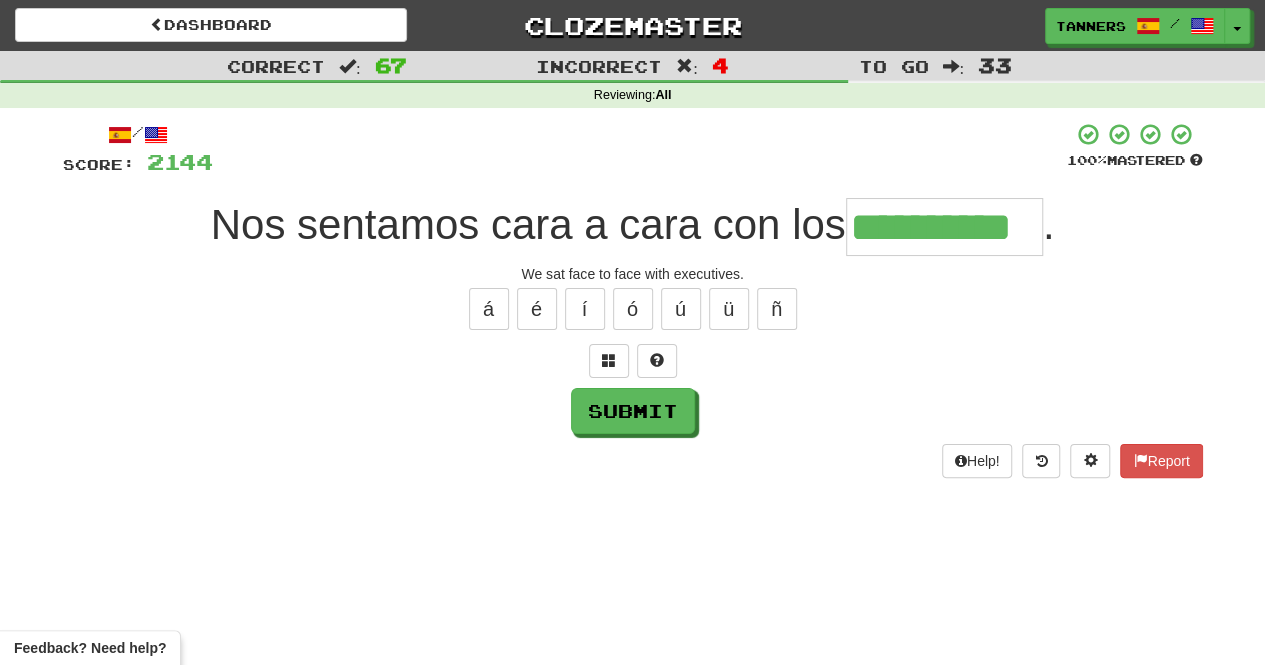 type on "**********" 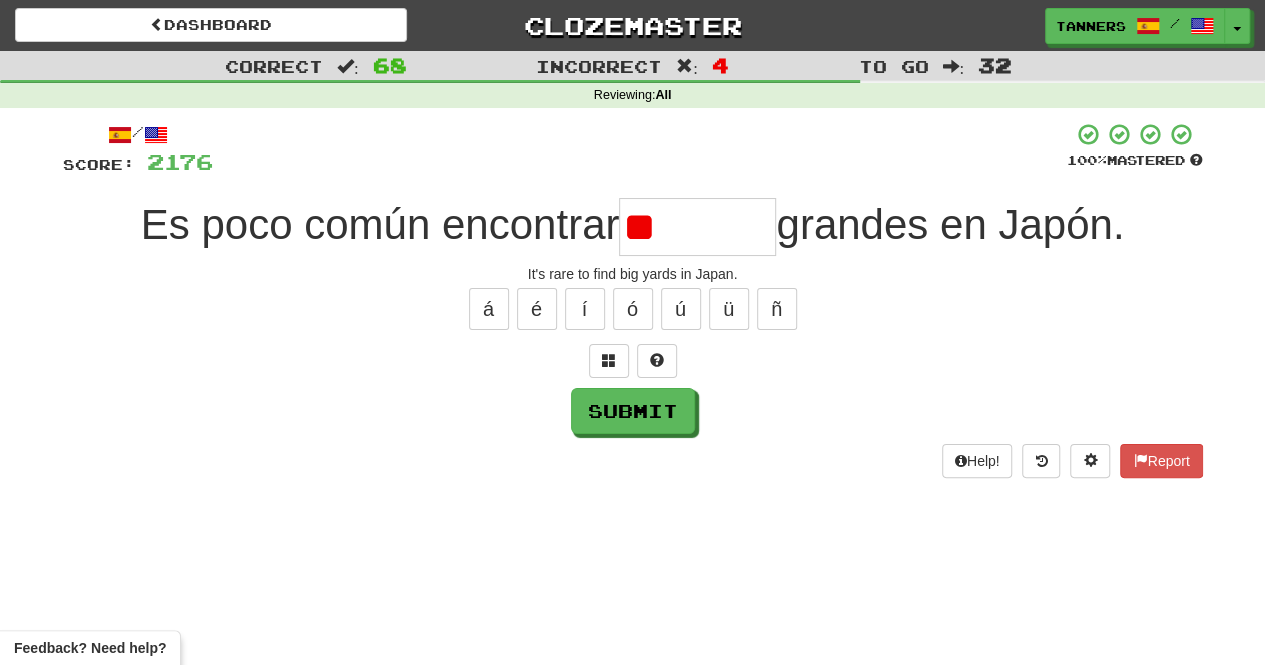 type on "*" 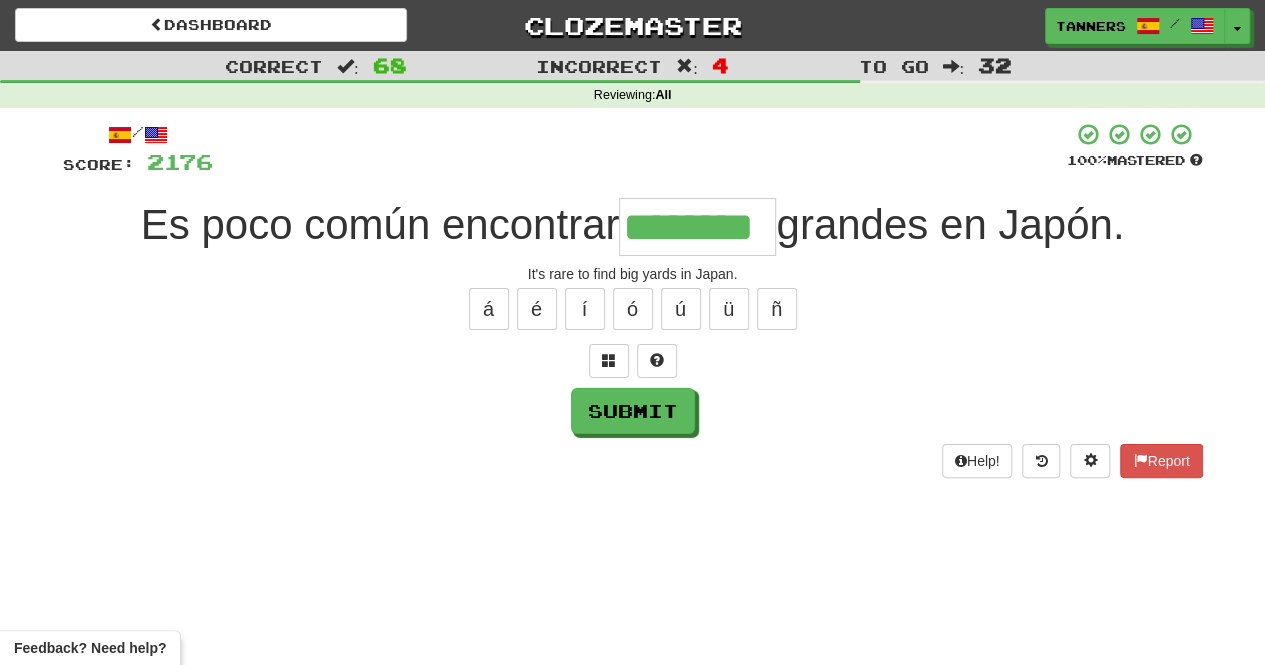 type on "********" 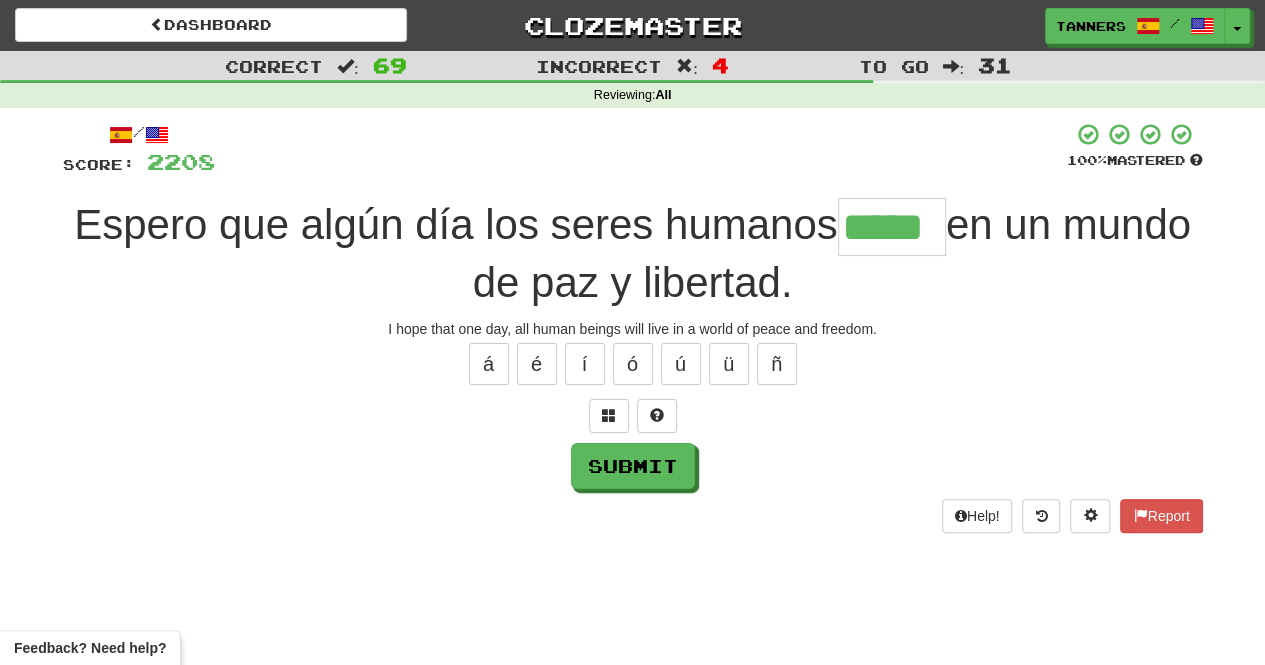type on "*****" 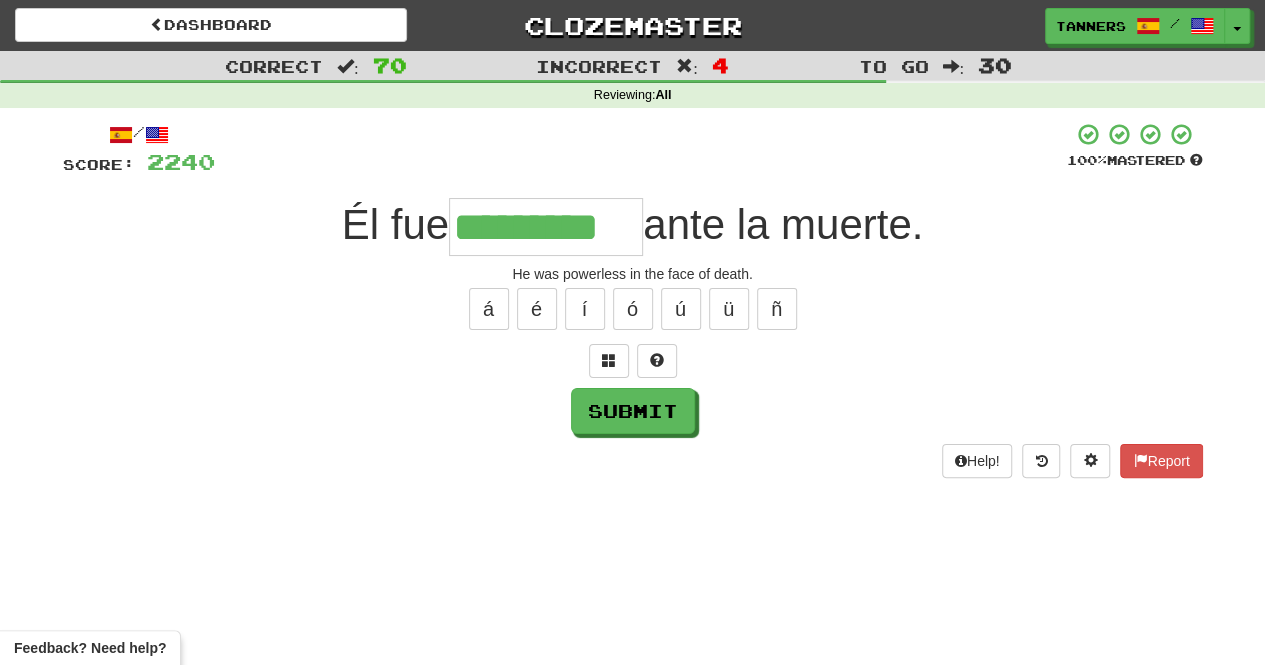 type on "*********" 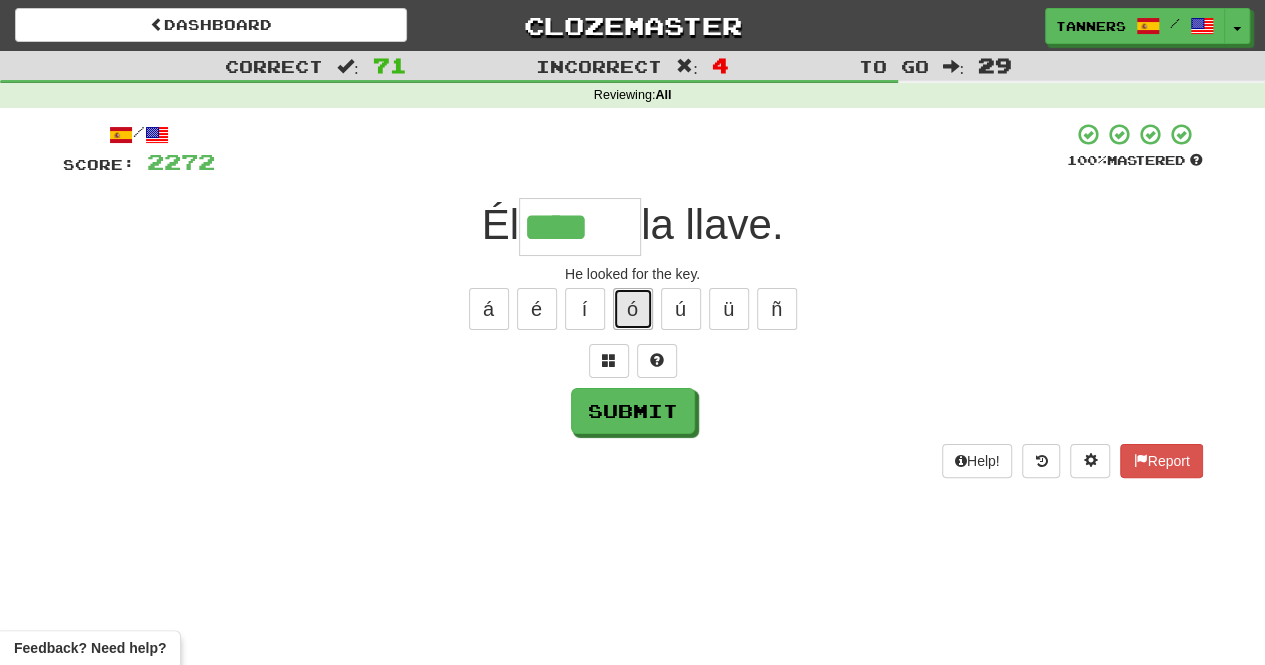 click on "ó" at bounding box center (633, 309) 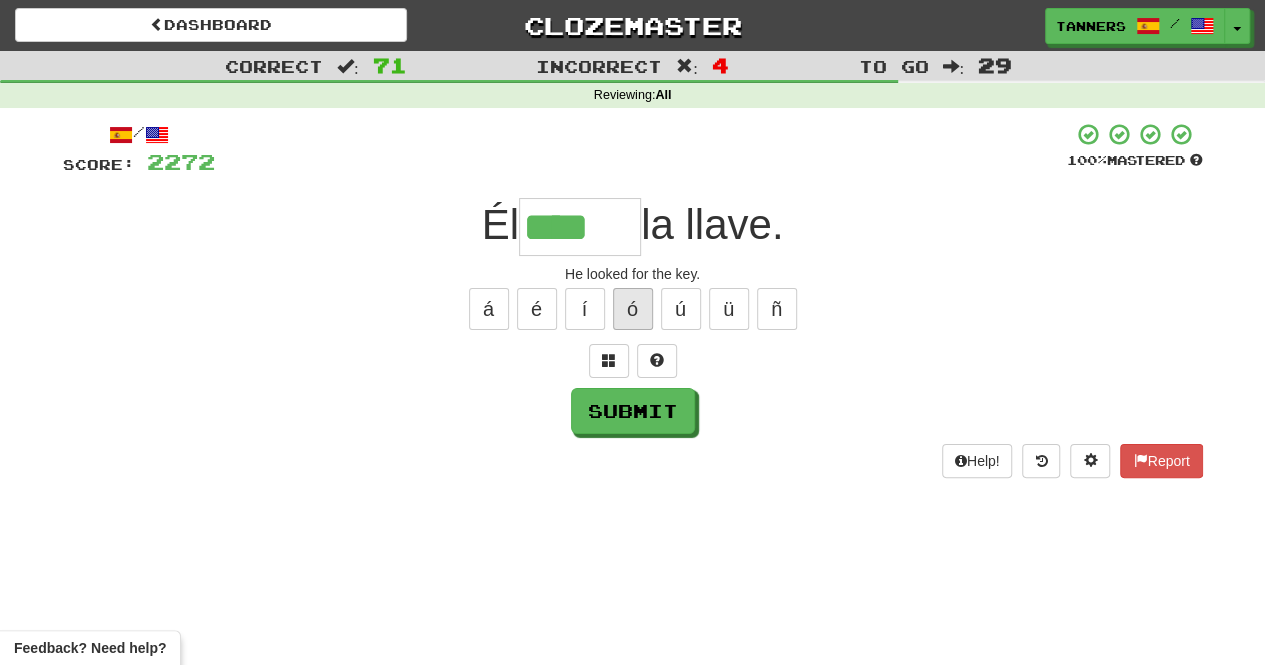 type on "*****" 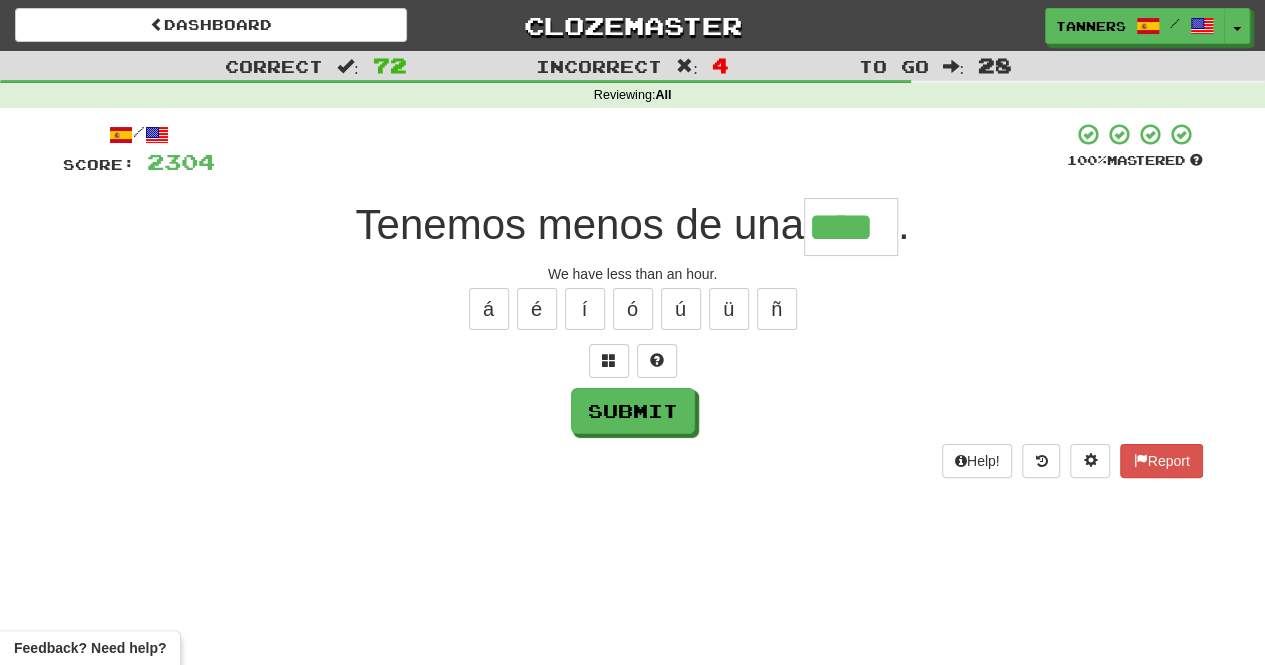 type on "****" 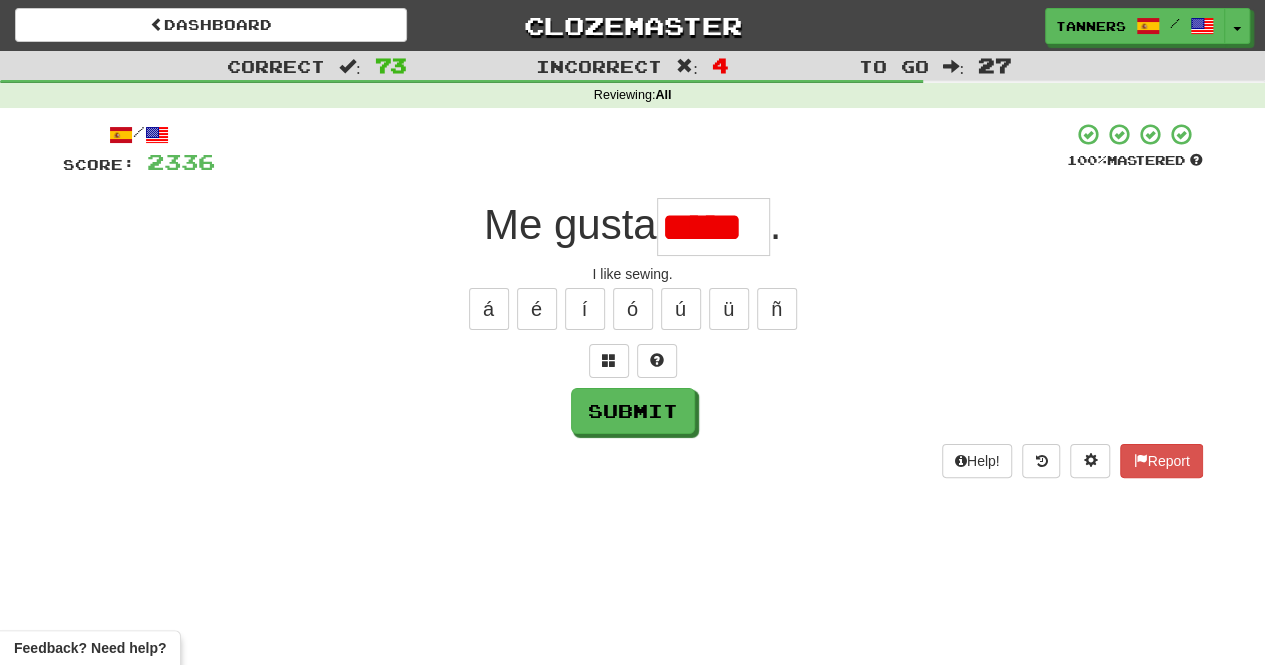 scroll, scrollTop: 0, scrollLeft: 0, axis: both 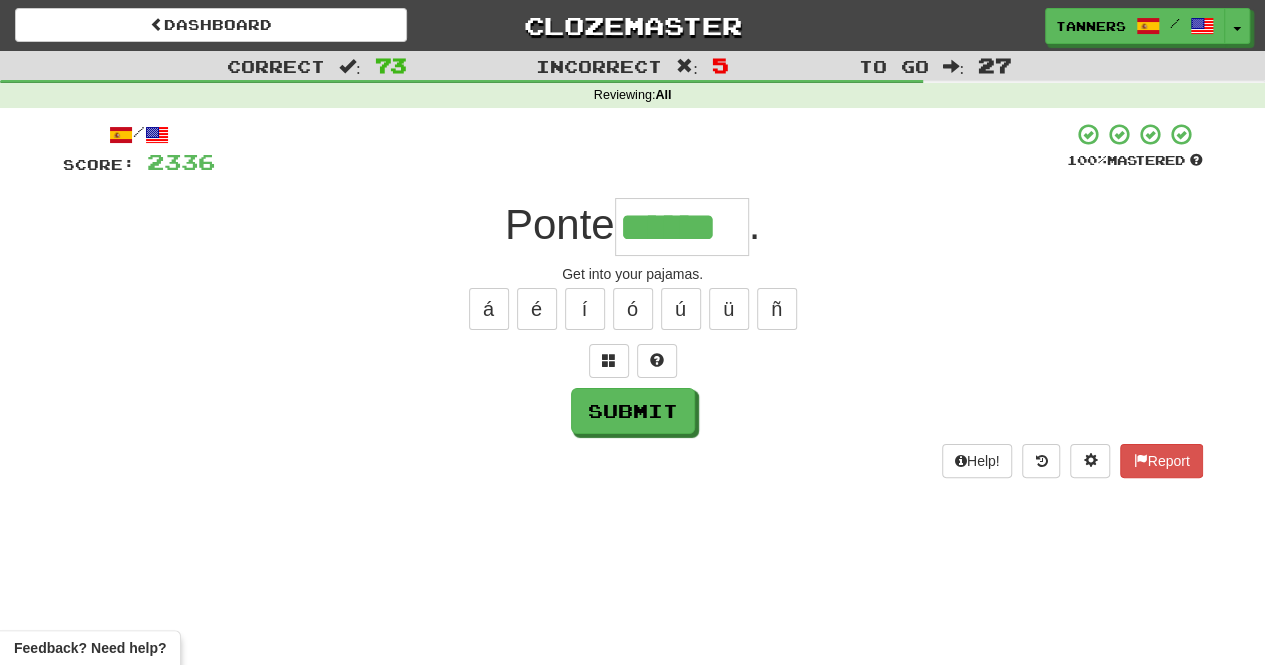 type on "******" 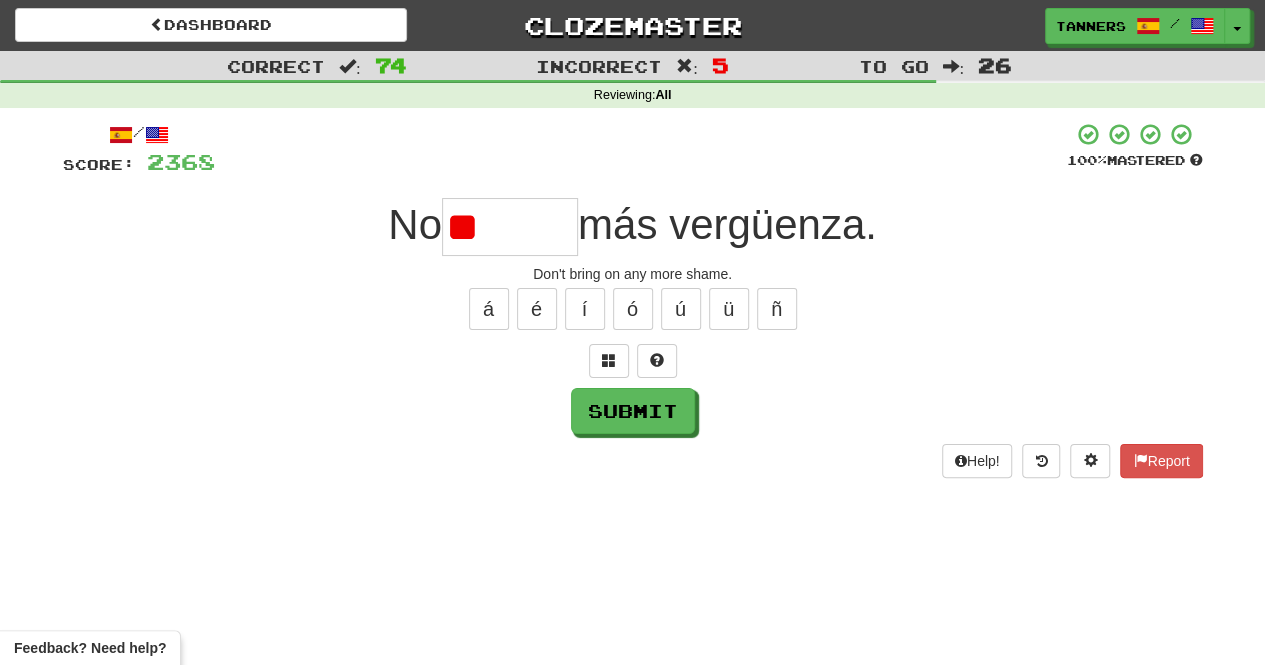 type on "*" 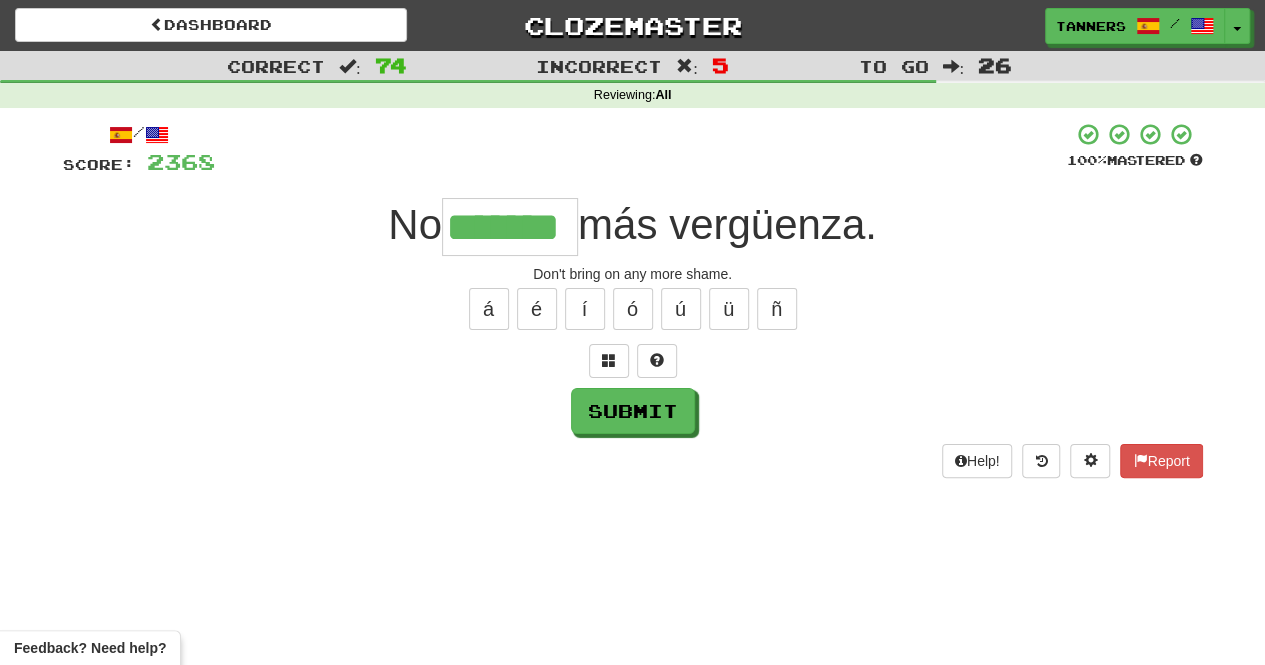 type on "*******" 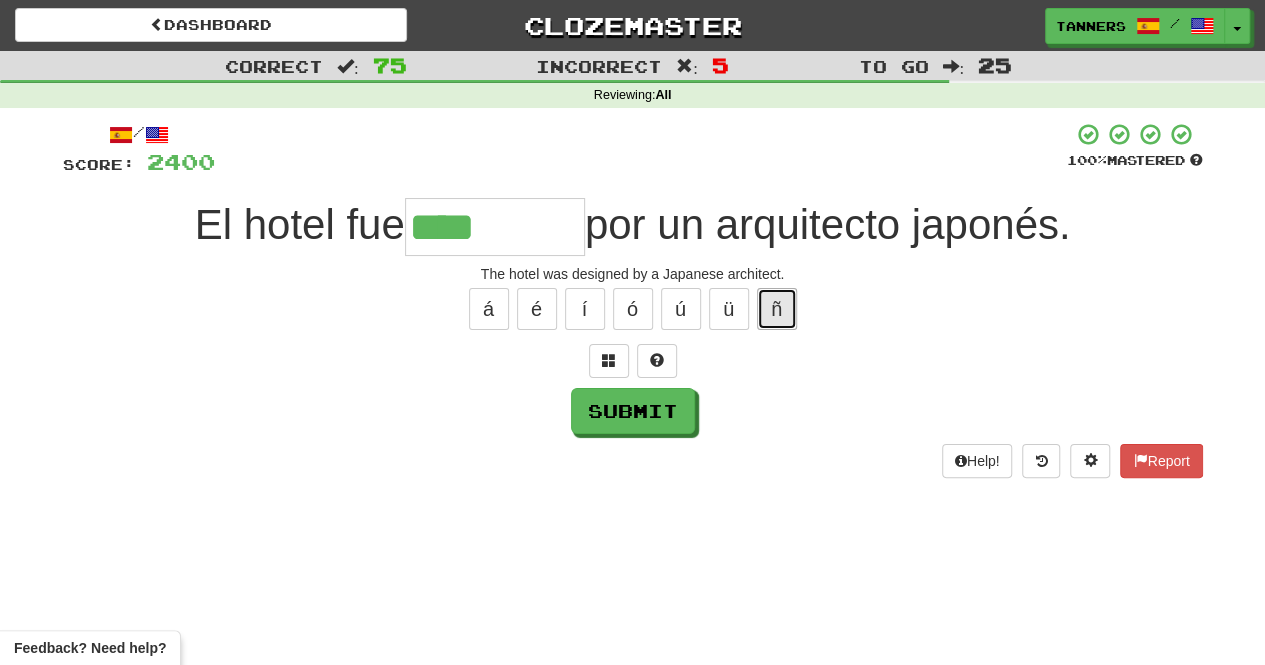 click on "ñ" at bounding box center (777, 309) 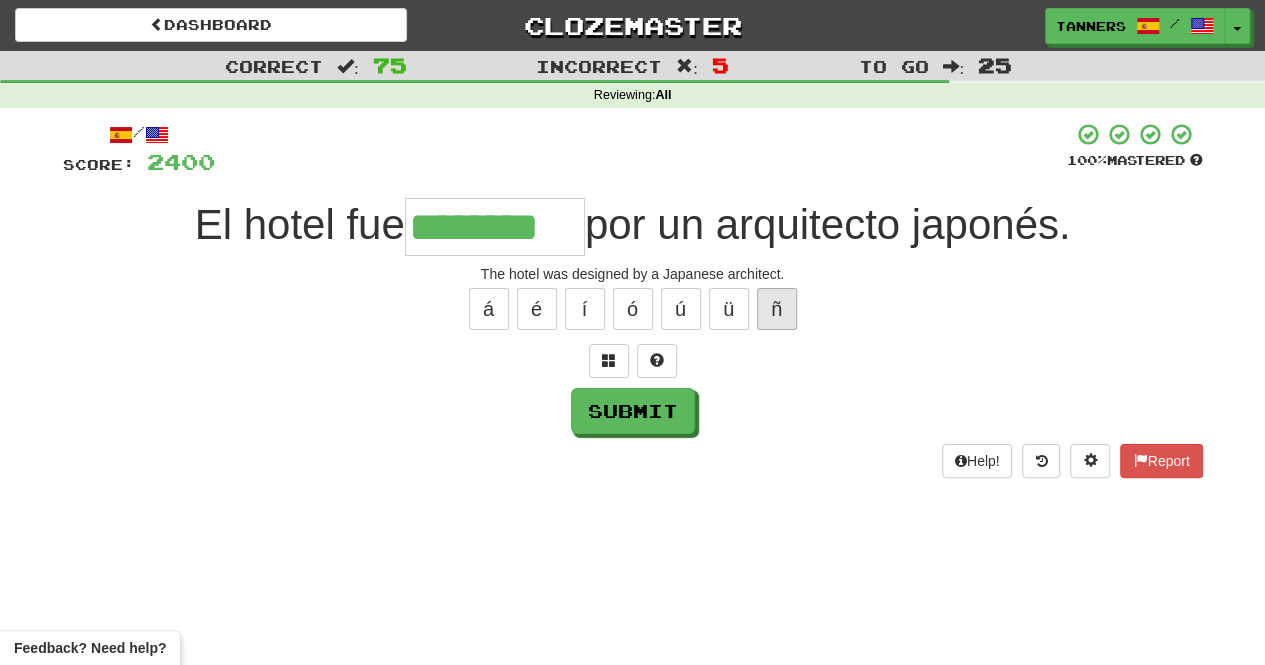 type on "********" 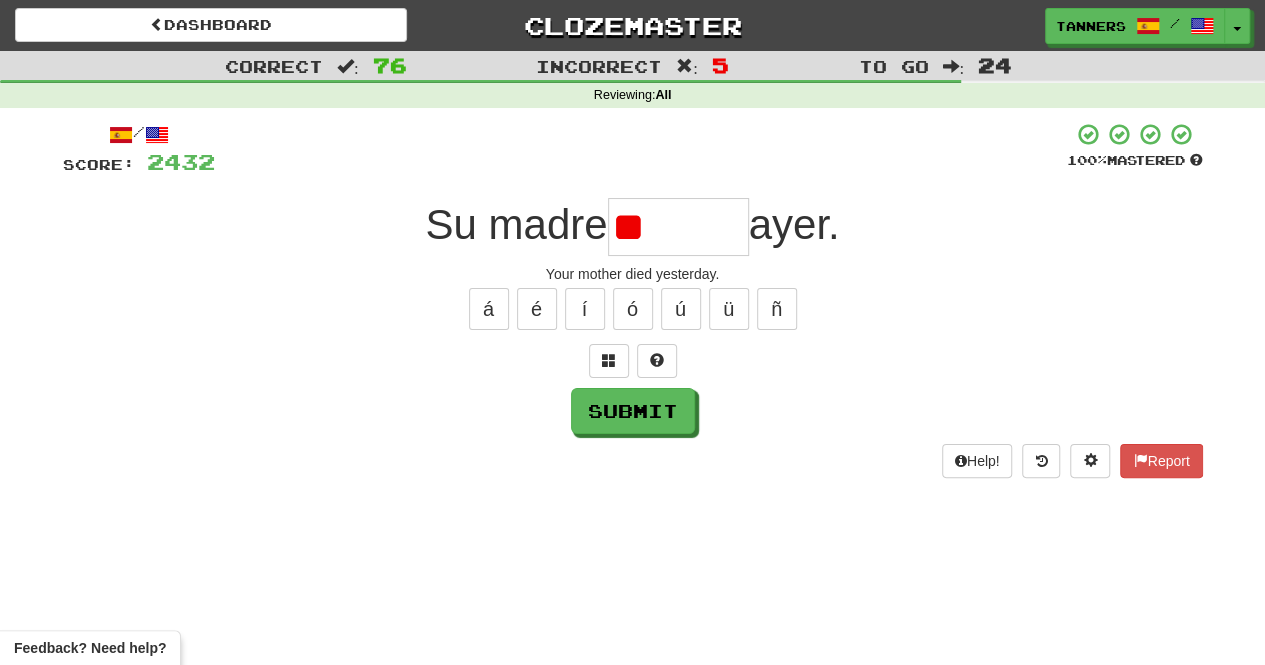 type on "*" 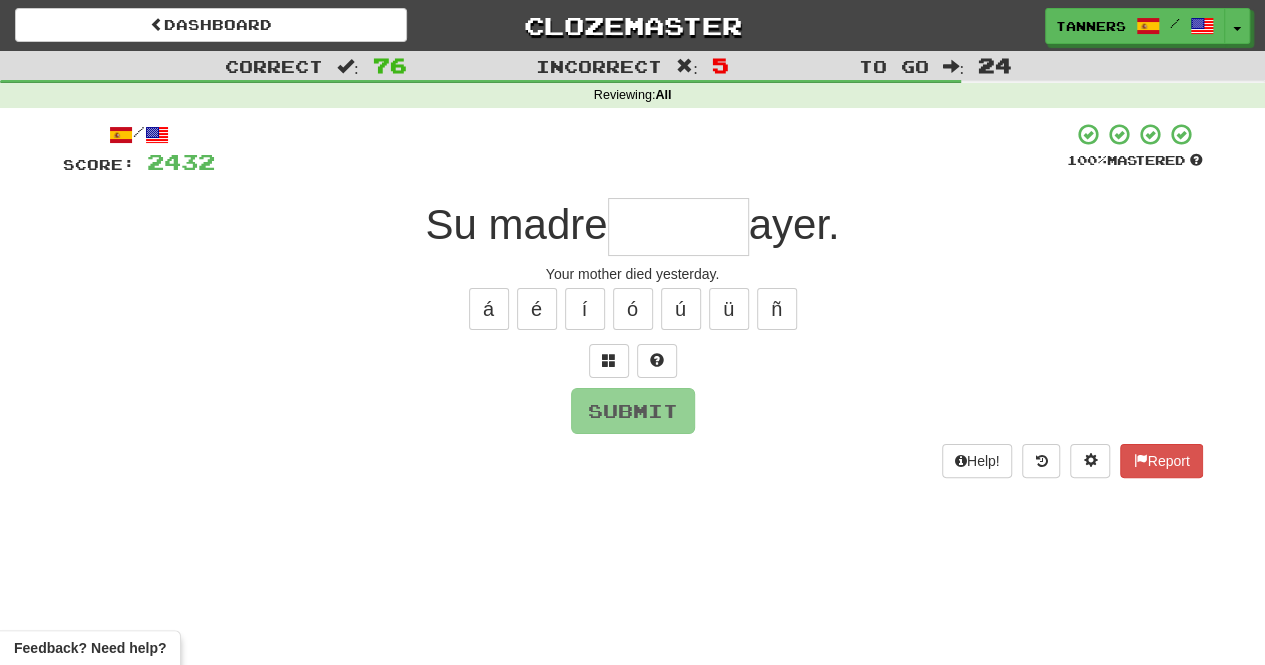 type on "*" 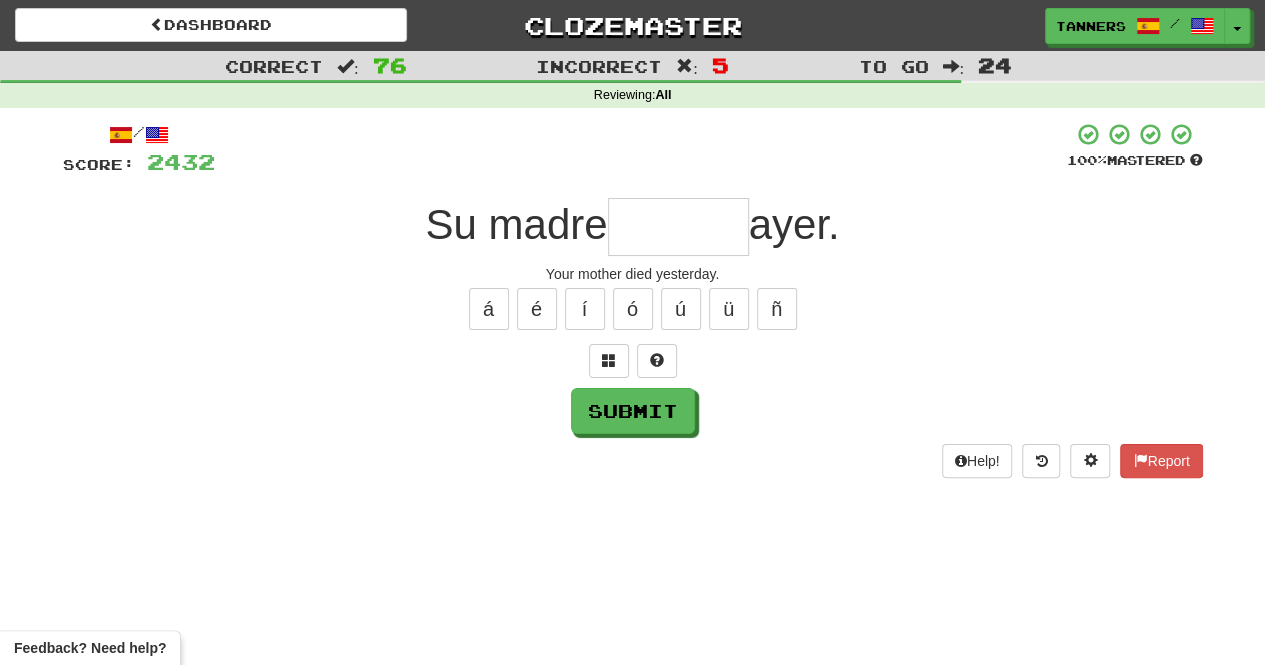 type on "*" 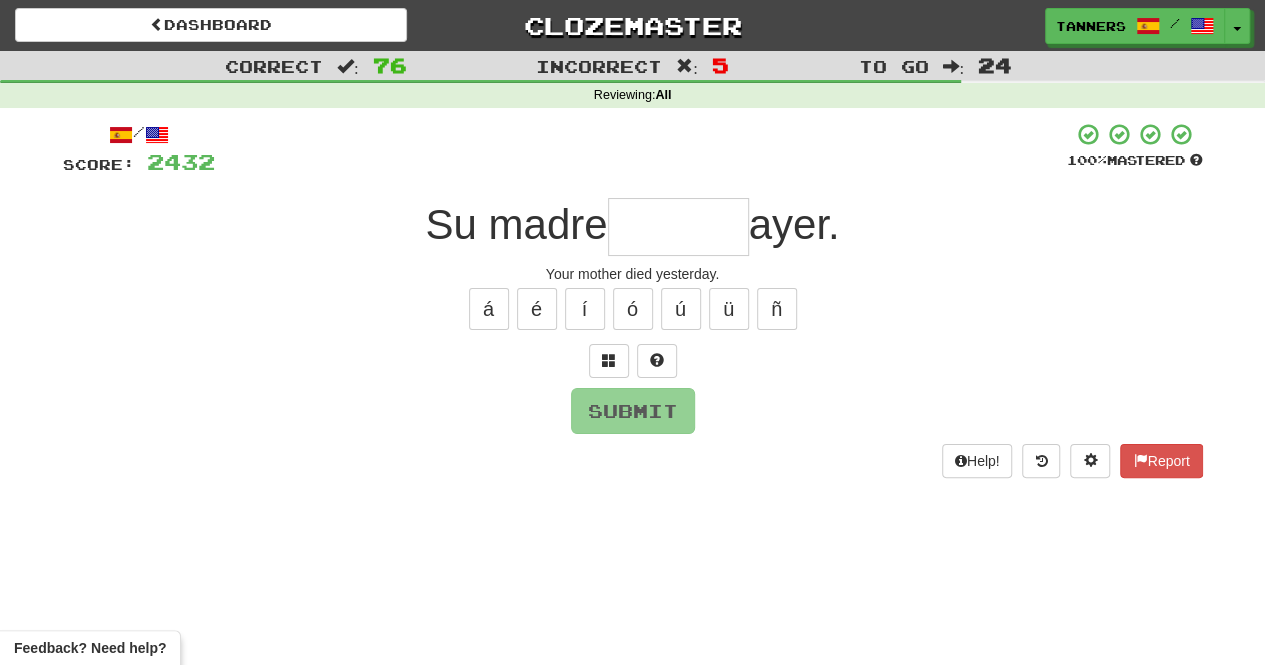 type on "*" 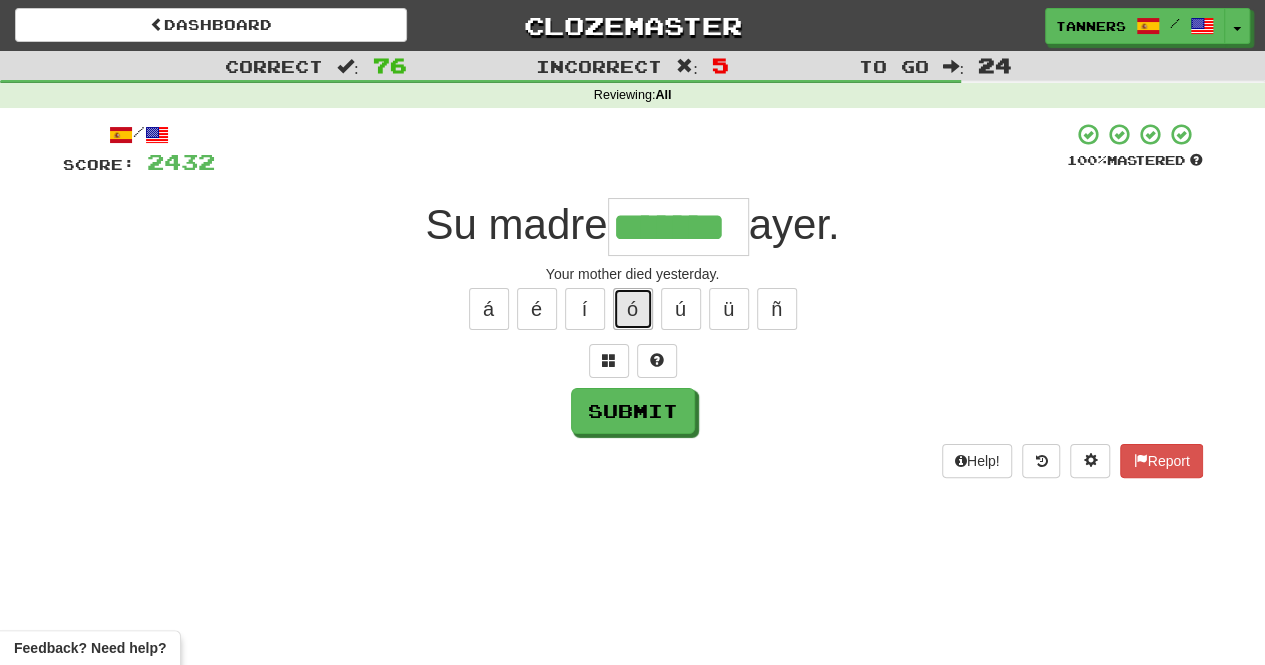 click on "ó" at bounding box center [633, 309] 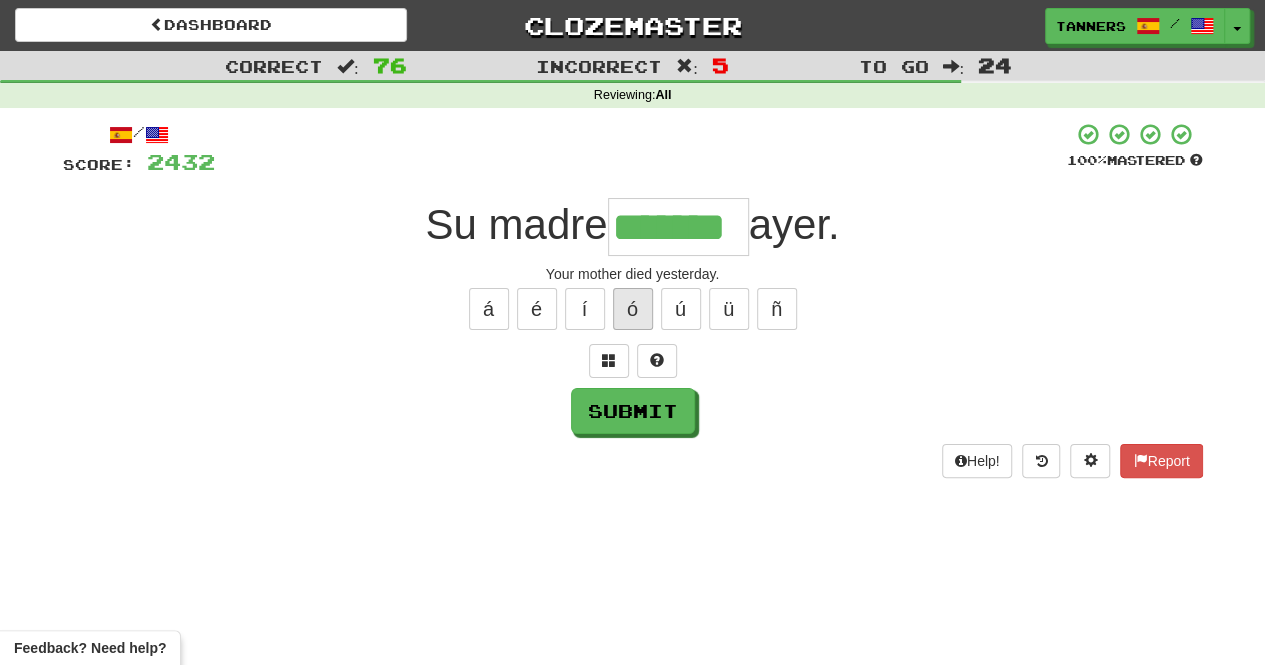 type on "********" 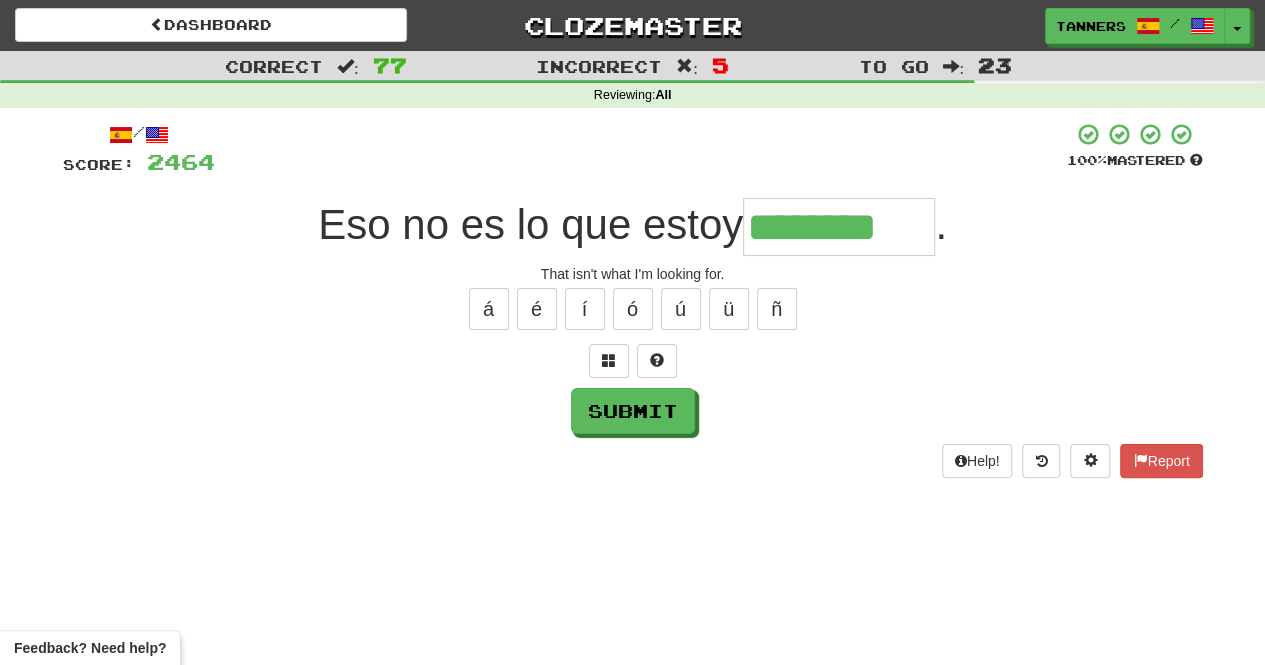 type on "********" 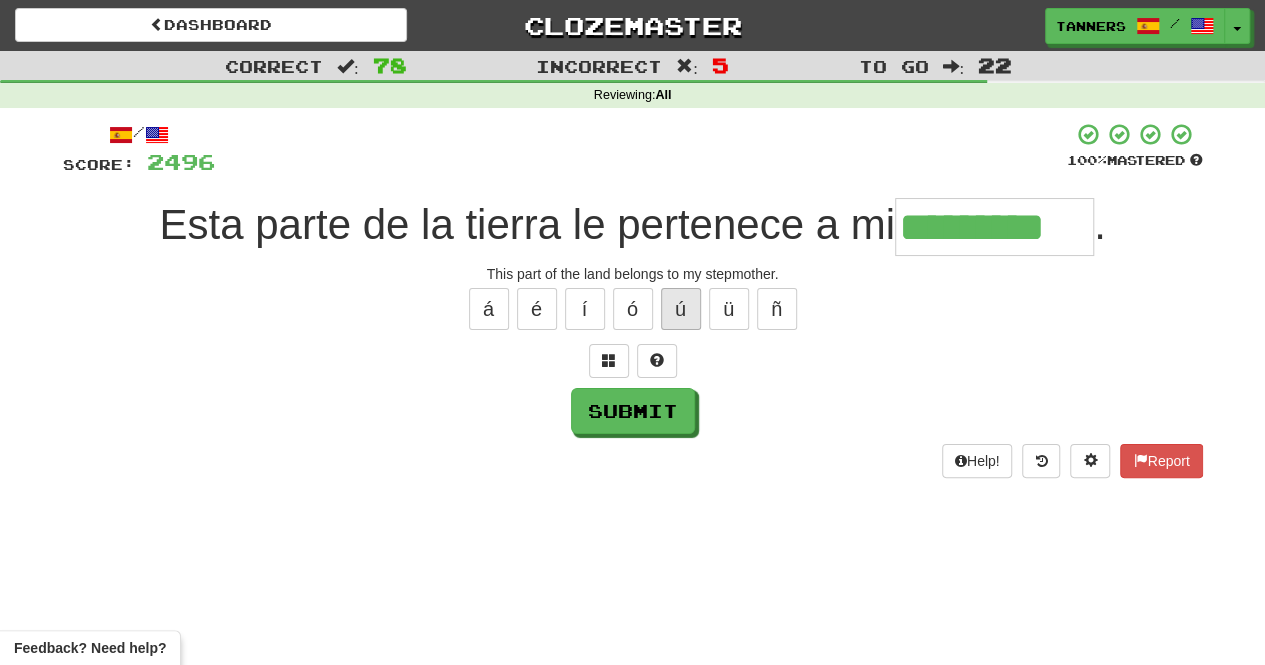 type on "*********" 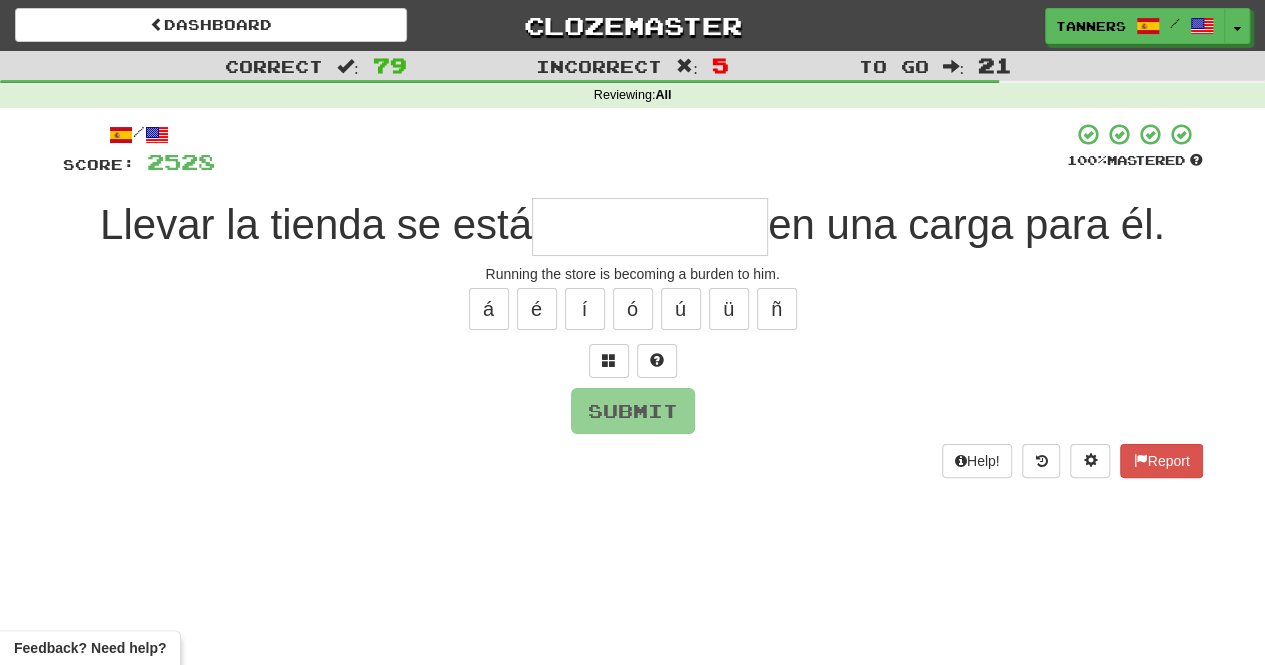 type on "*" 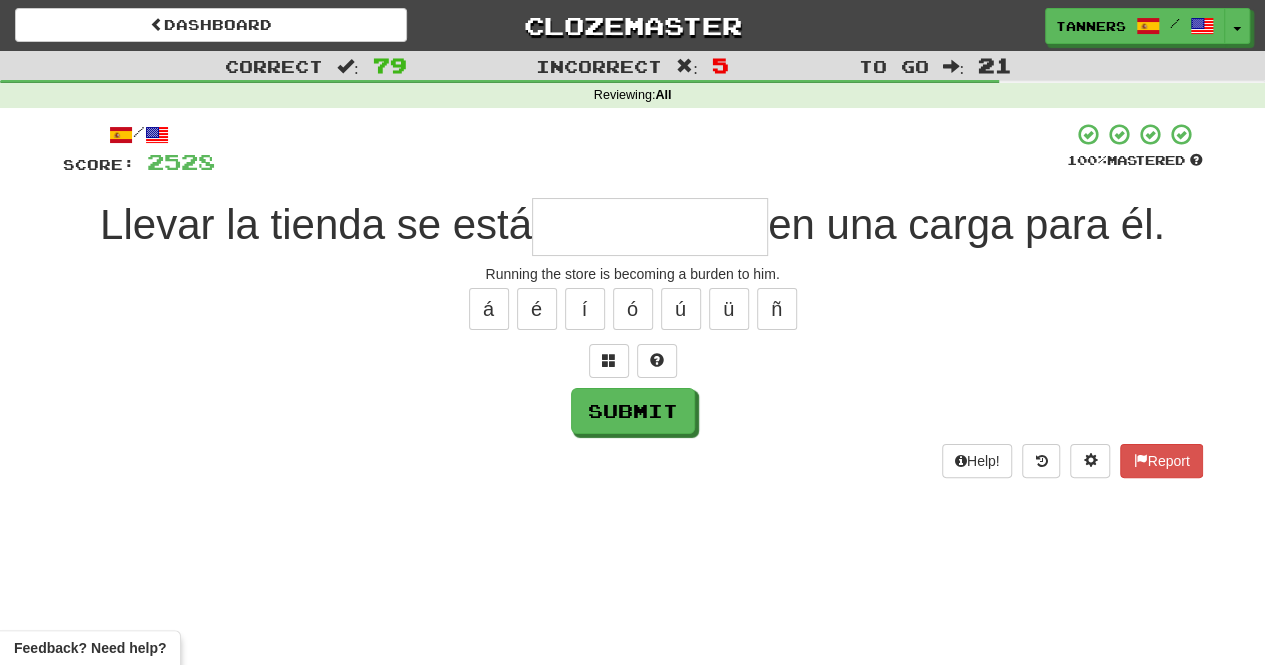 type on "*" 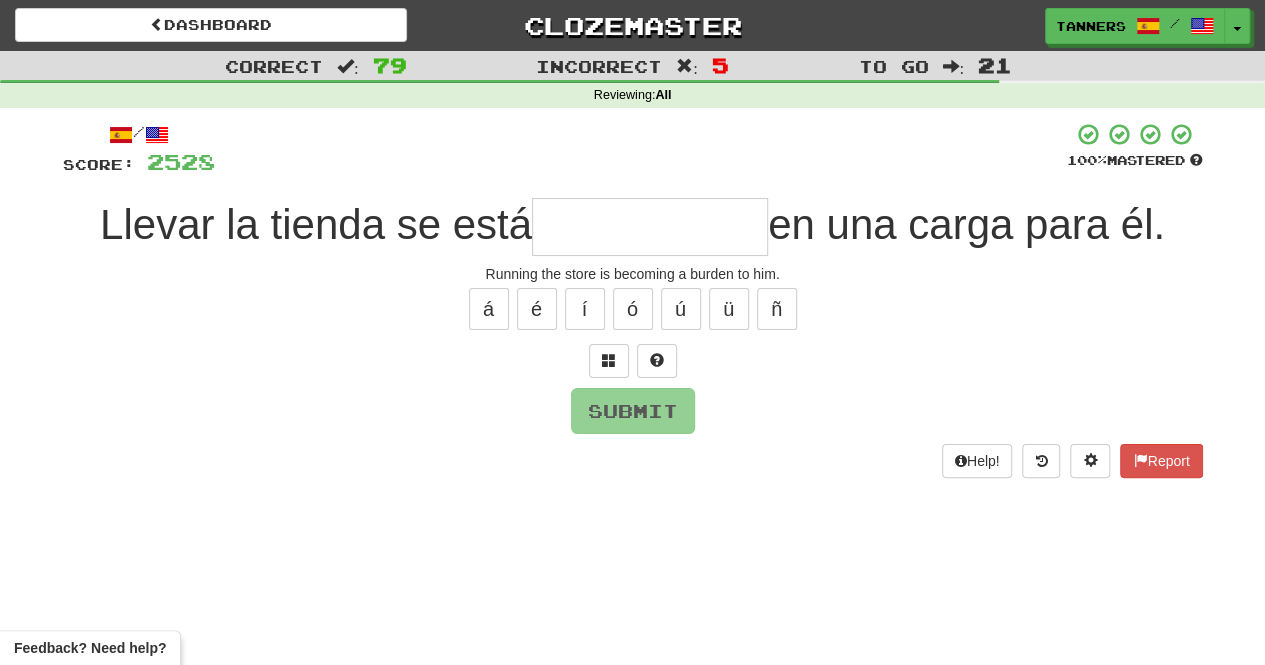 type on "*" 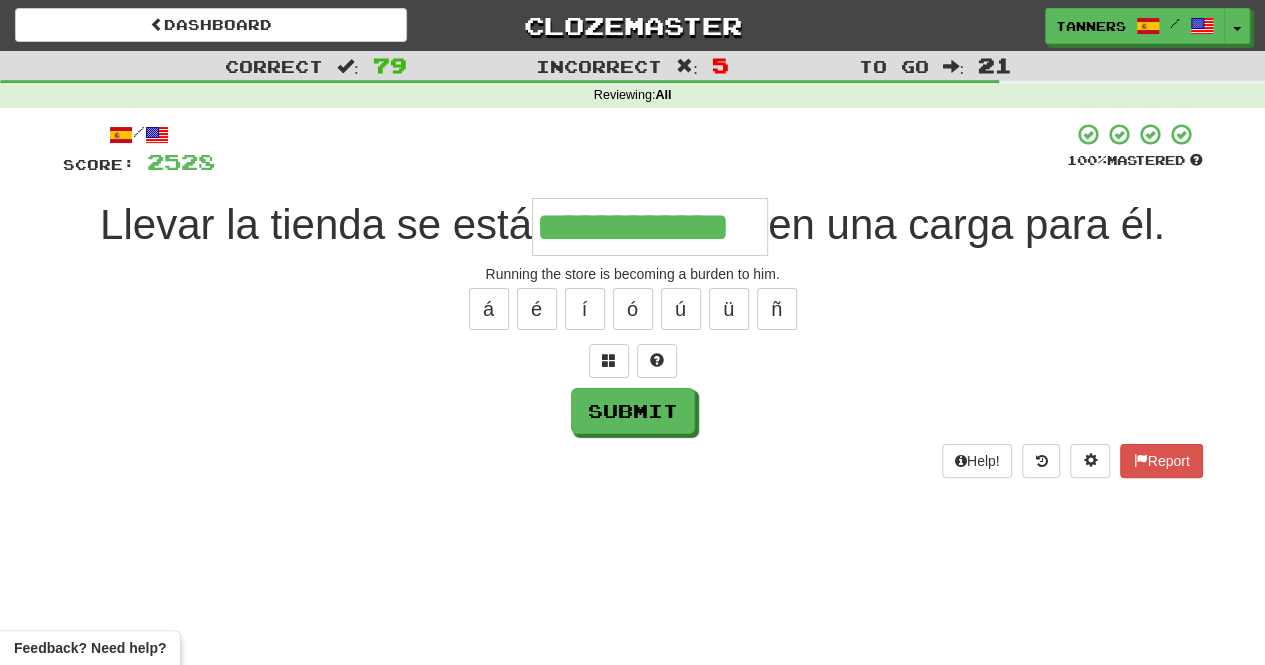 type on "**********" 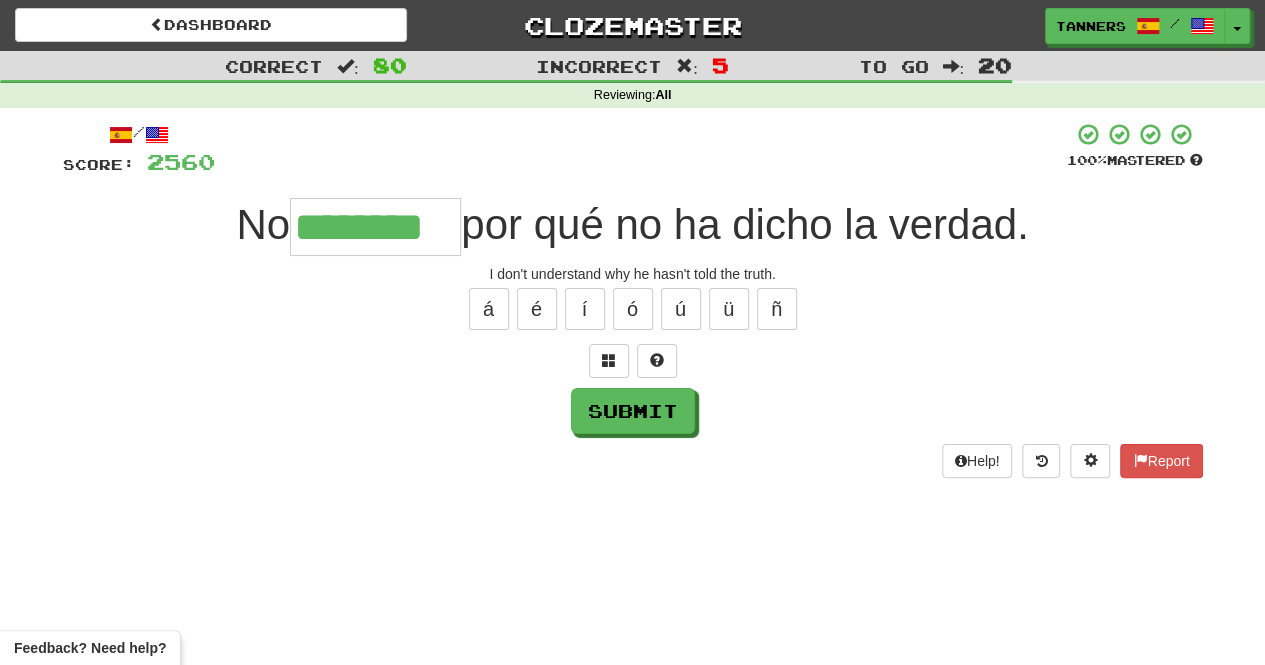 type on "********" 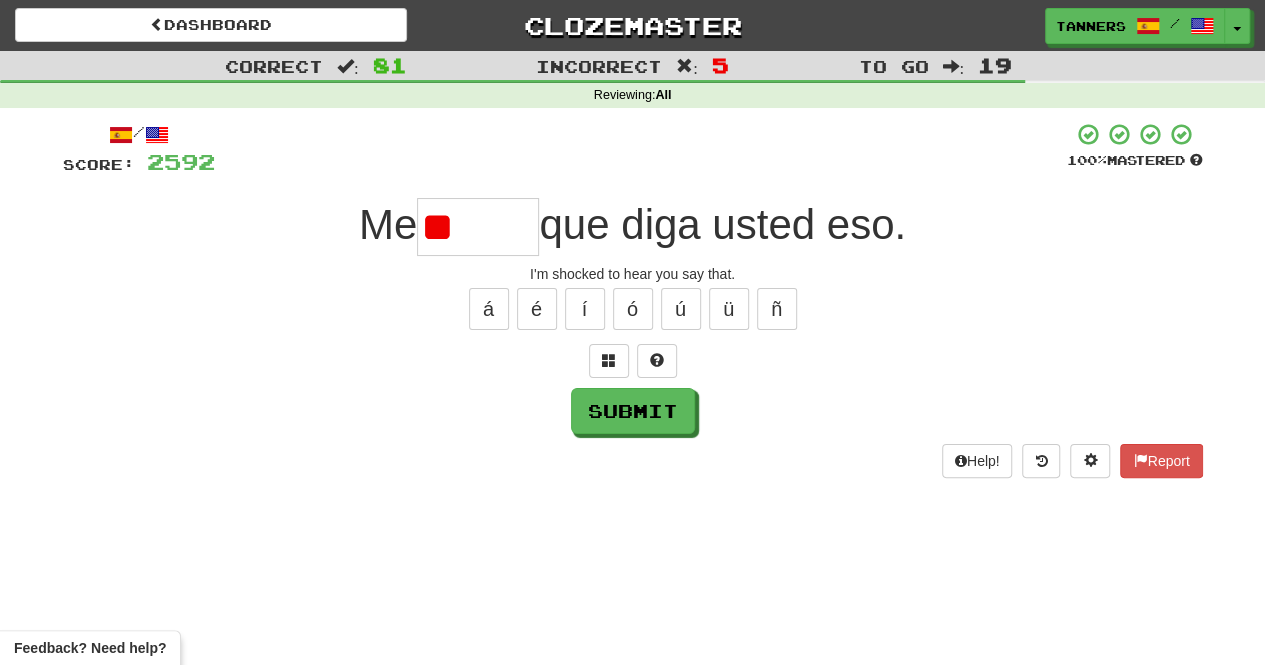 type on "*" 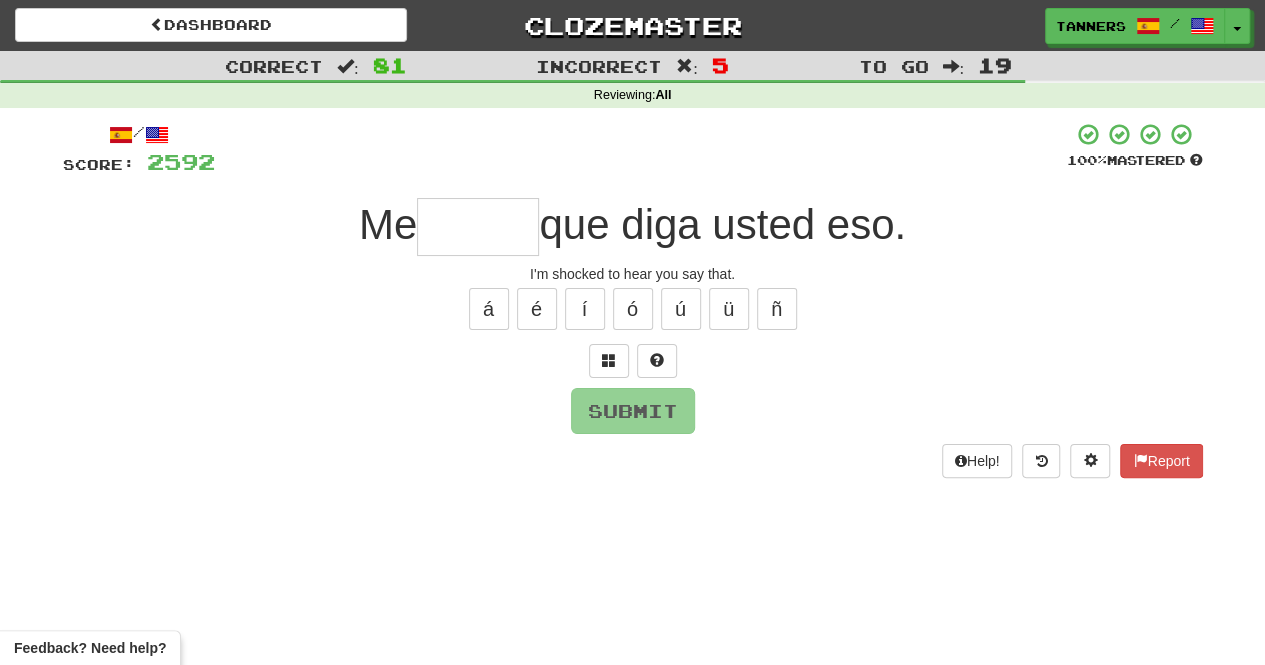 type on "*" 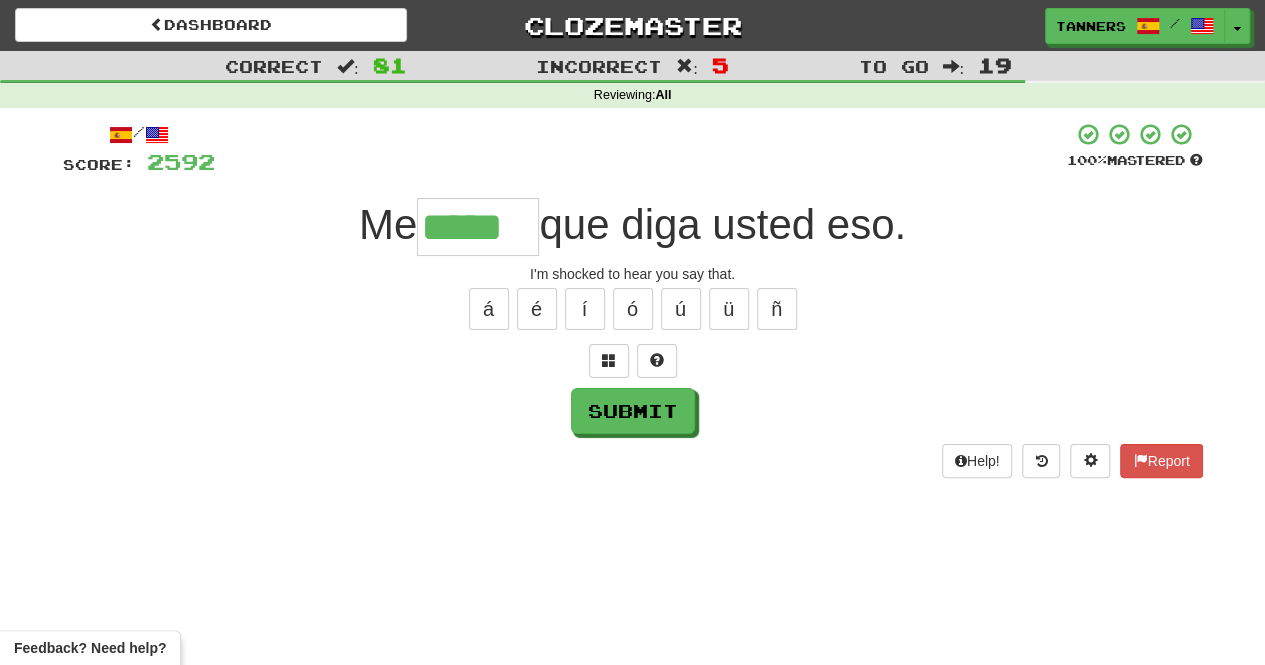 type on "*****" 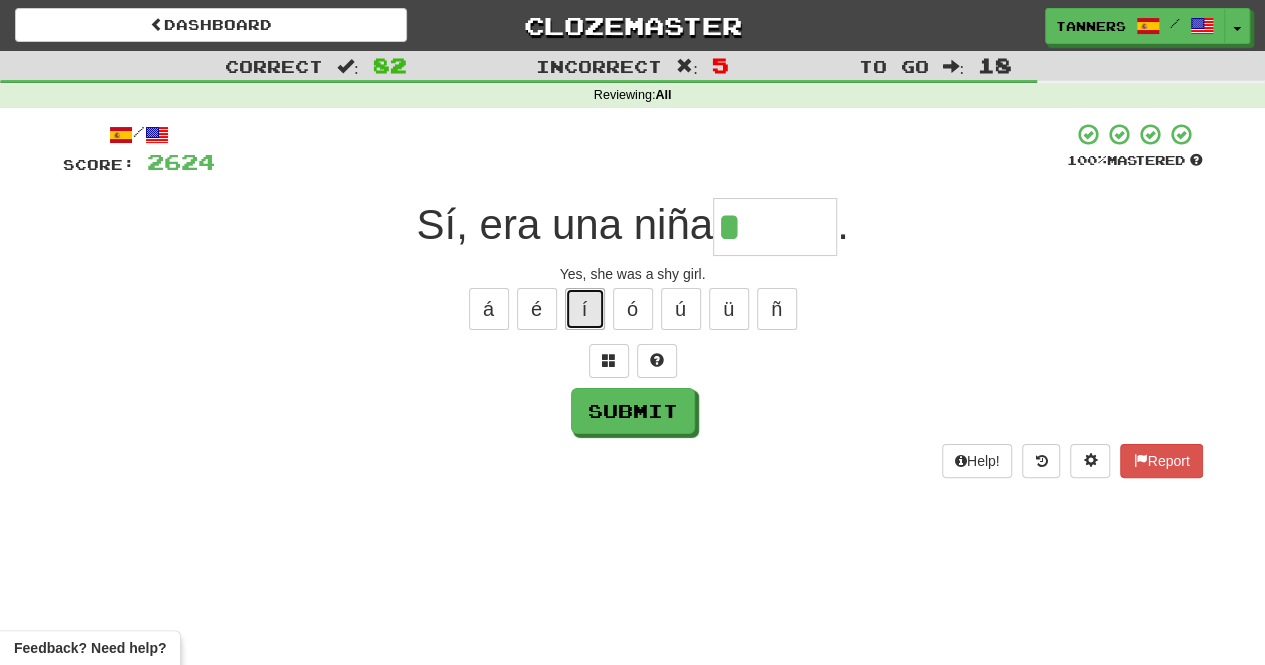 click on "í" at bounding box center [585, 309] 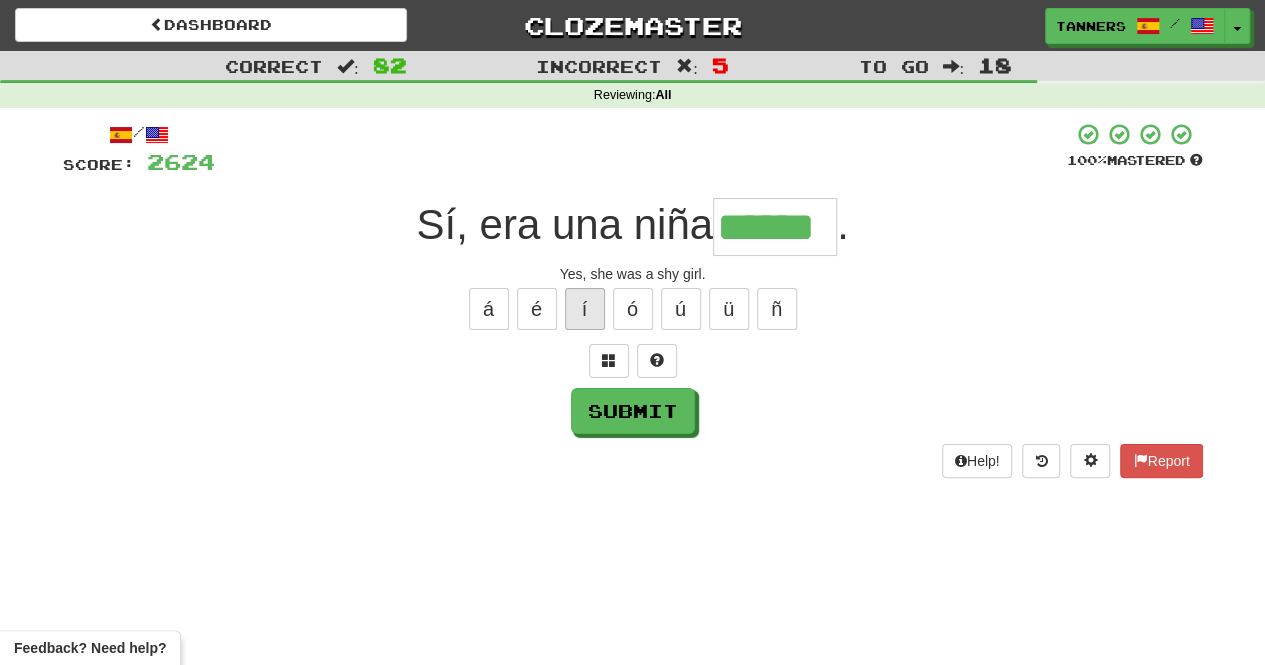 type on "******" 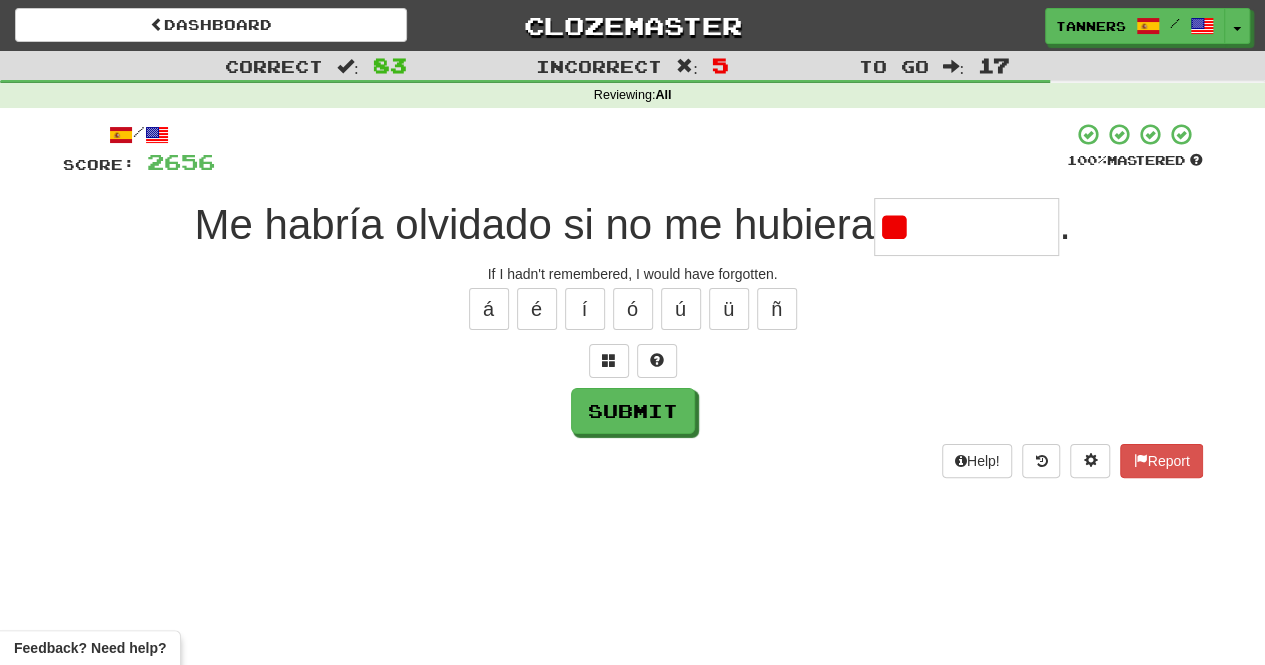 type on "*" 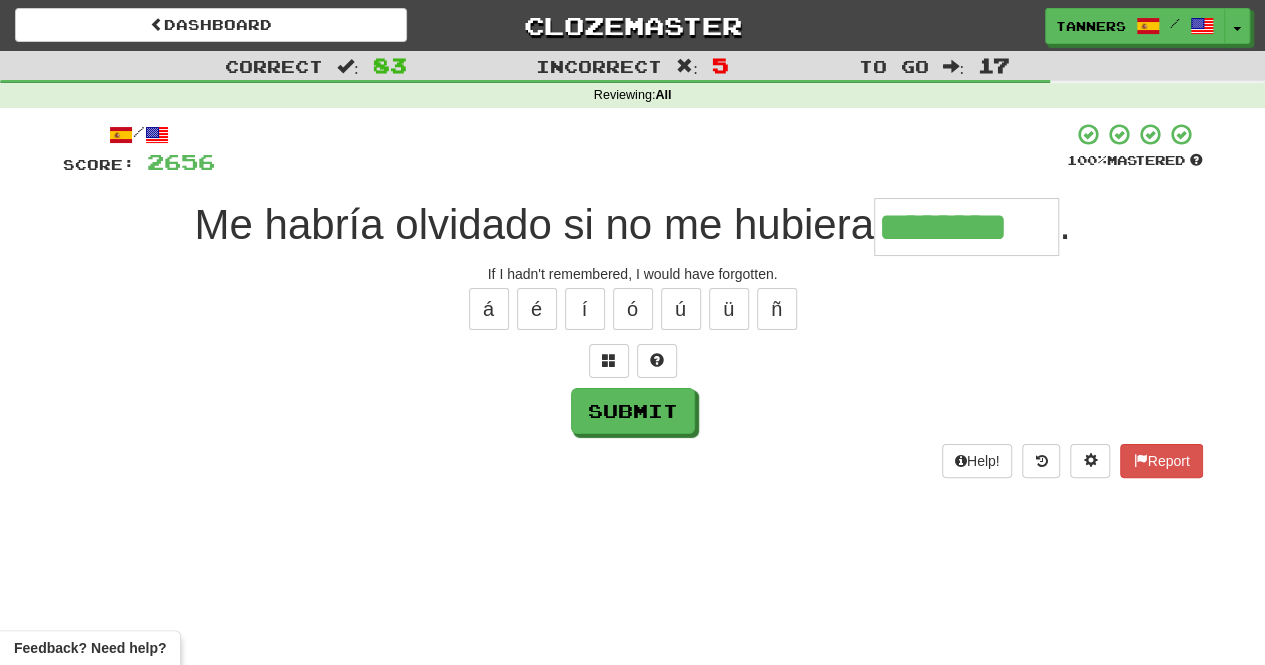 type on "********" 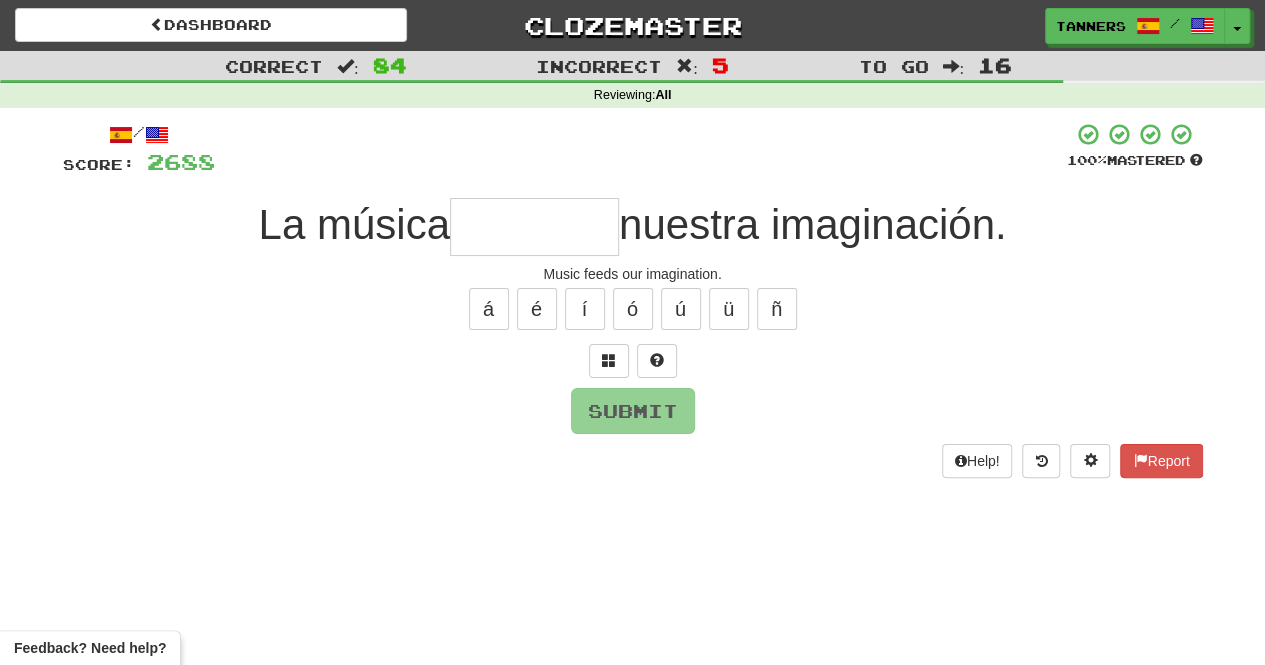 type on "*" 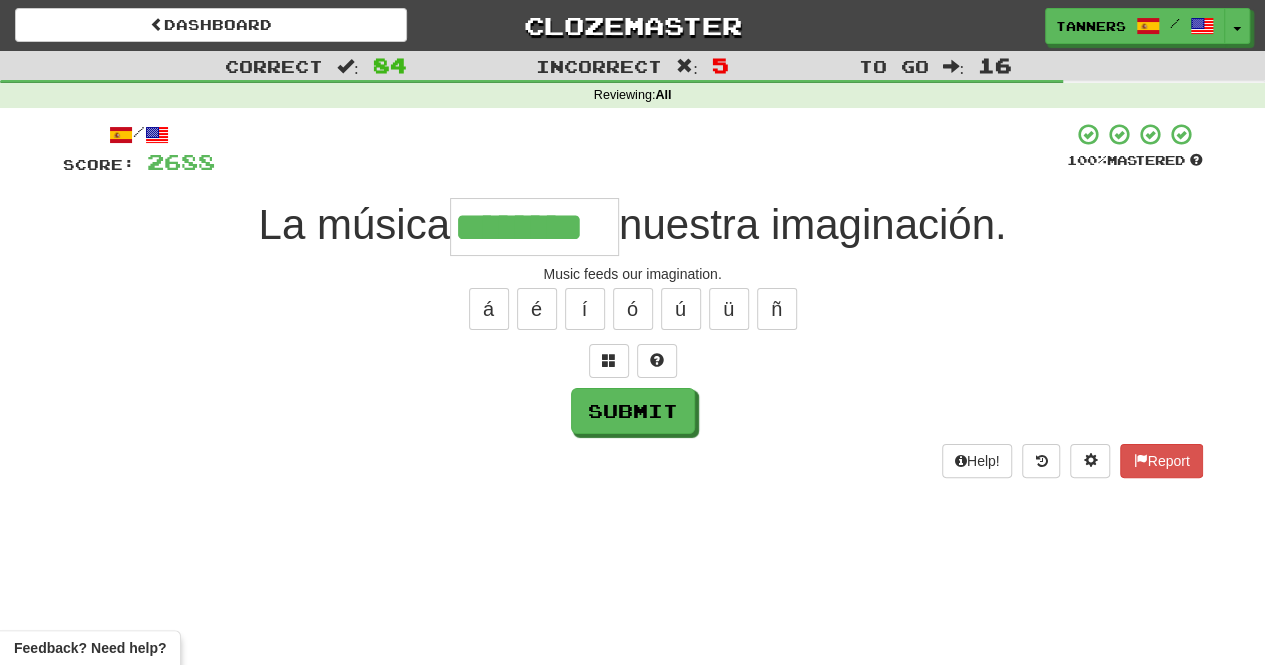 type on "********" 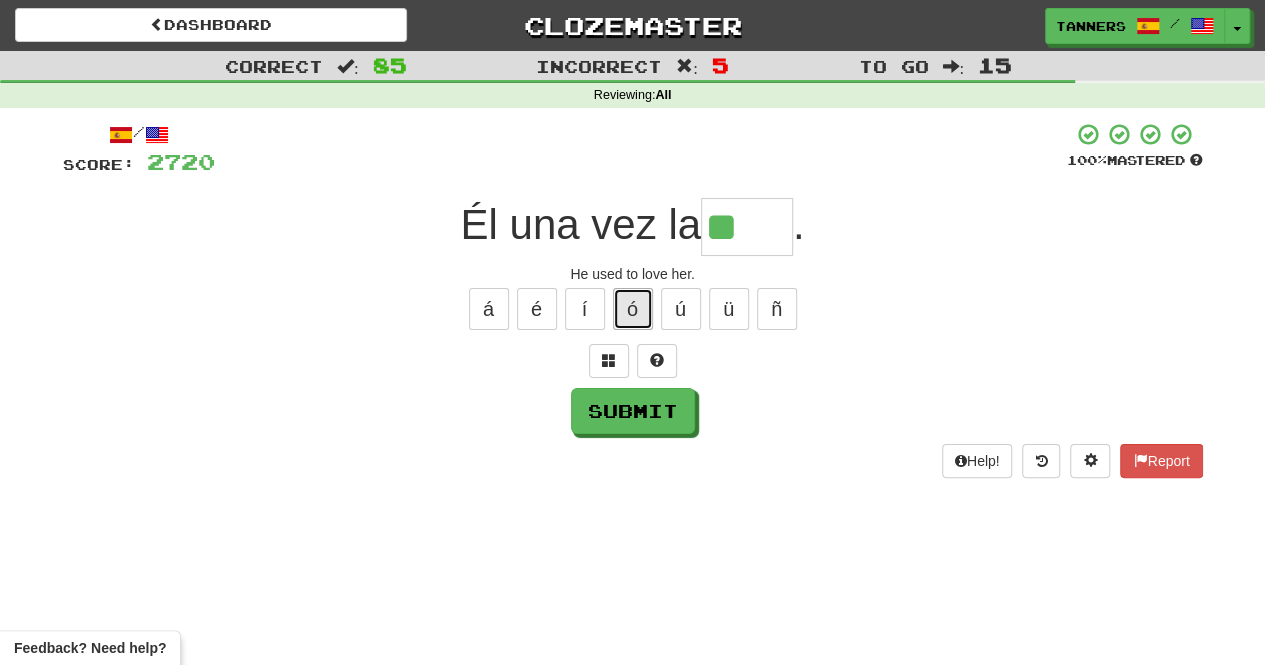 click on "ó" at bounding box center [633, 309] 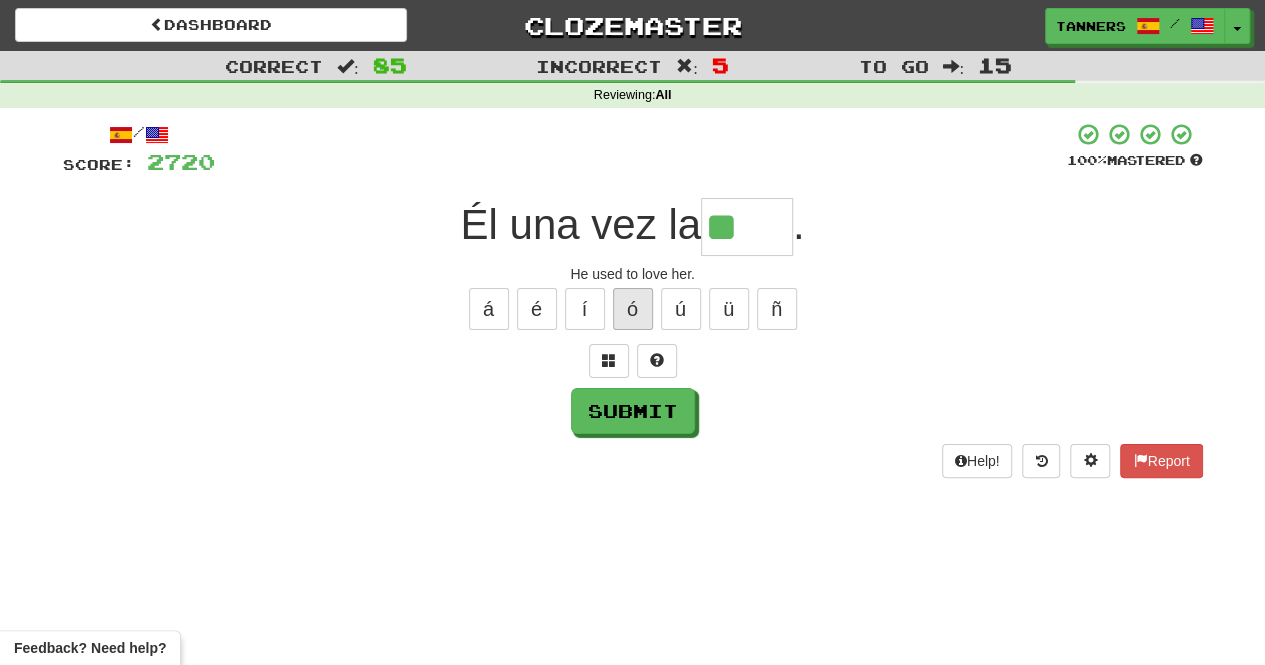 type on "***" 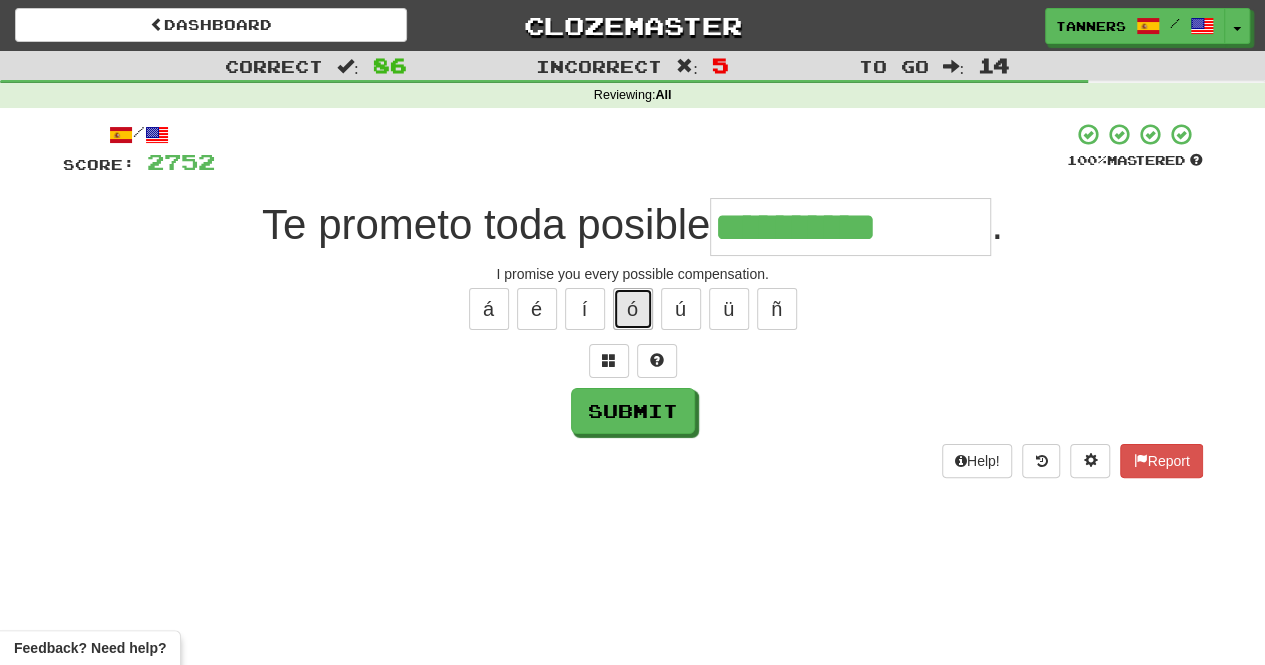click on "ó" at bounding box center (633, 309) 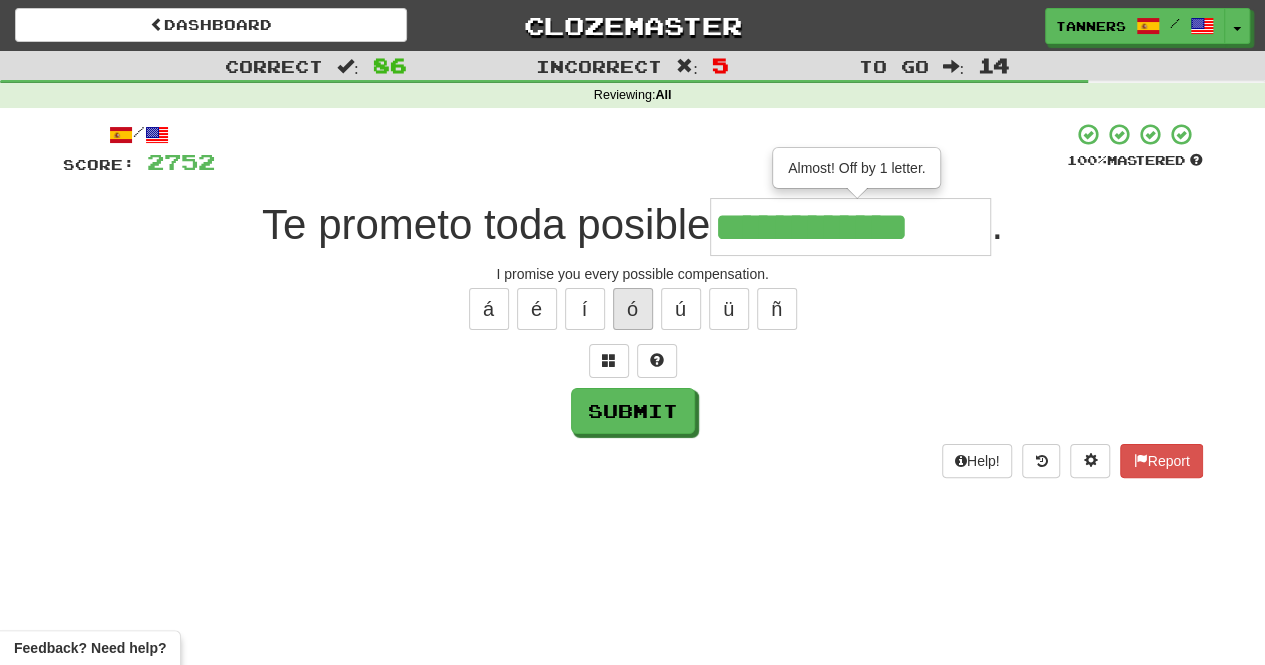 type on "**********" 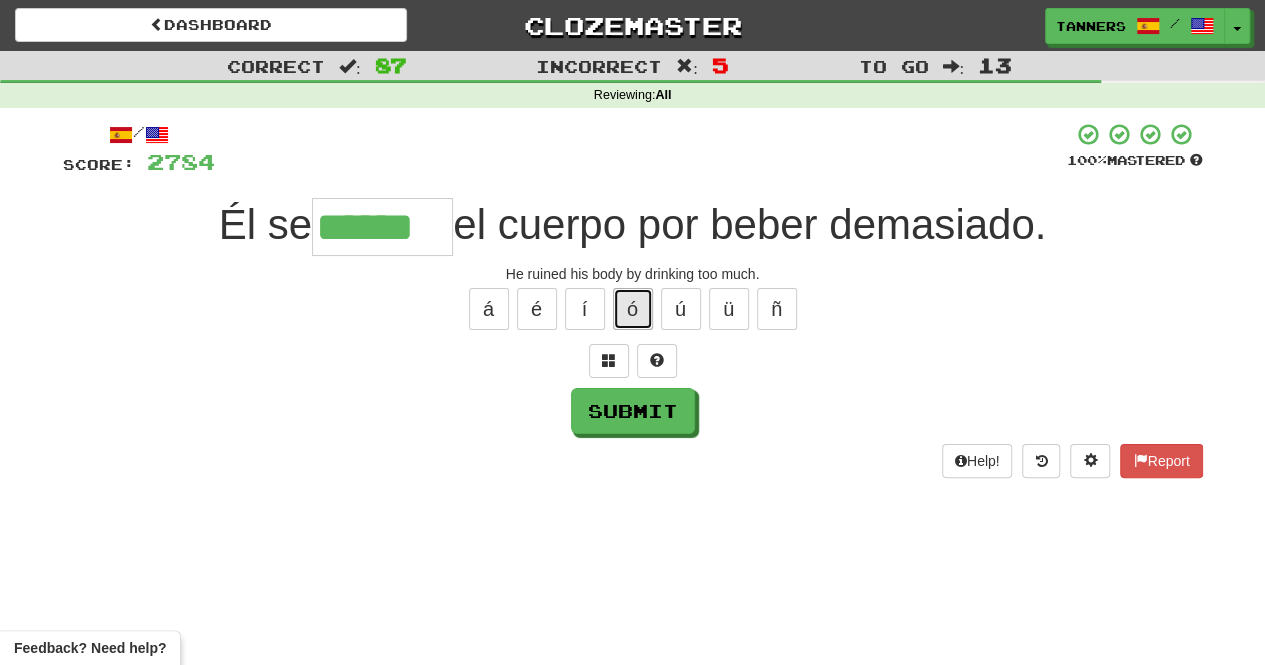 click on "ó" at bounding box center [633, 309] 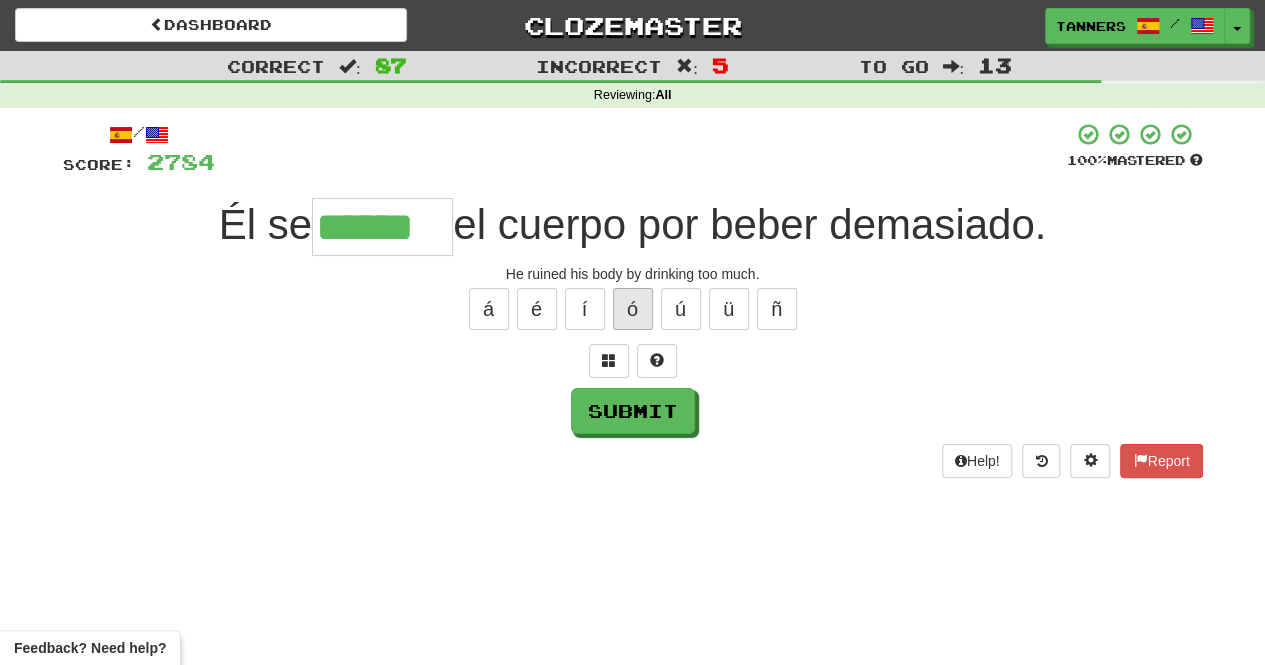 type on "*******" 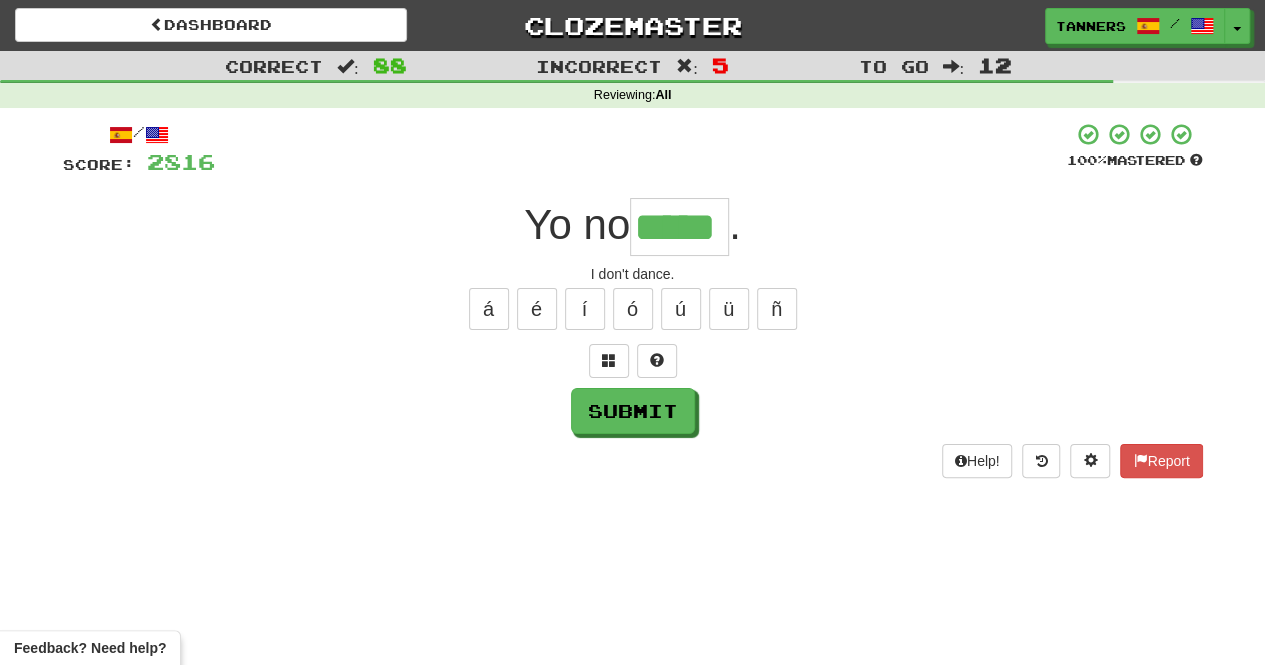 type on "*****" 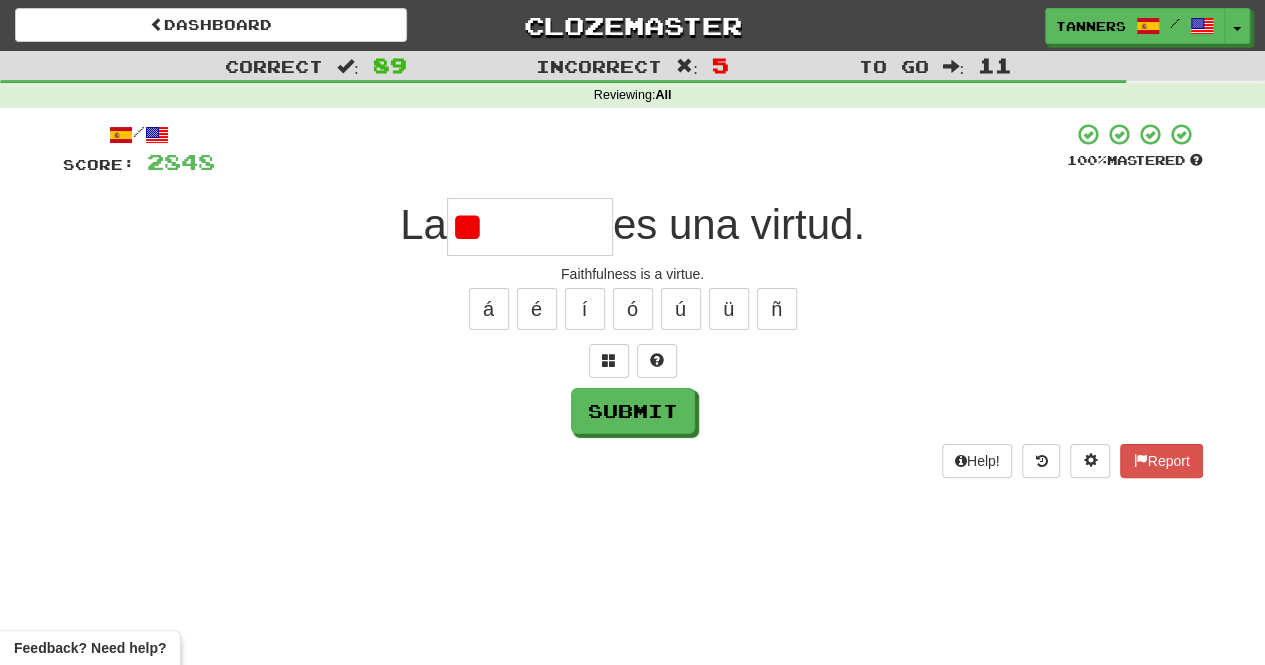type on "*" 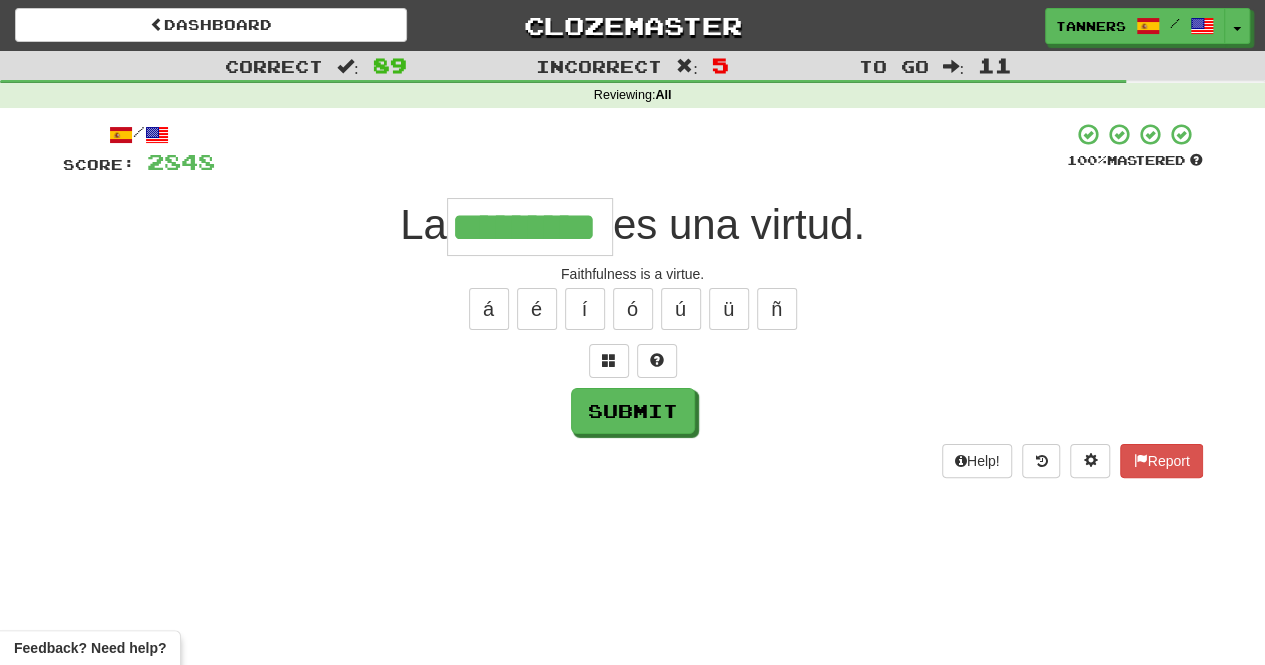 type on "*********" 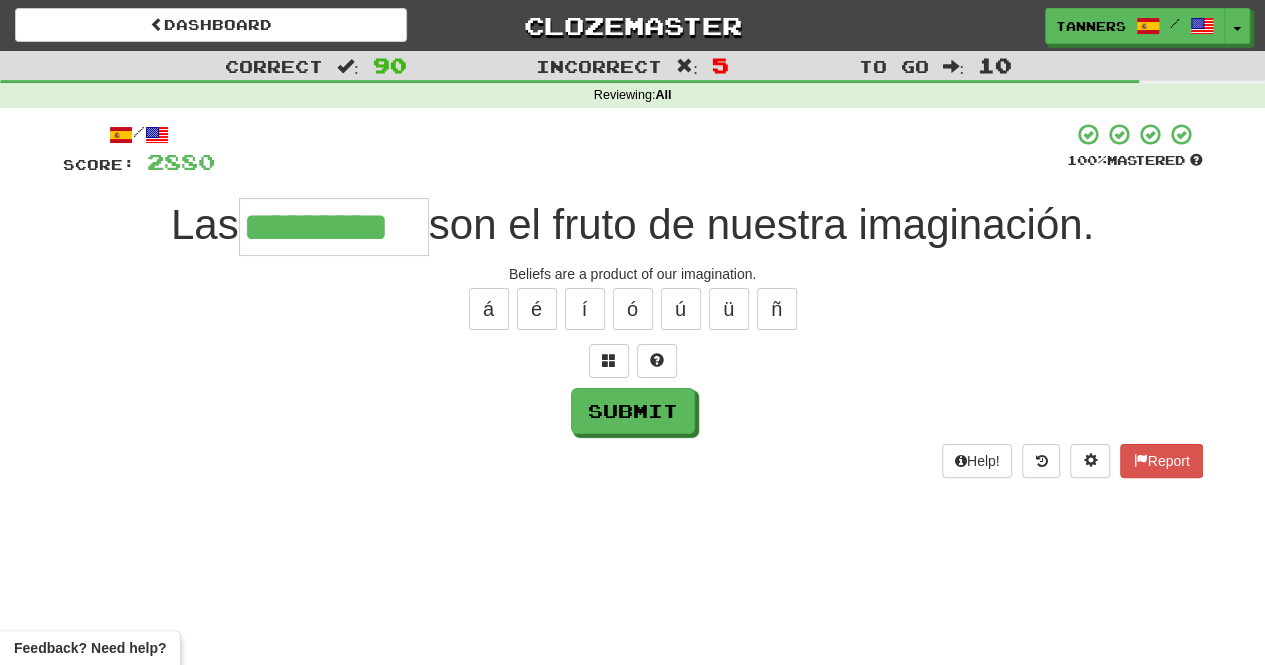 type on "*********" 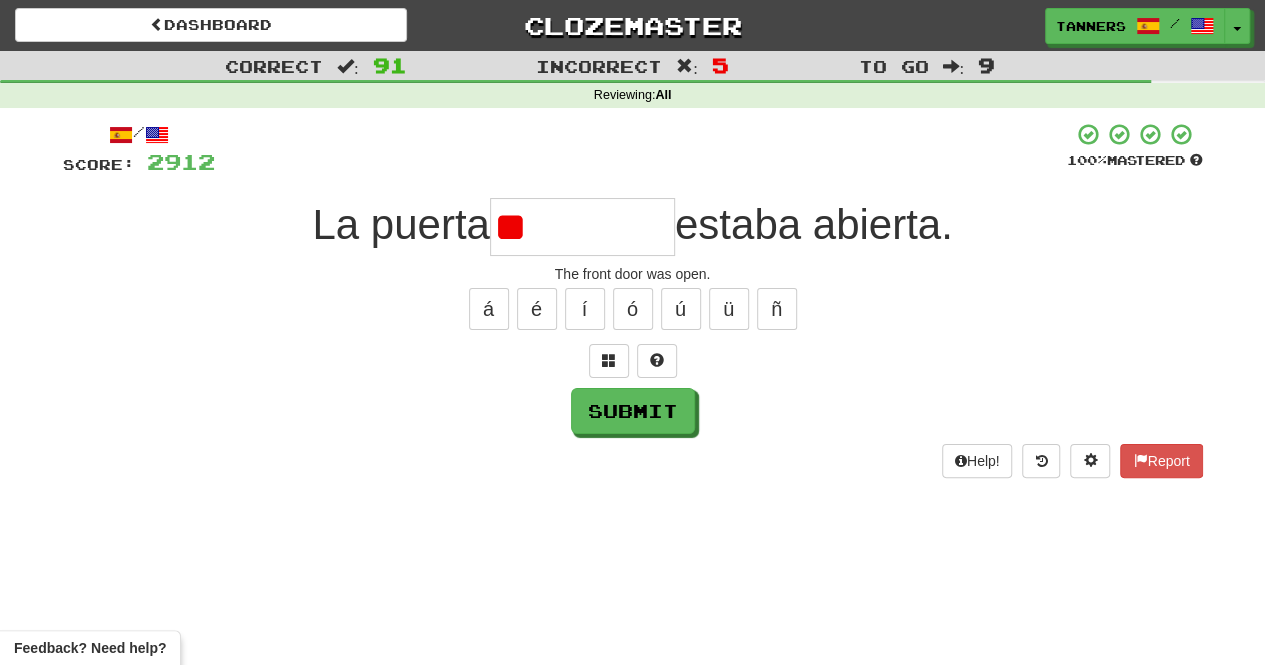 type on "*" 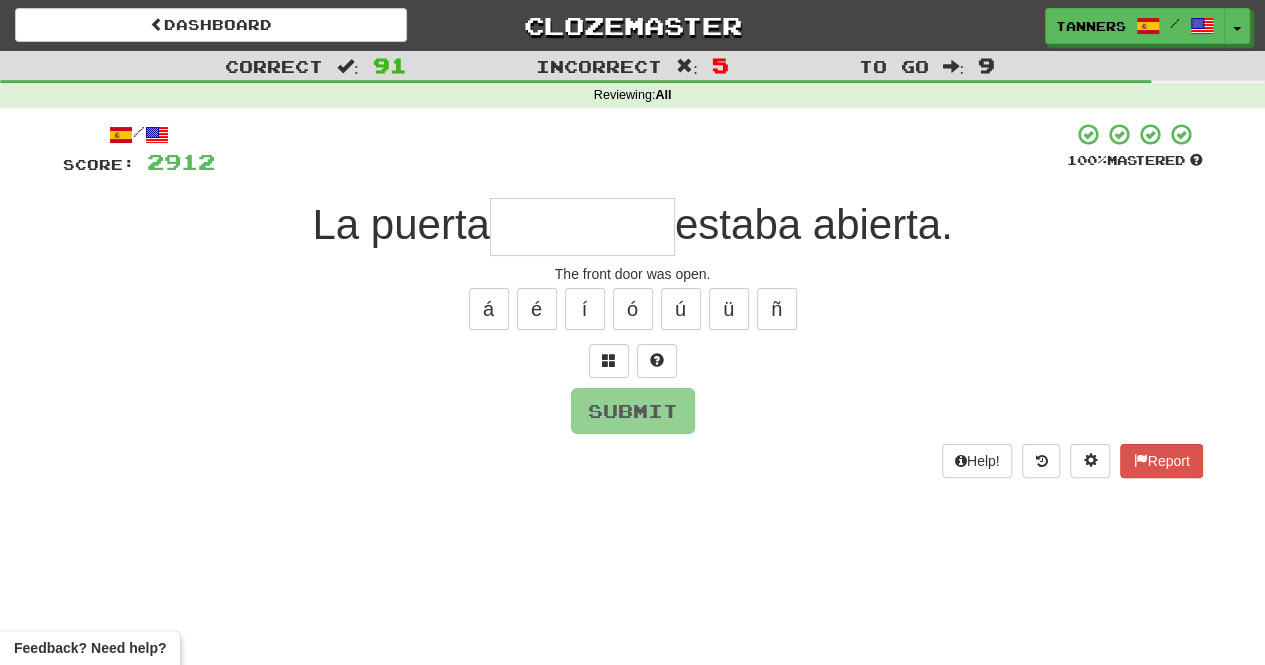 type on "*" 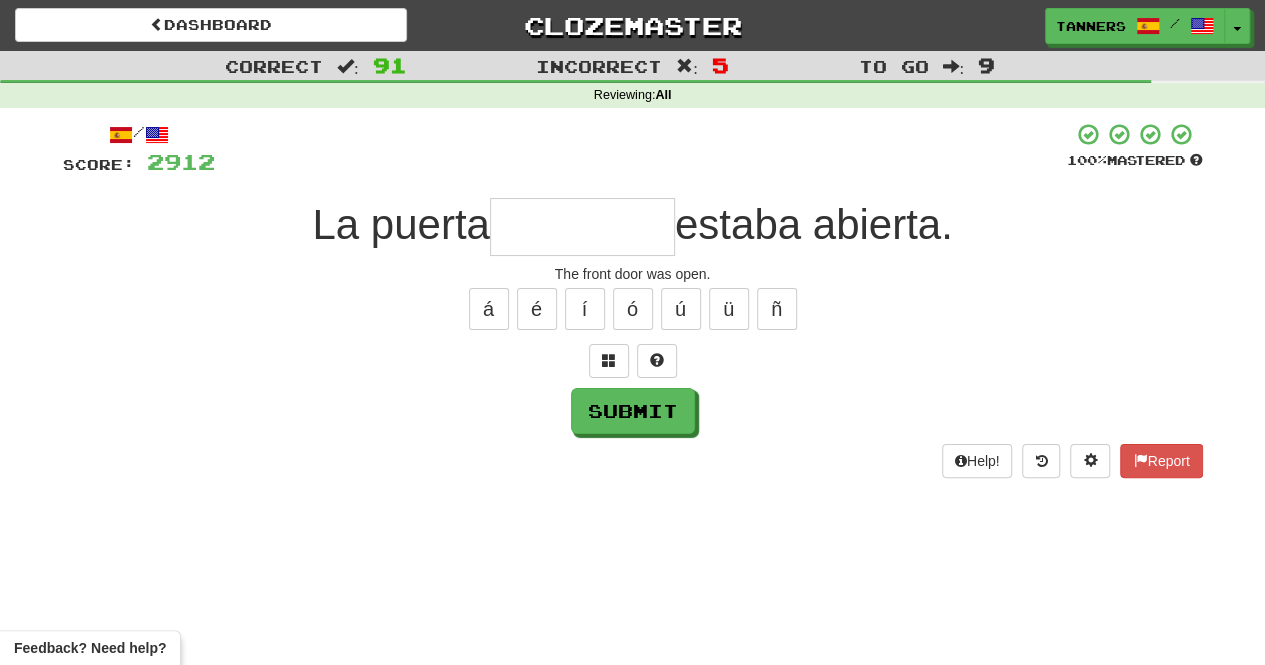 type on "*" 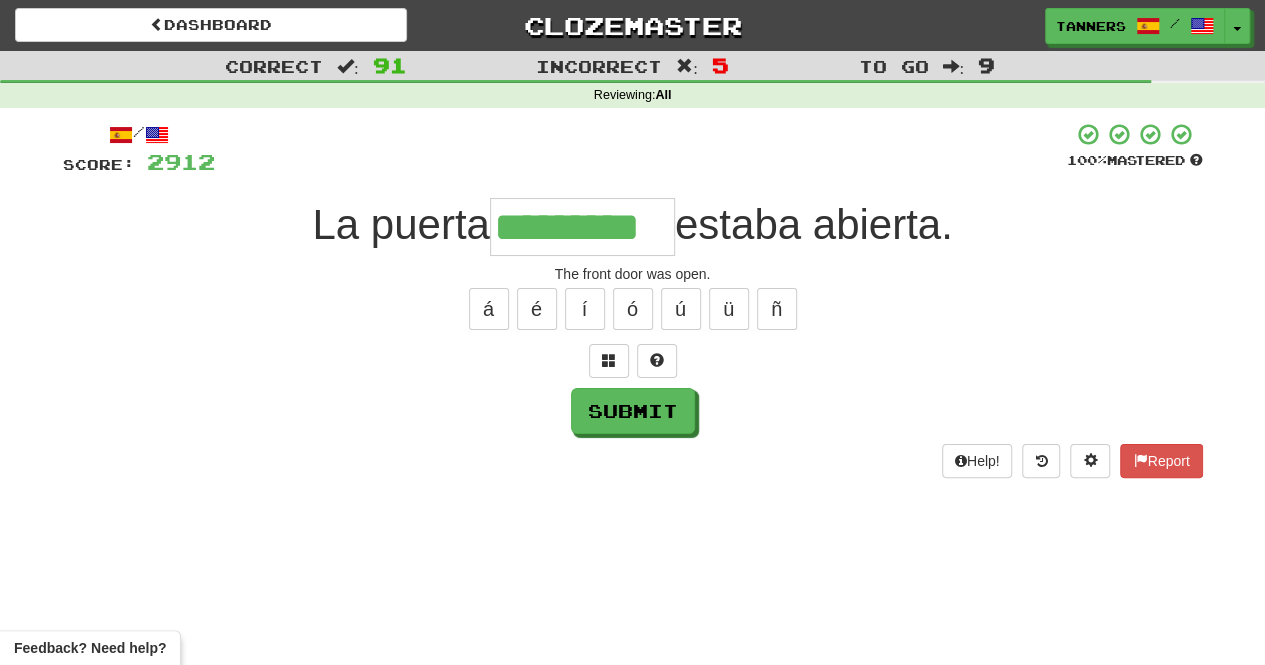 type on "*********" 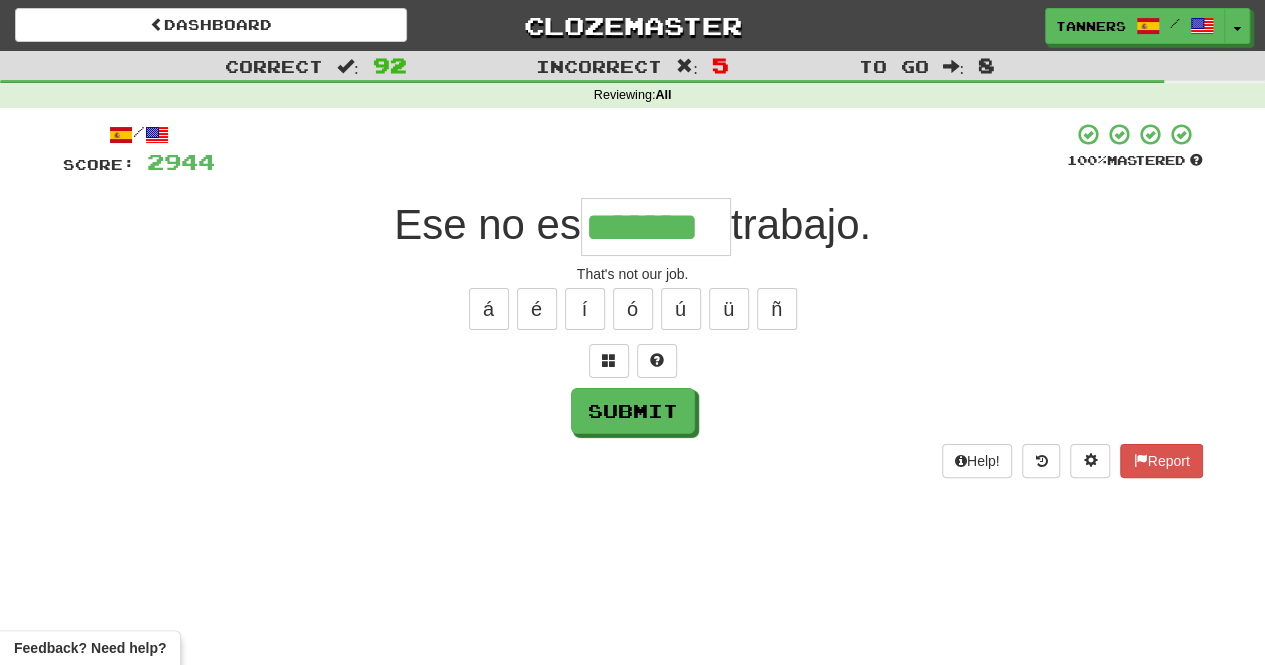type on "*******" 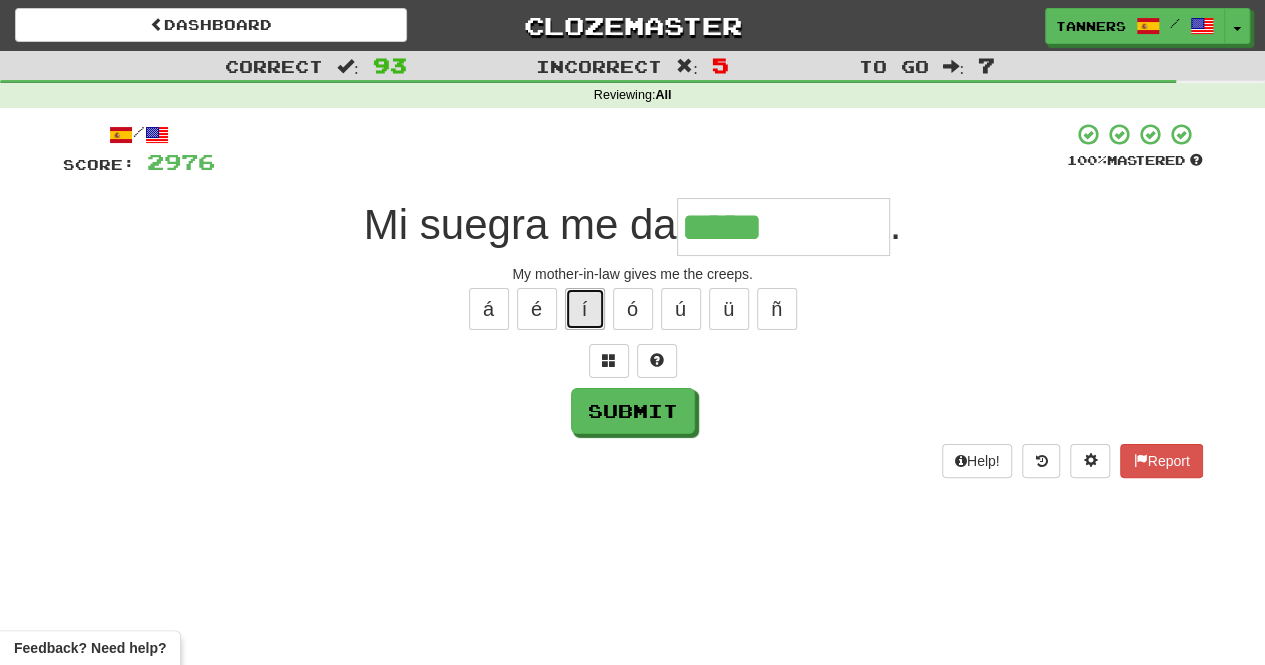 click on "í" at bounding box center (585, 309) 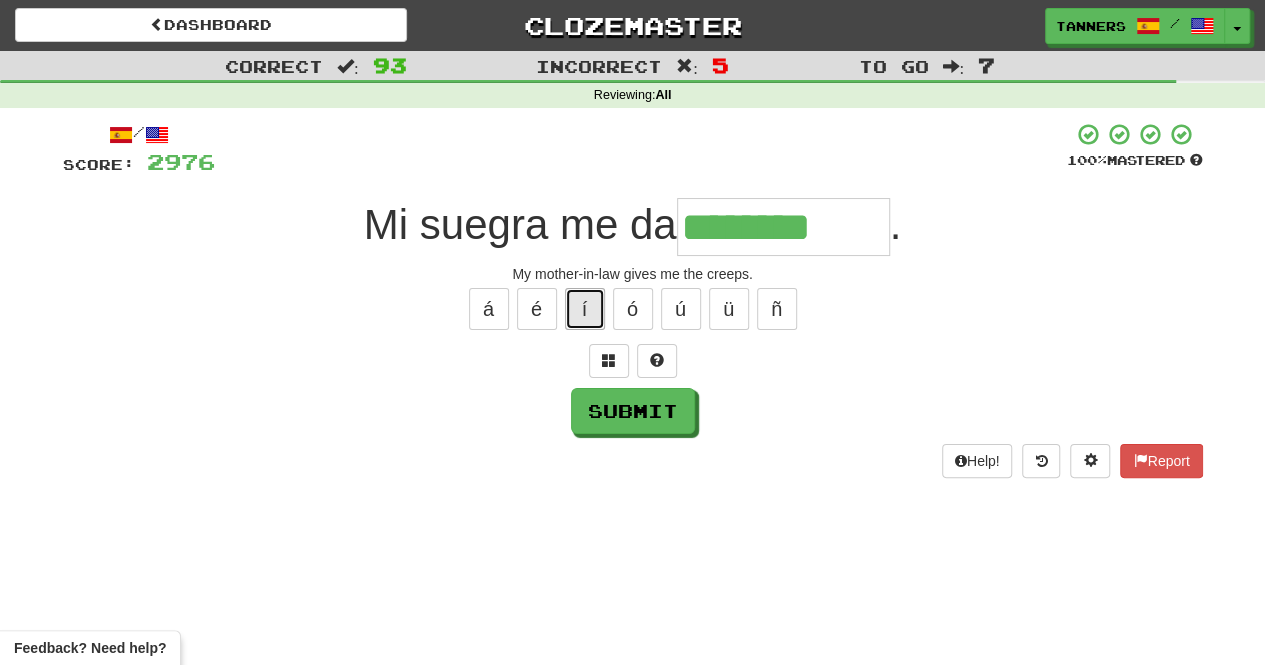 click on "í" at bounding box center (585, 309) 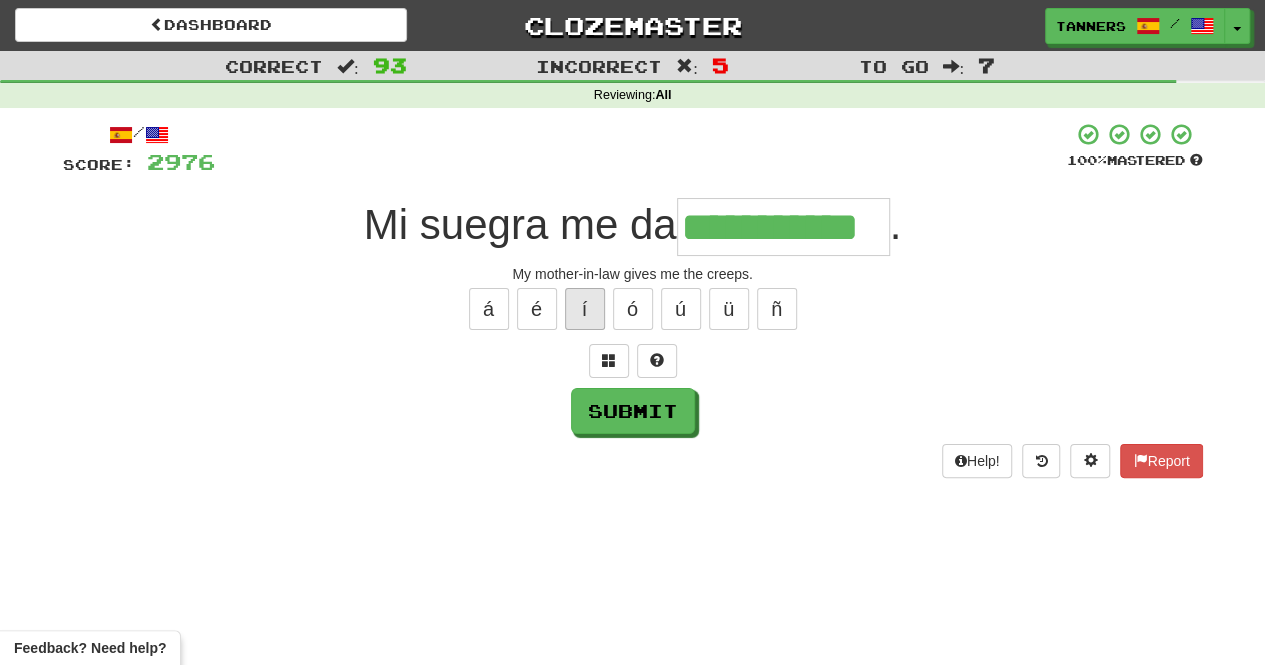 type on "**********" 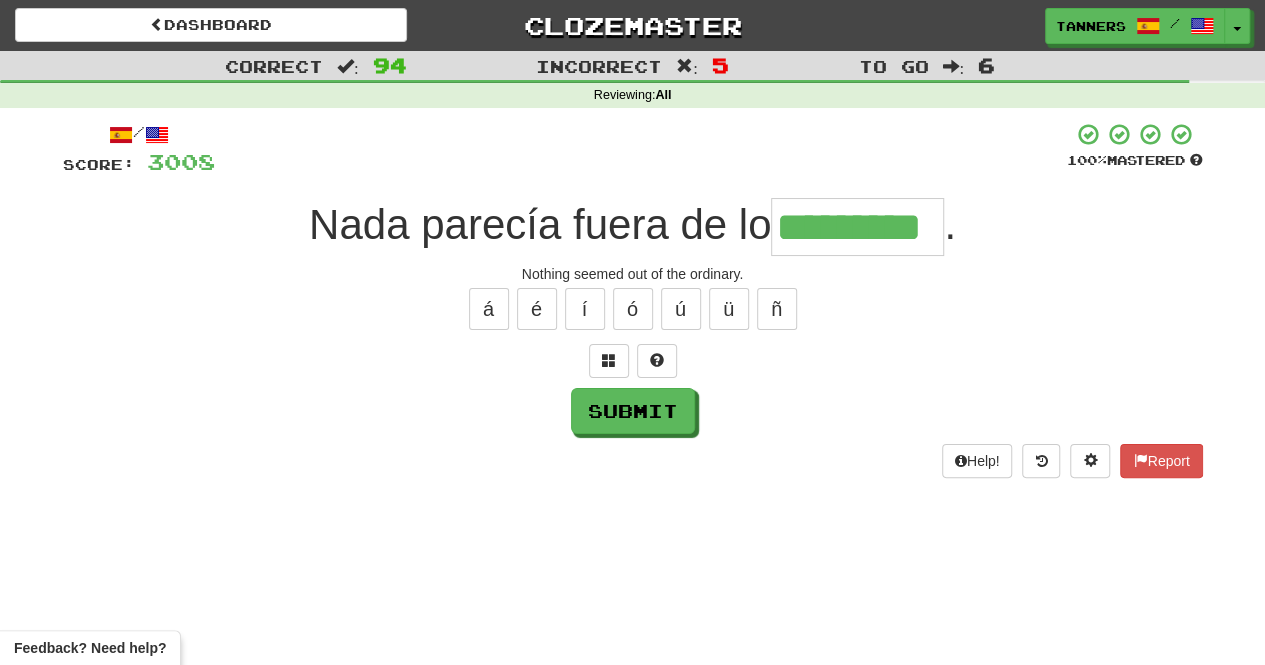type on "*********" 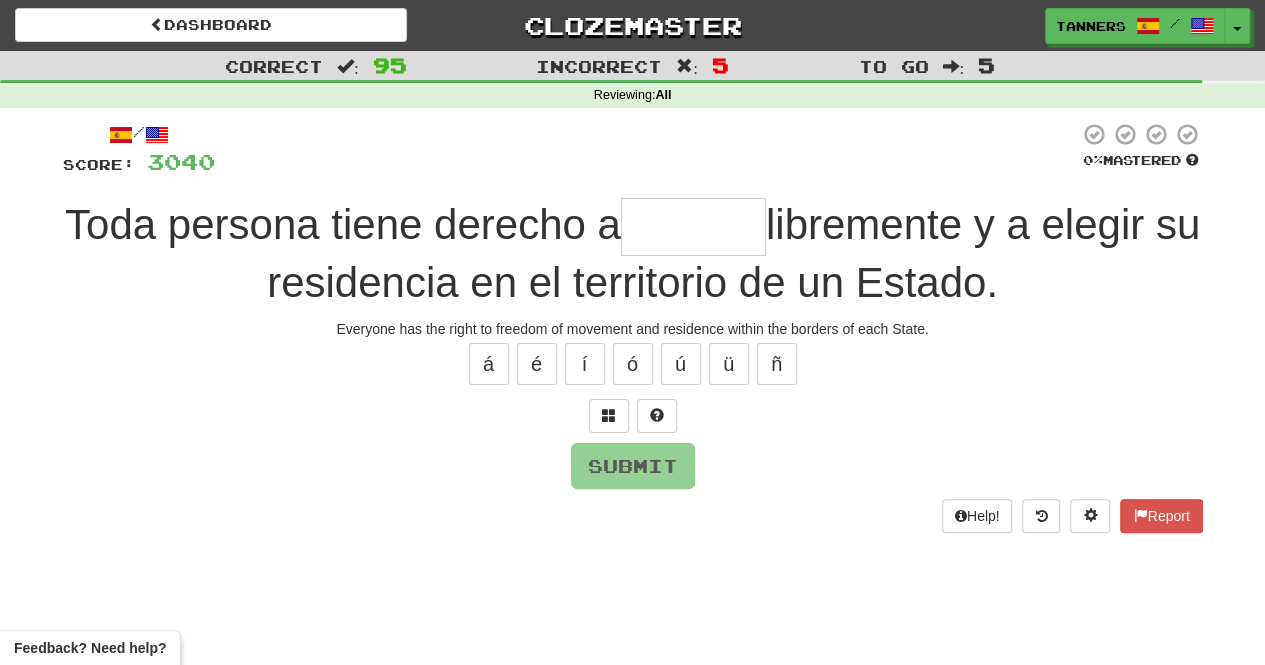 type on "********" 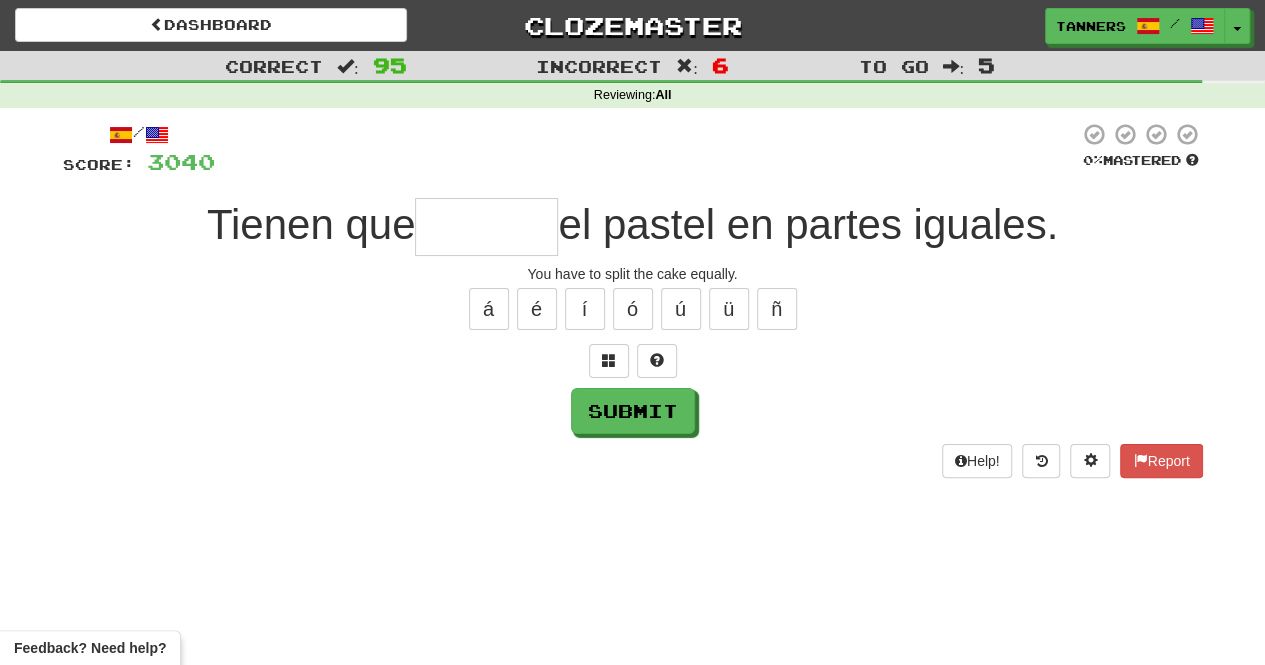 type on "*" 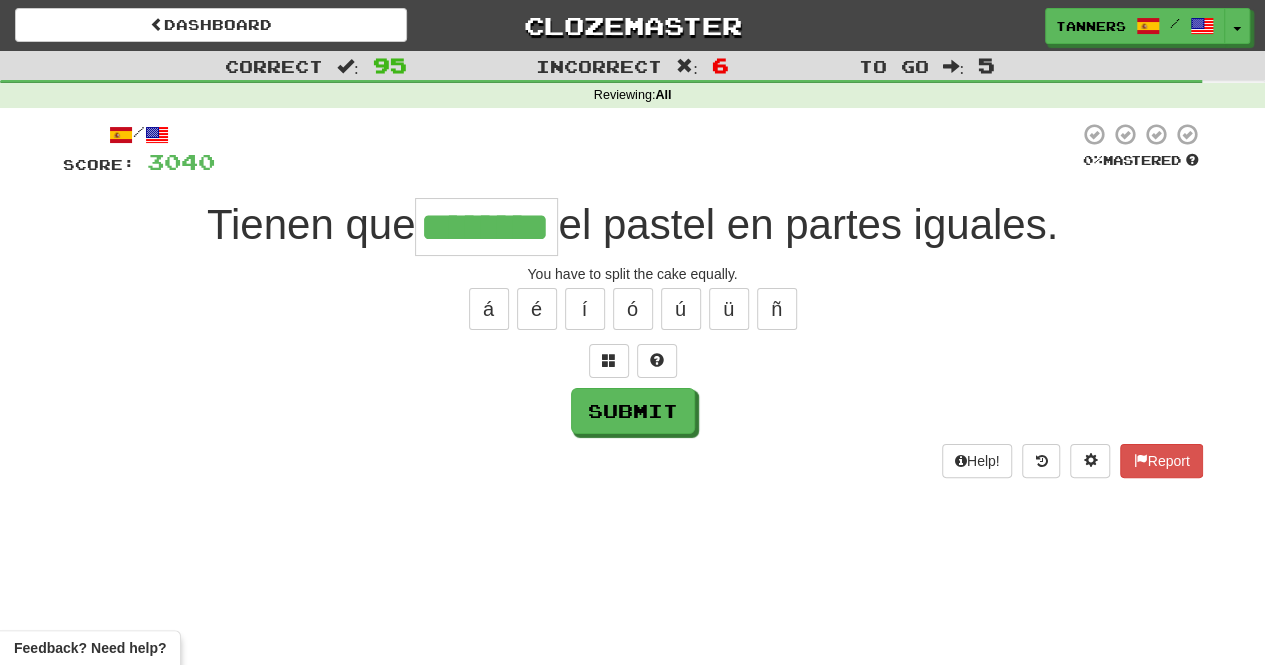 type on "********" 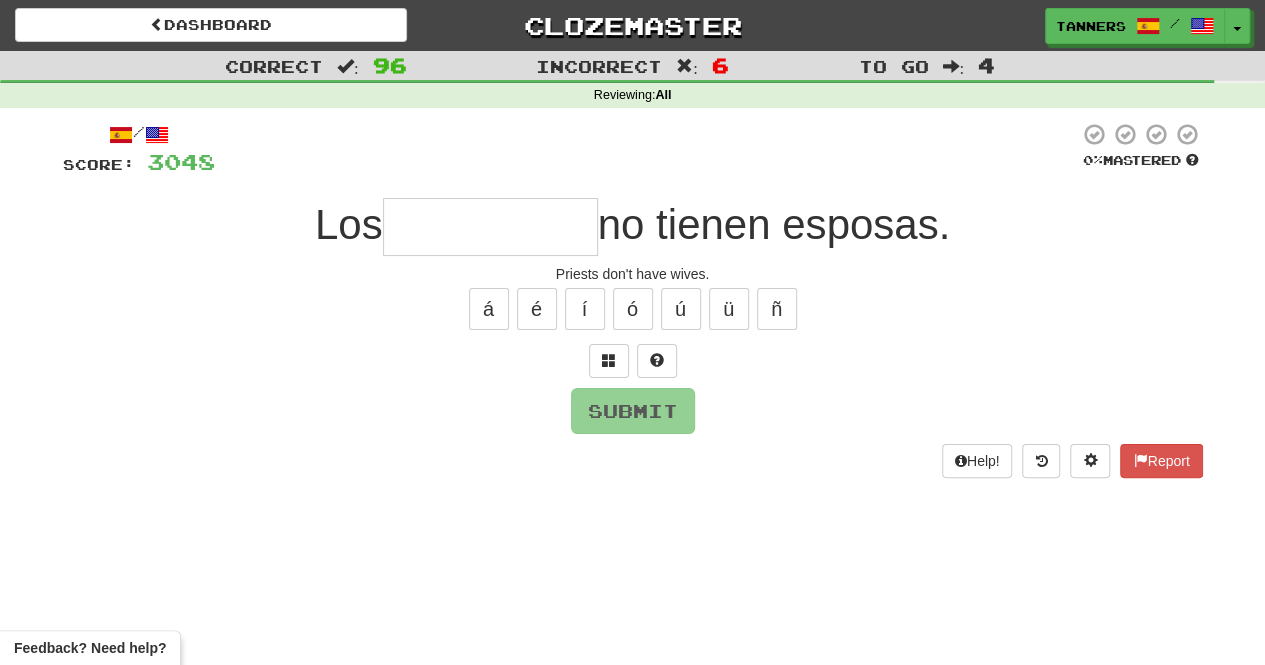 type on "*" 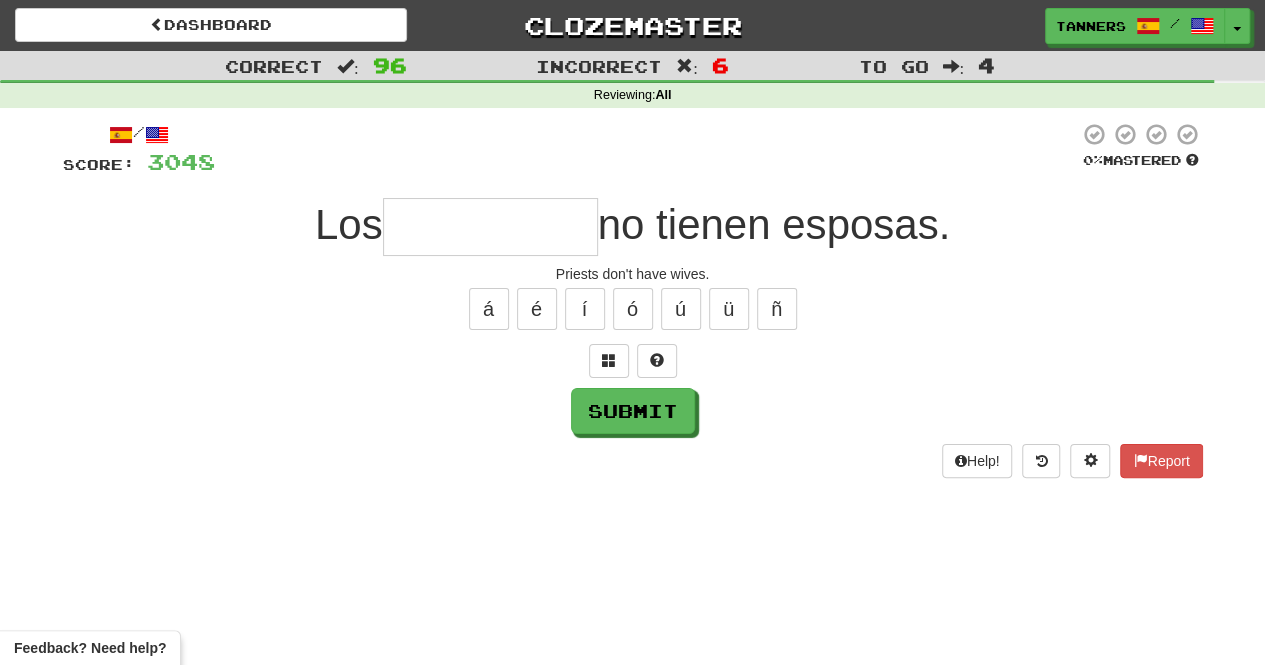 type on "*" 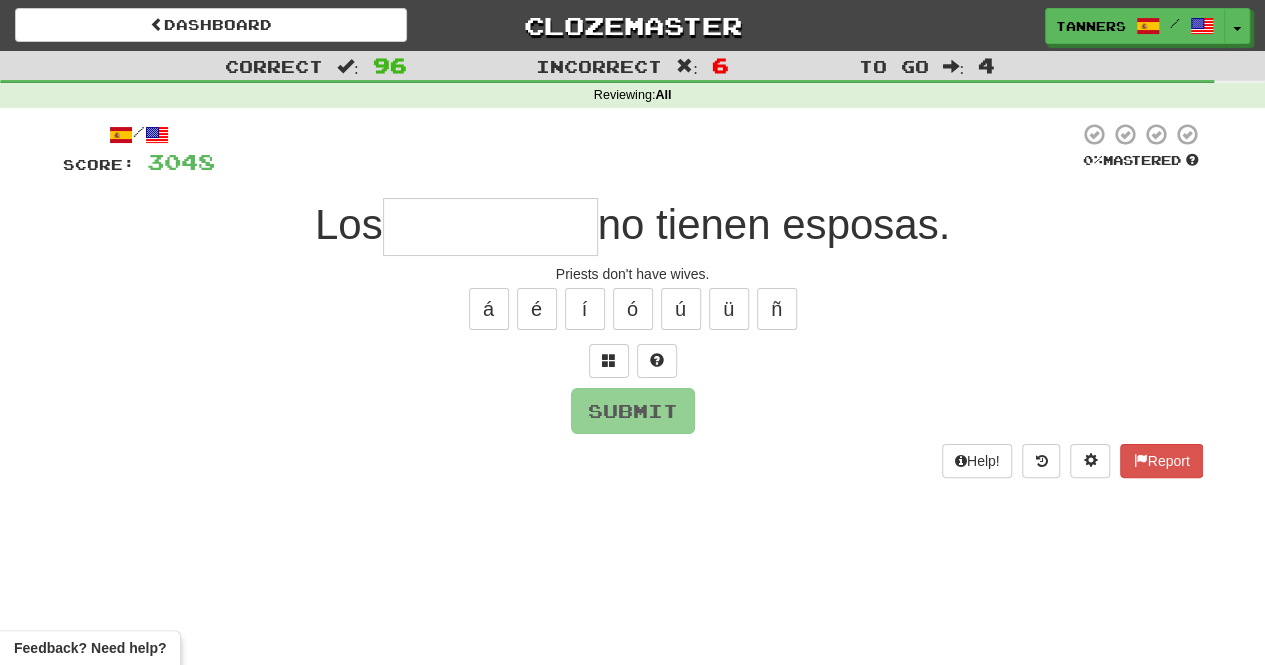 type on "*" 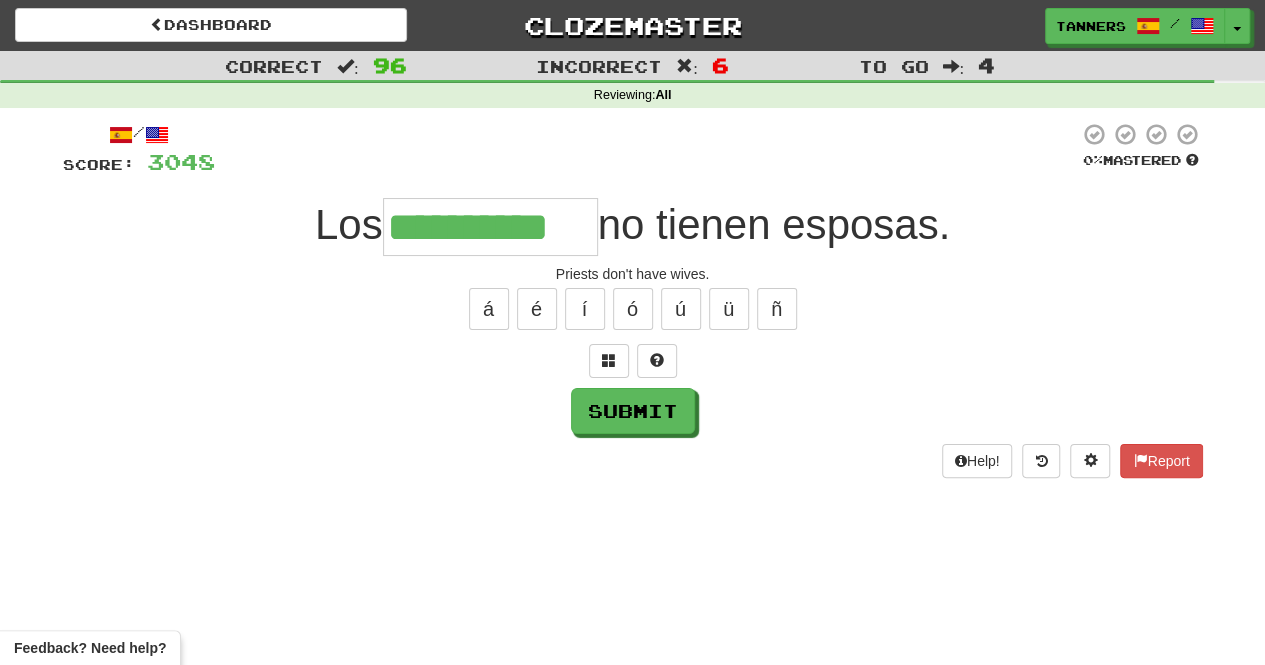 type on "**********" 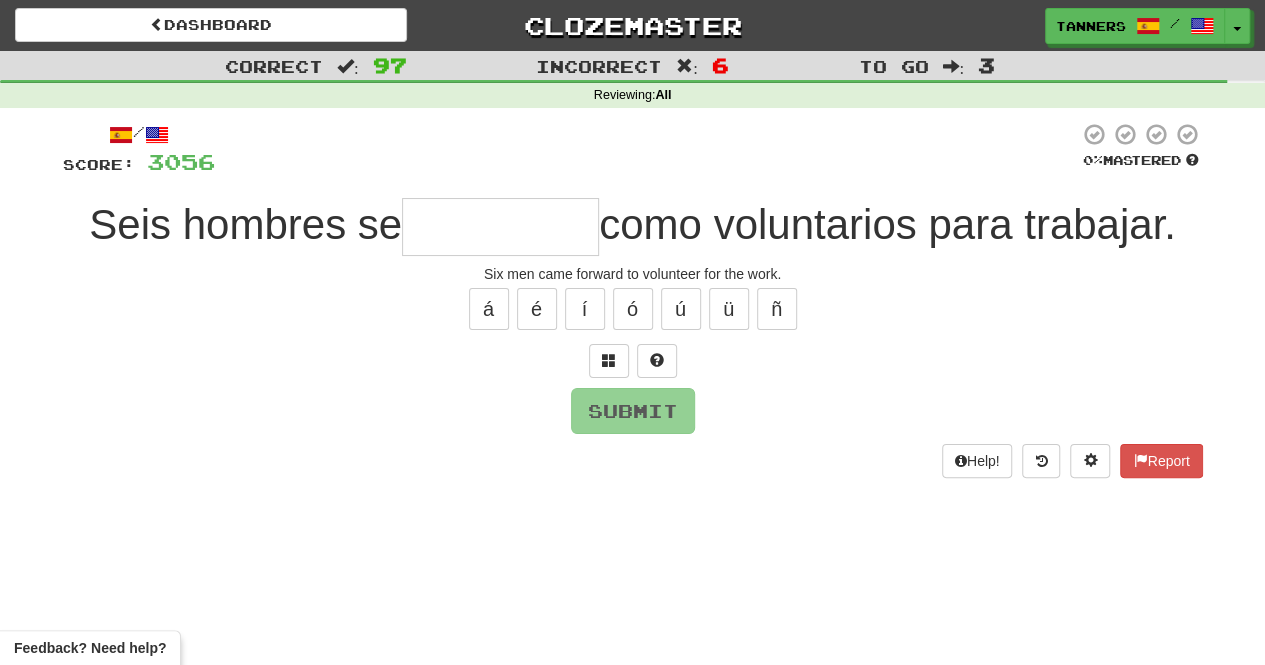 type on "**********" 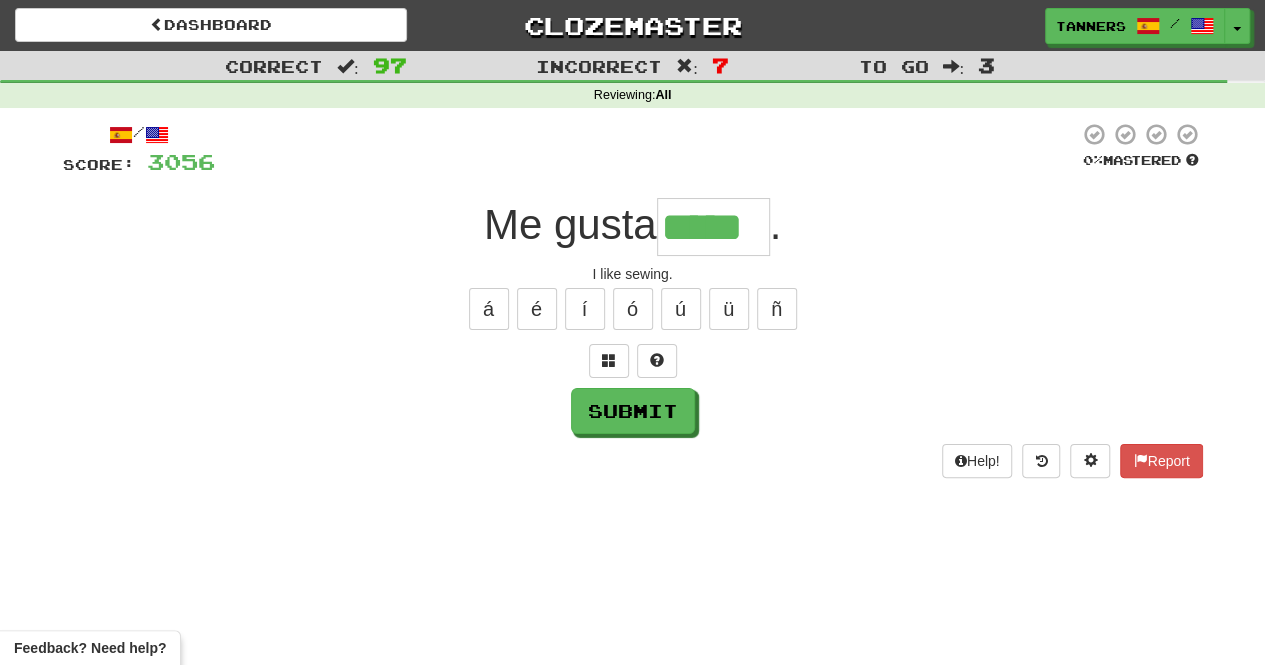 type on "*****" 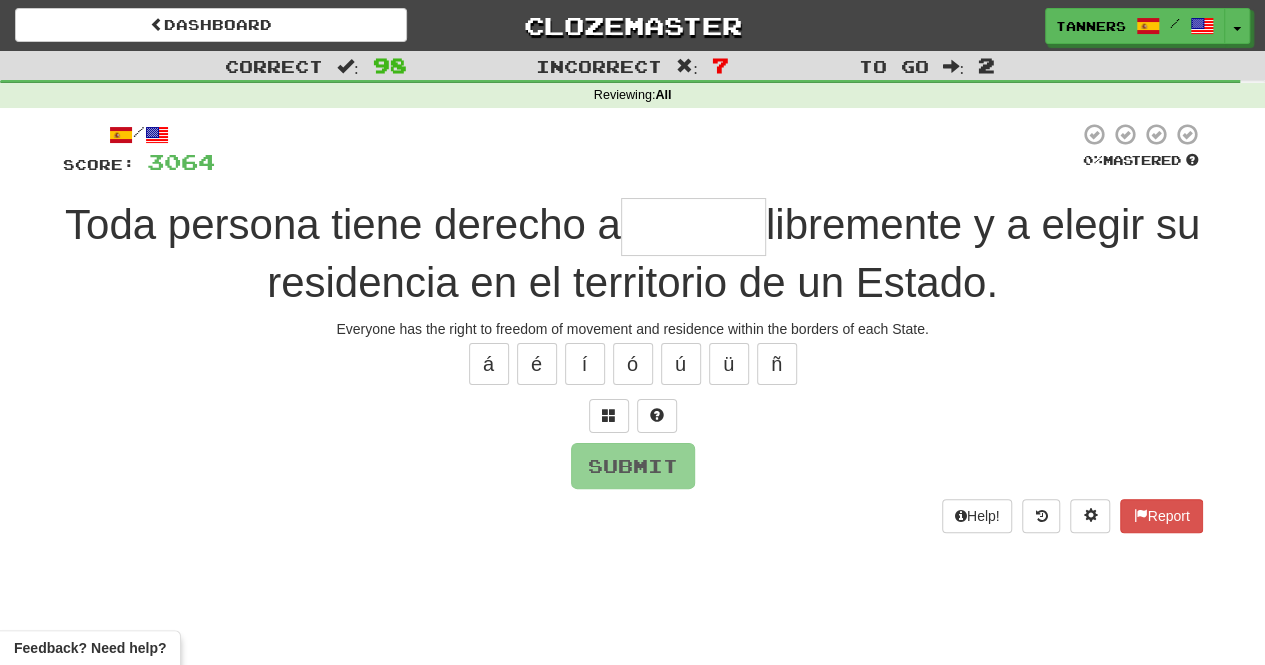 type on "********" 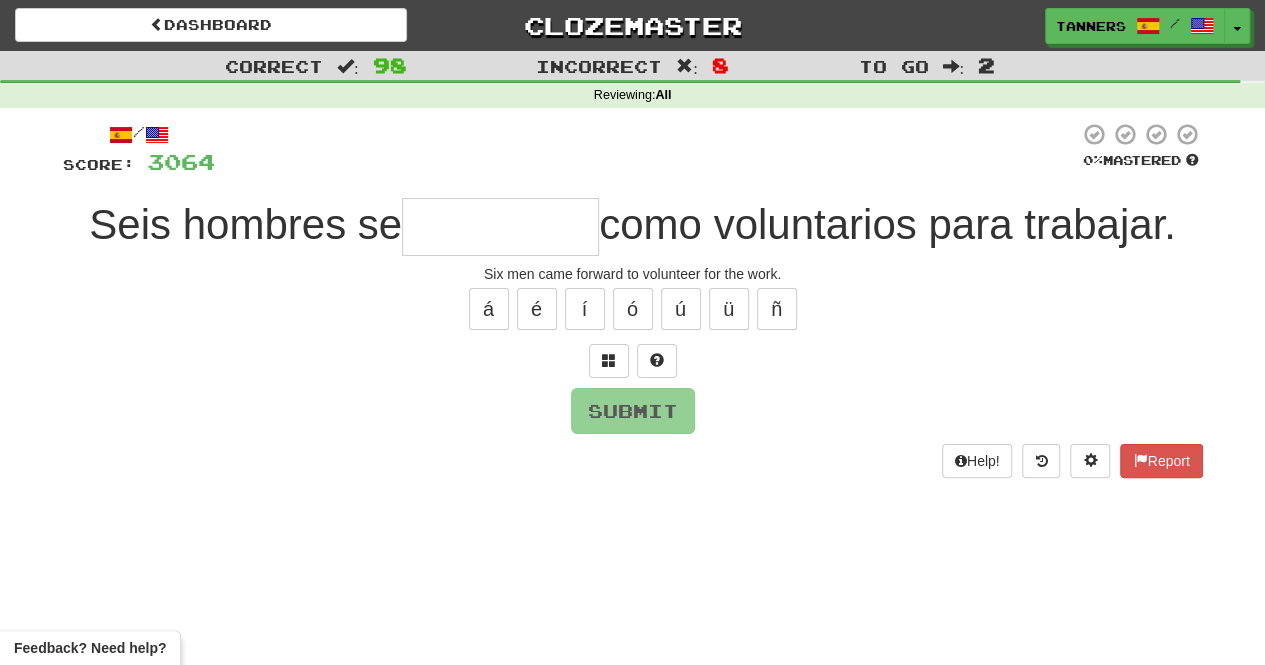 type on "*" 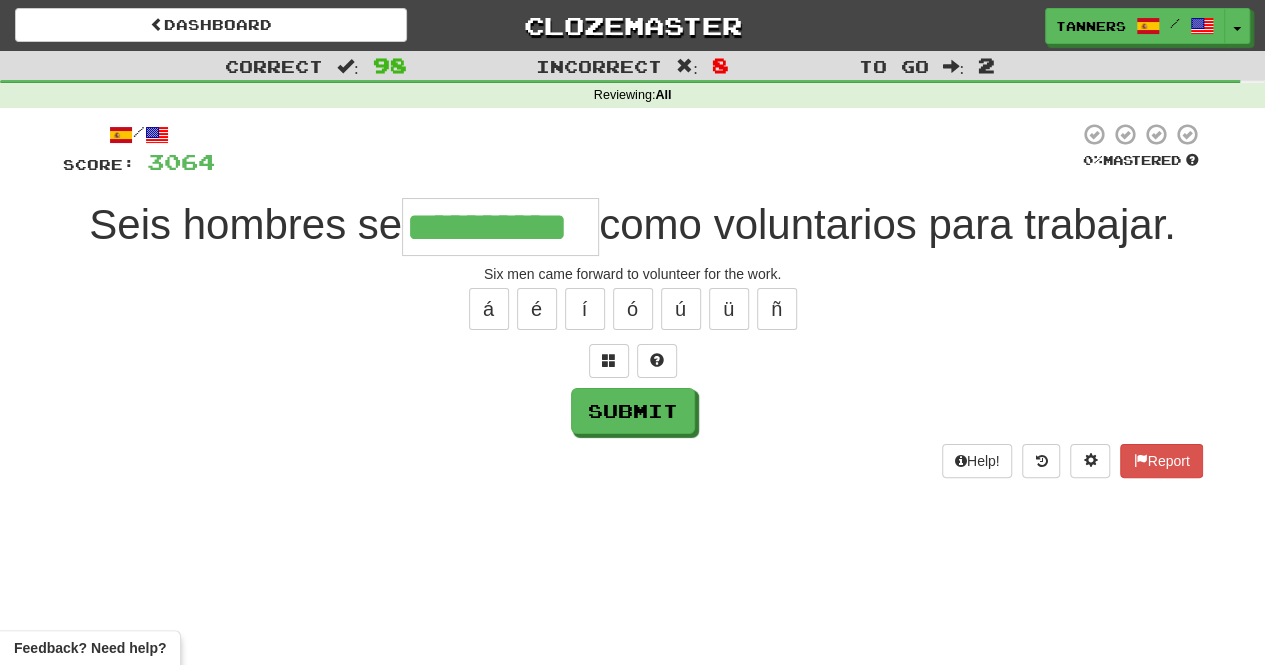 type on "**********" 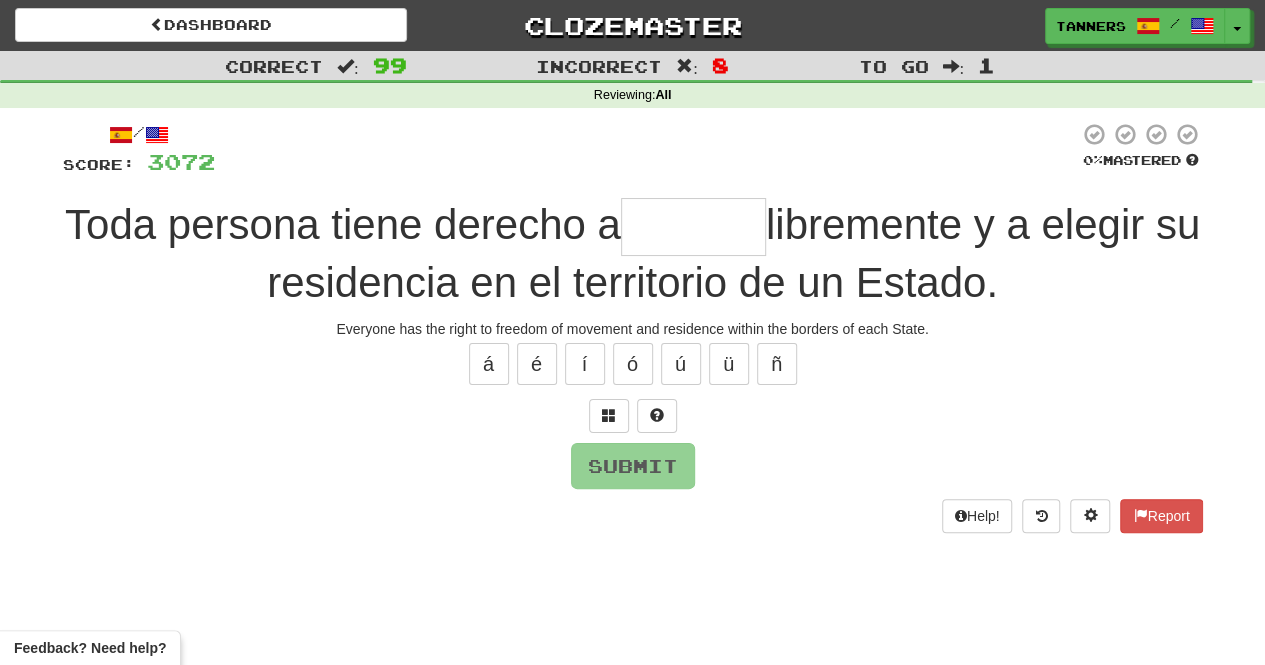 type on "********" 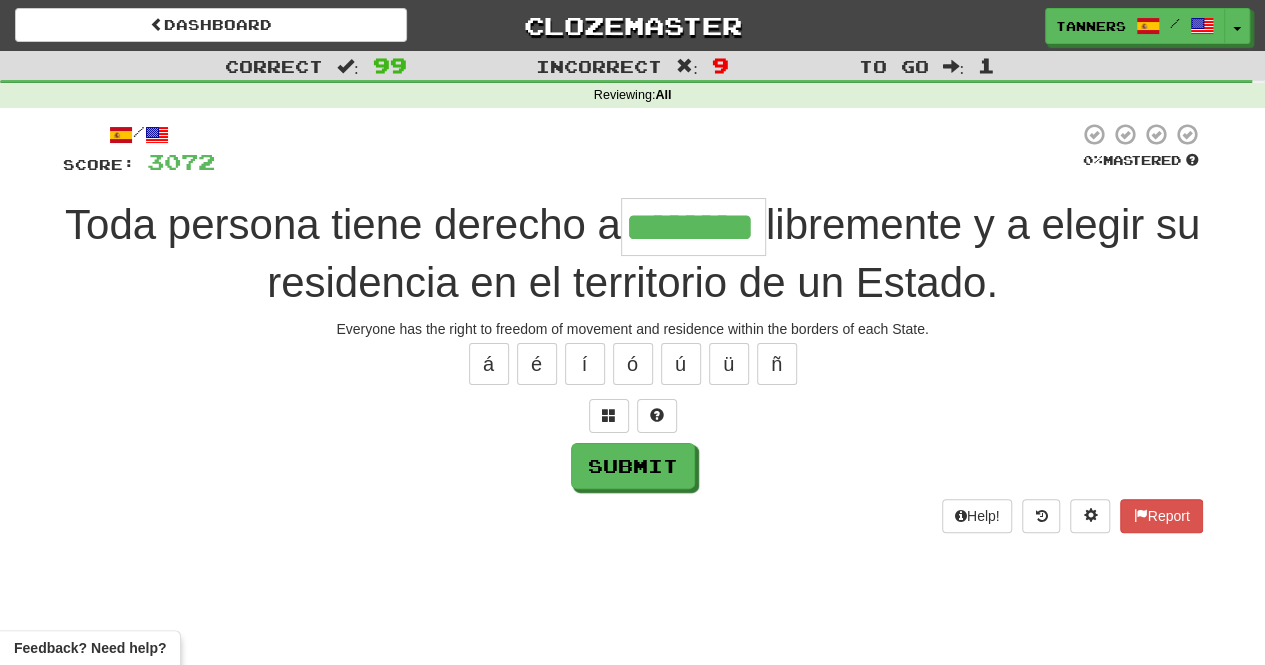 type on "********" 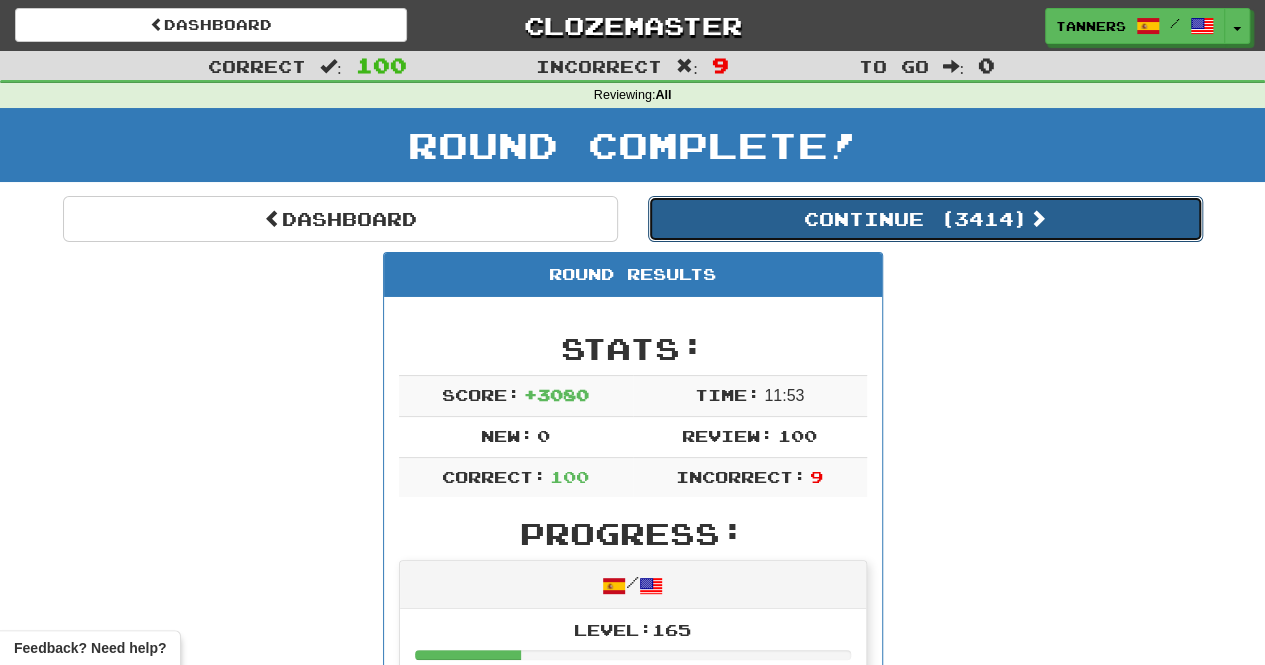 click on "Continue ( [NUMBER] )" at bounding box center (925, 219) 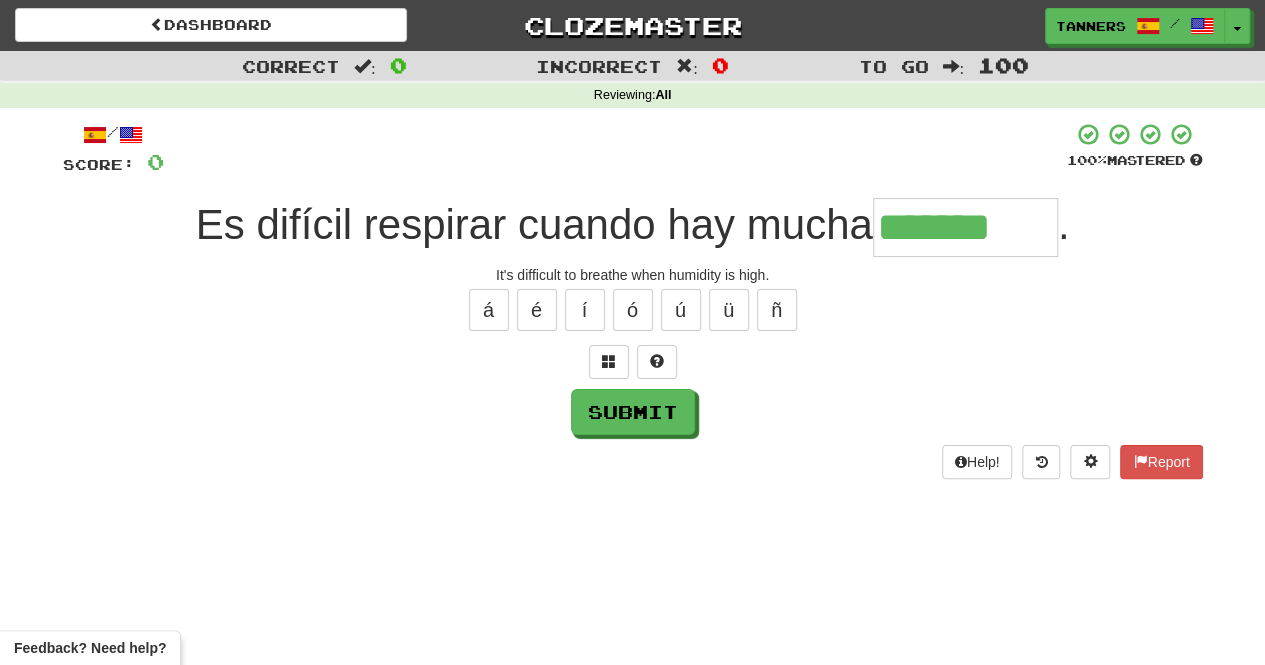 type on "*******" 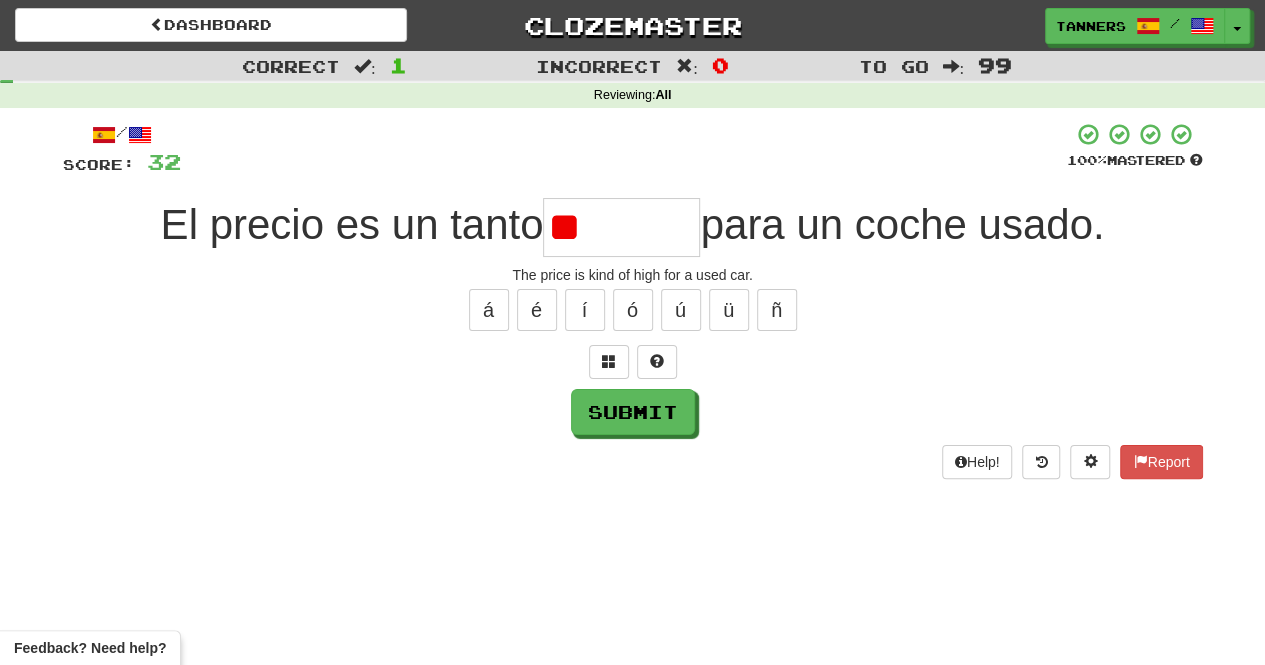 type on "*" 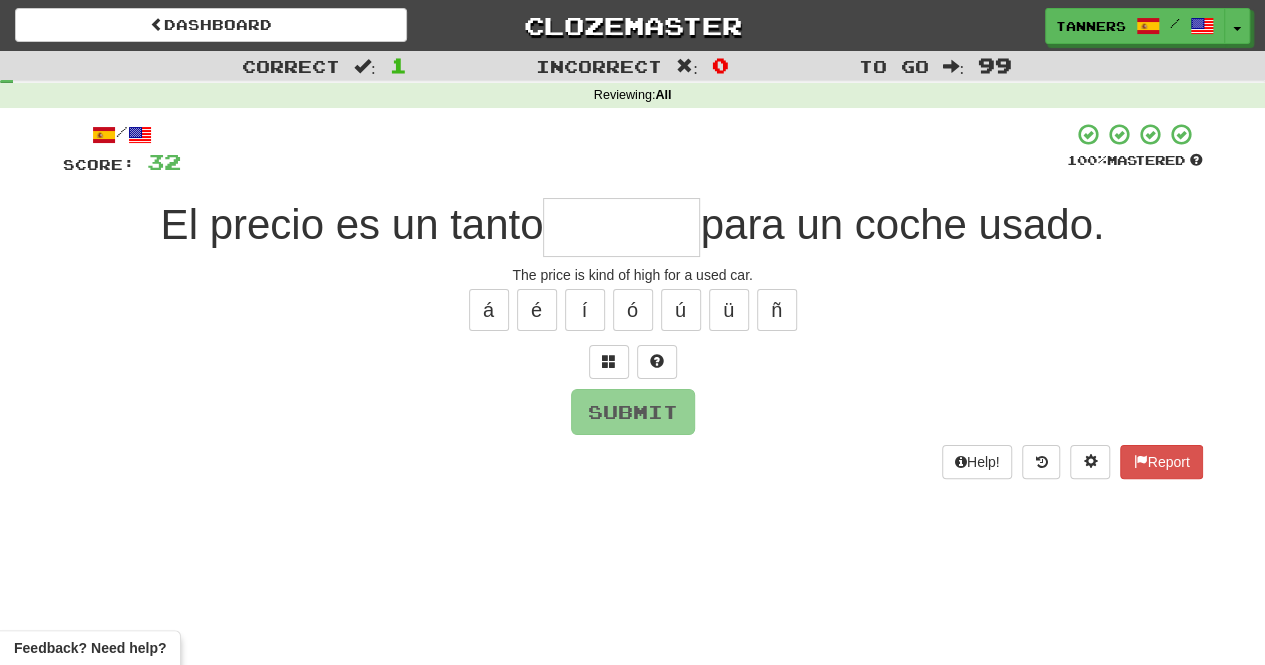 type on "*" 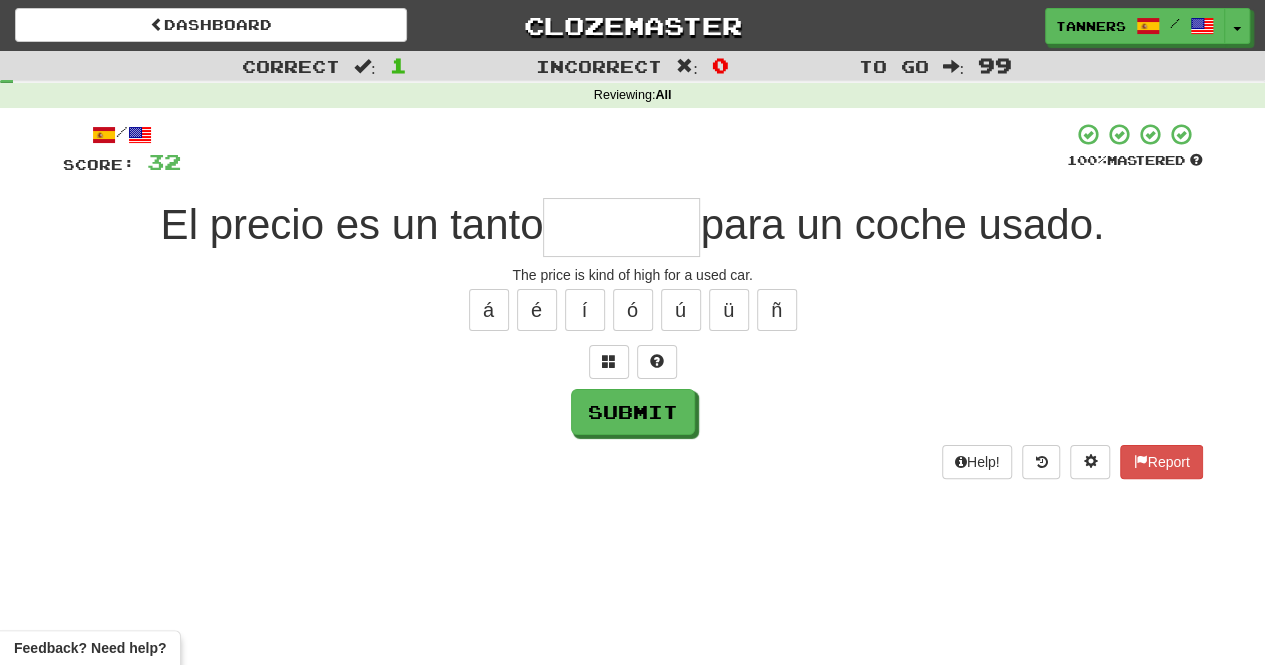type on "*" 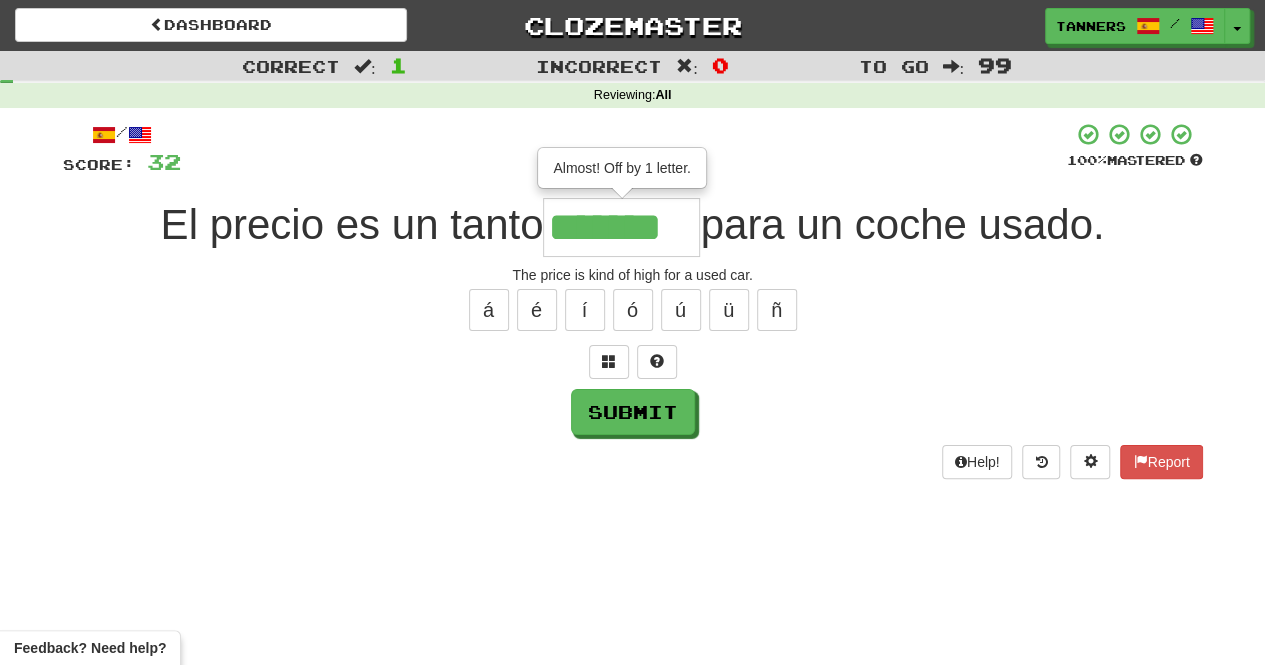 type on "*******" 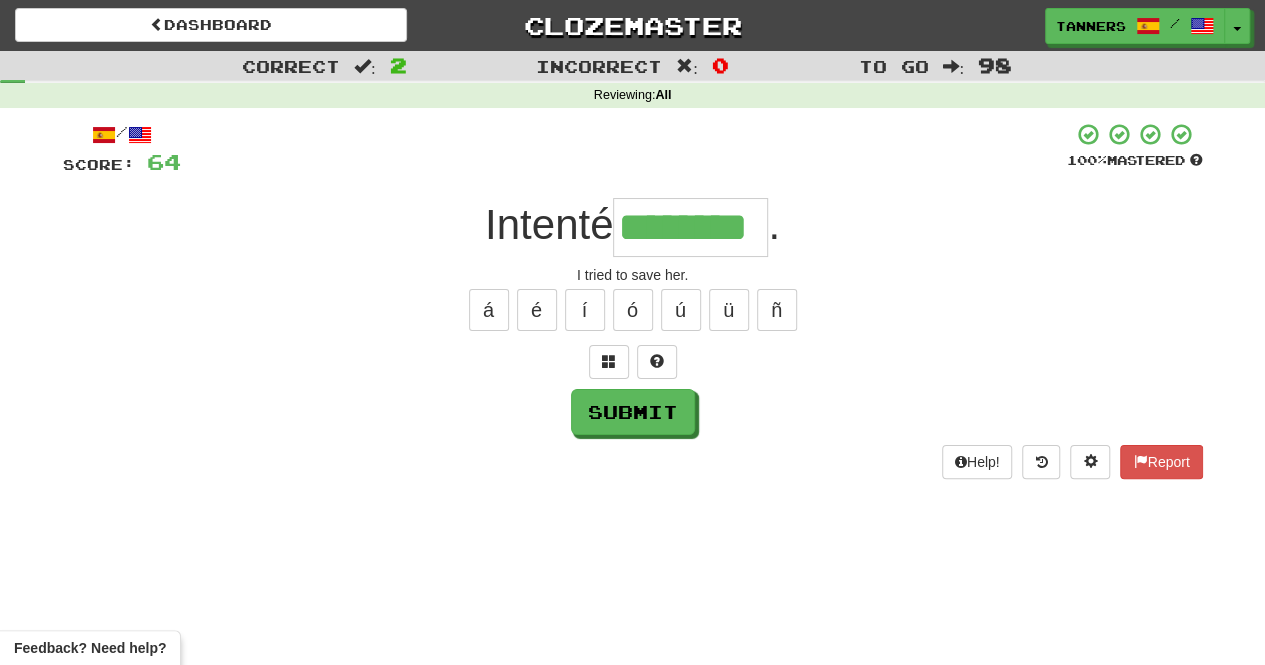 type on "********" 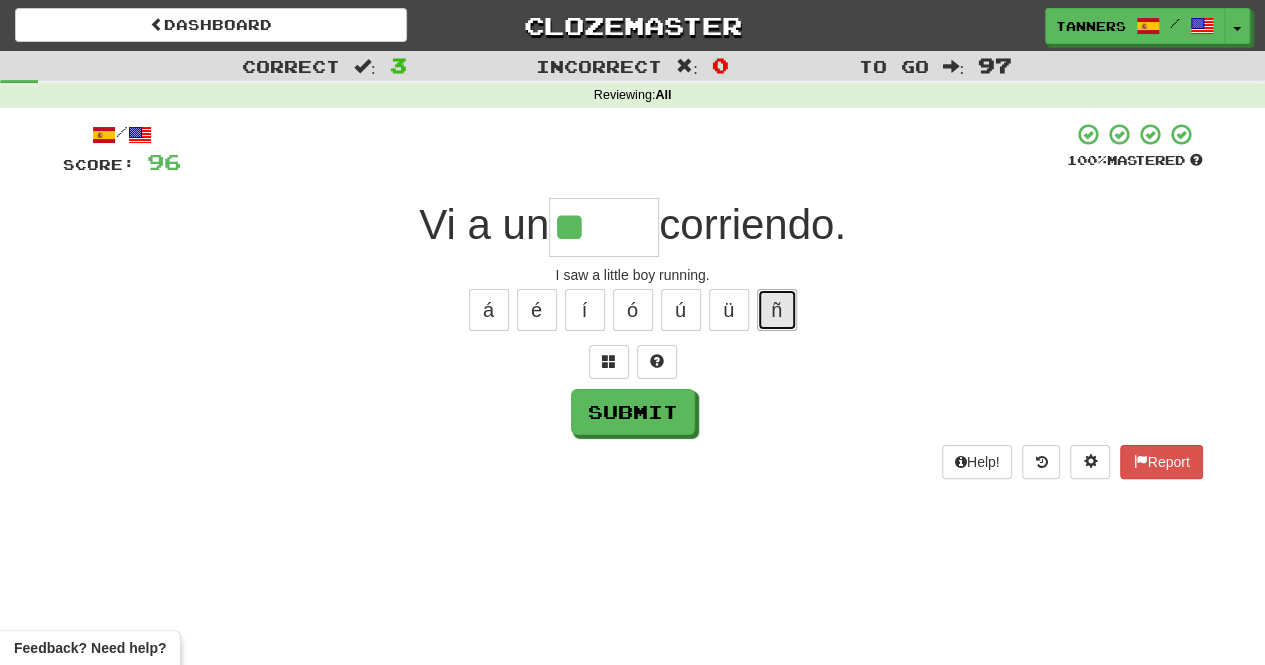 click on "ñ" at bounding box center (777, 310) 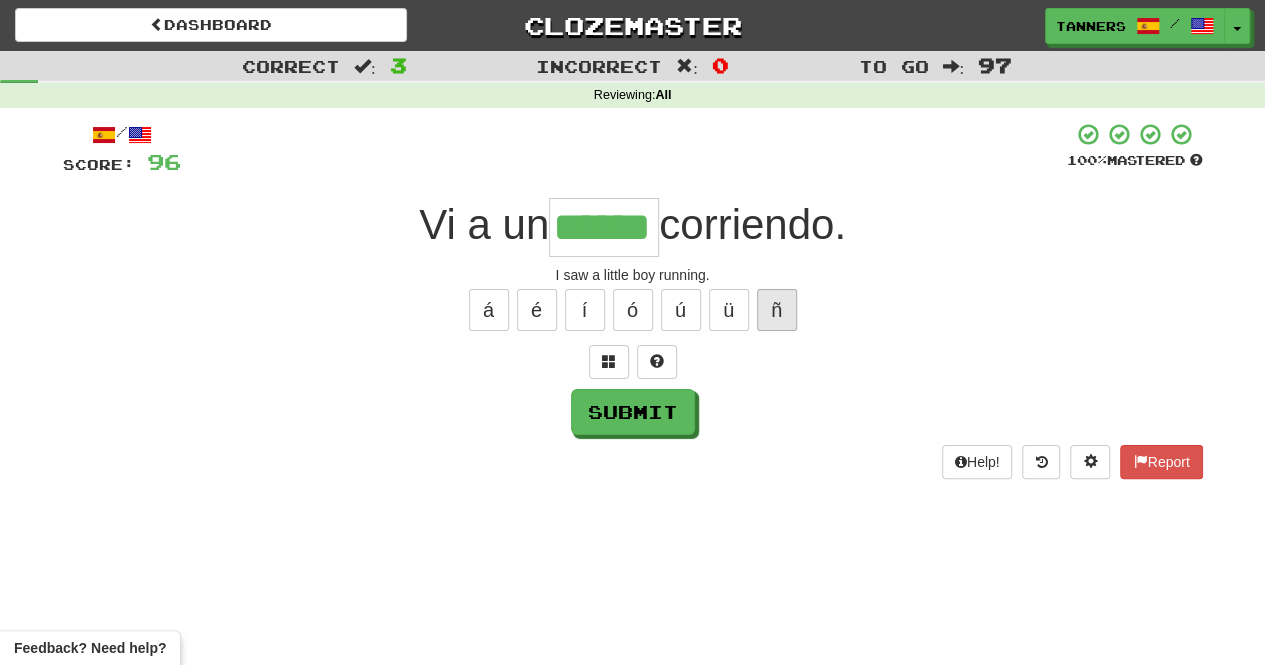 type on "******" 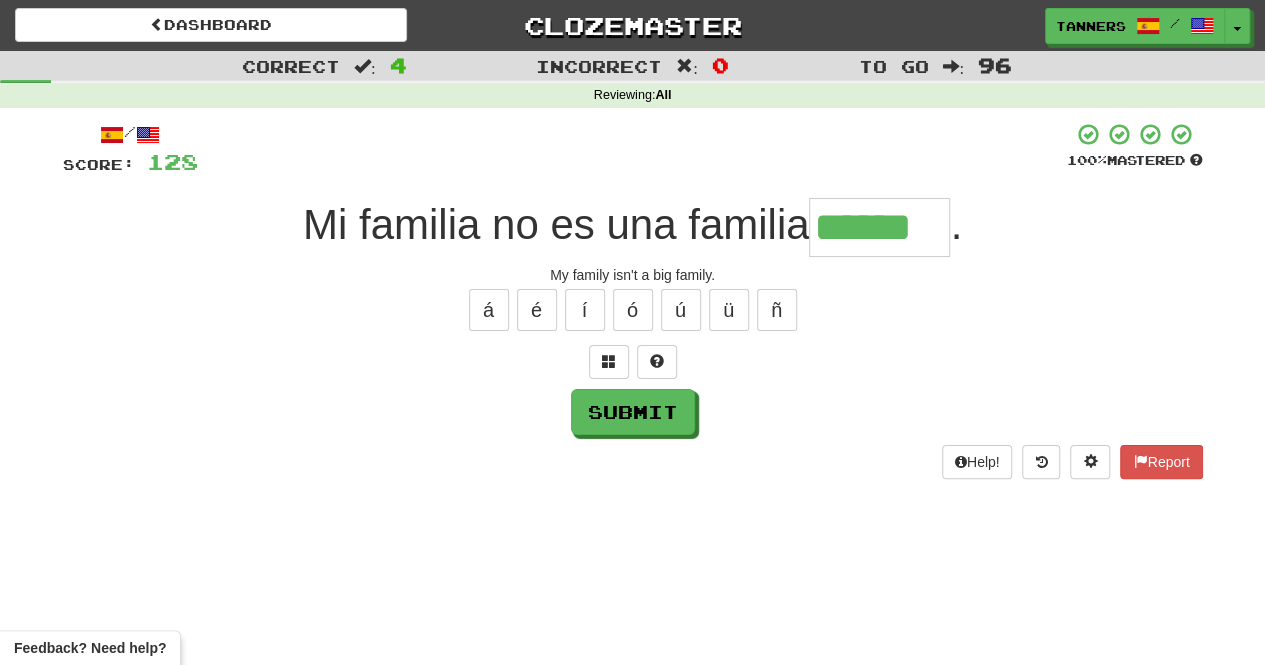 type on "******" 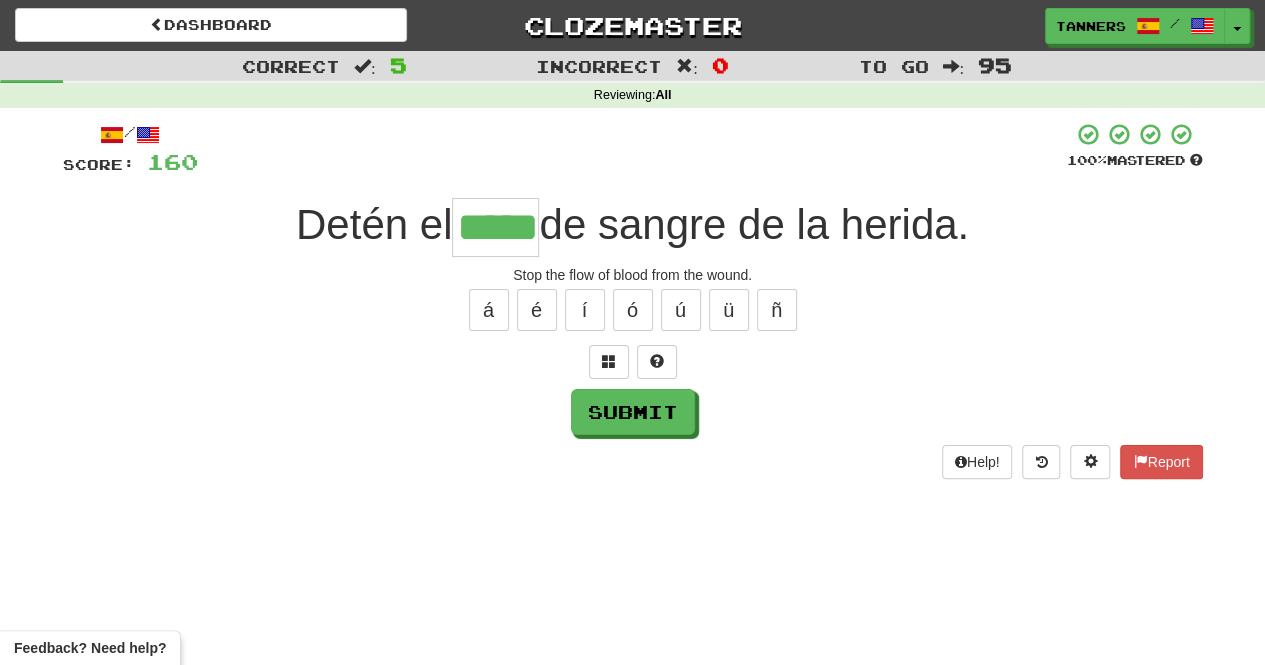 type on "*****" 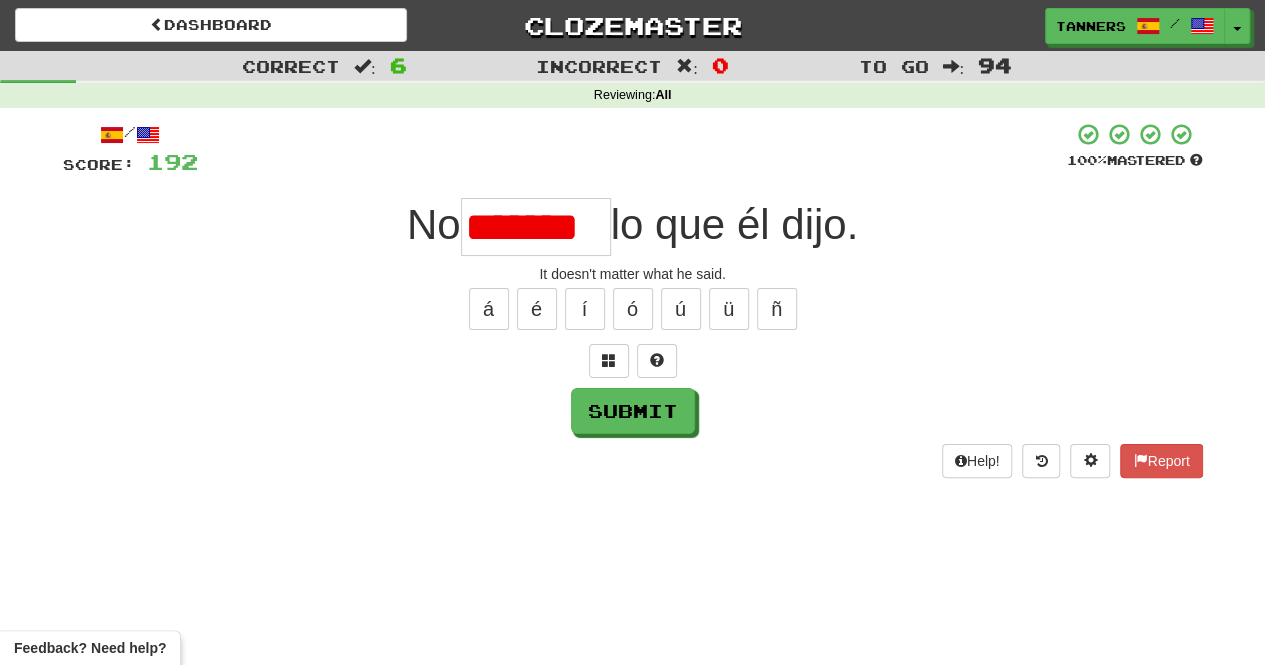 scroll, scrollTop: 0, scrollLeft: 0, axis: both 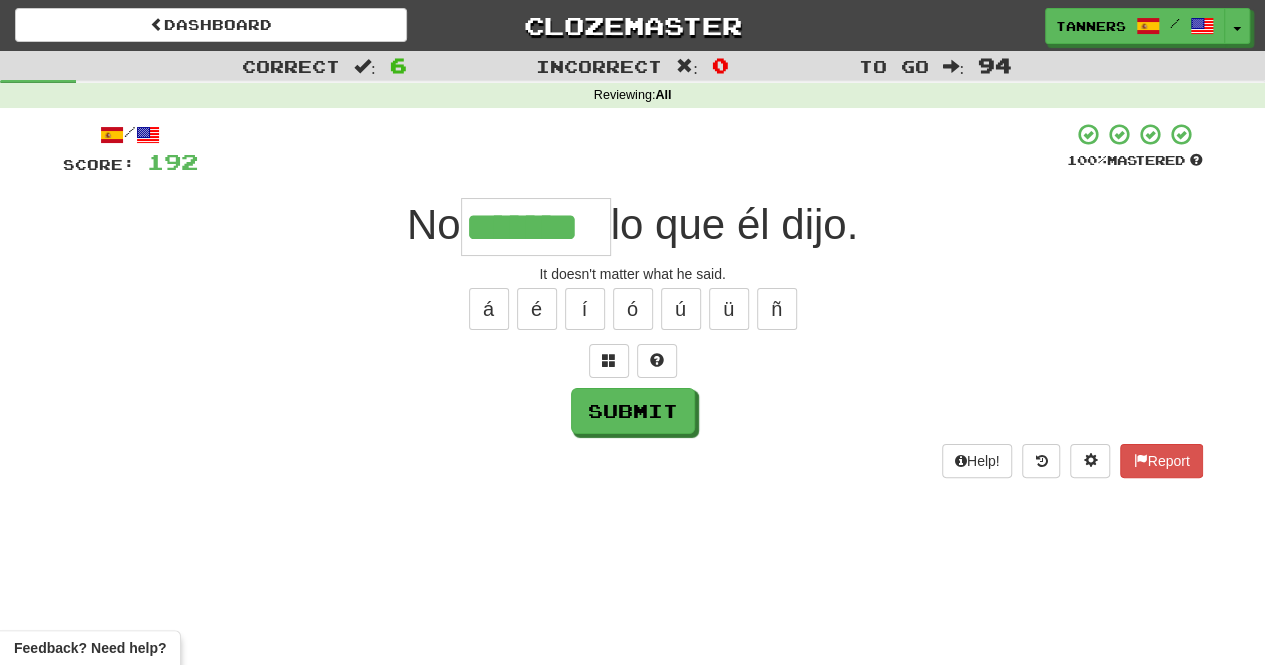 type on "*******" 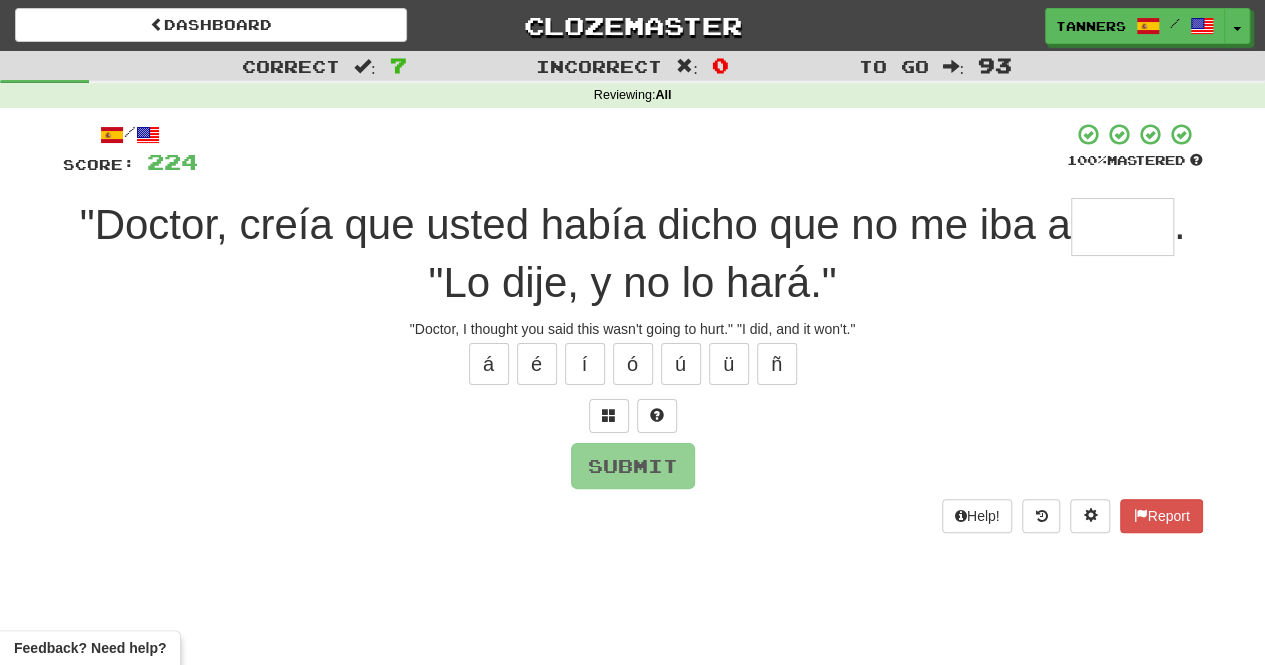 type on "*" 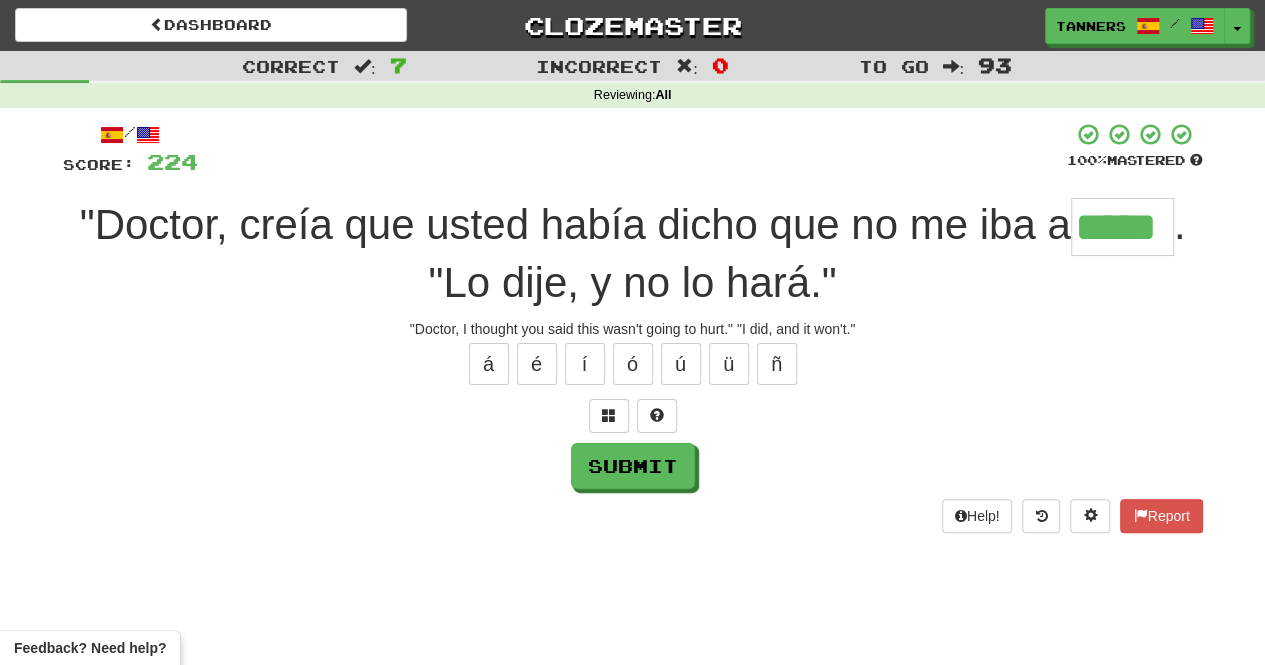 type on "*****" 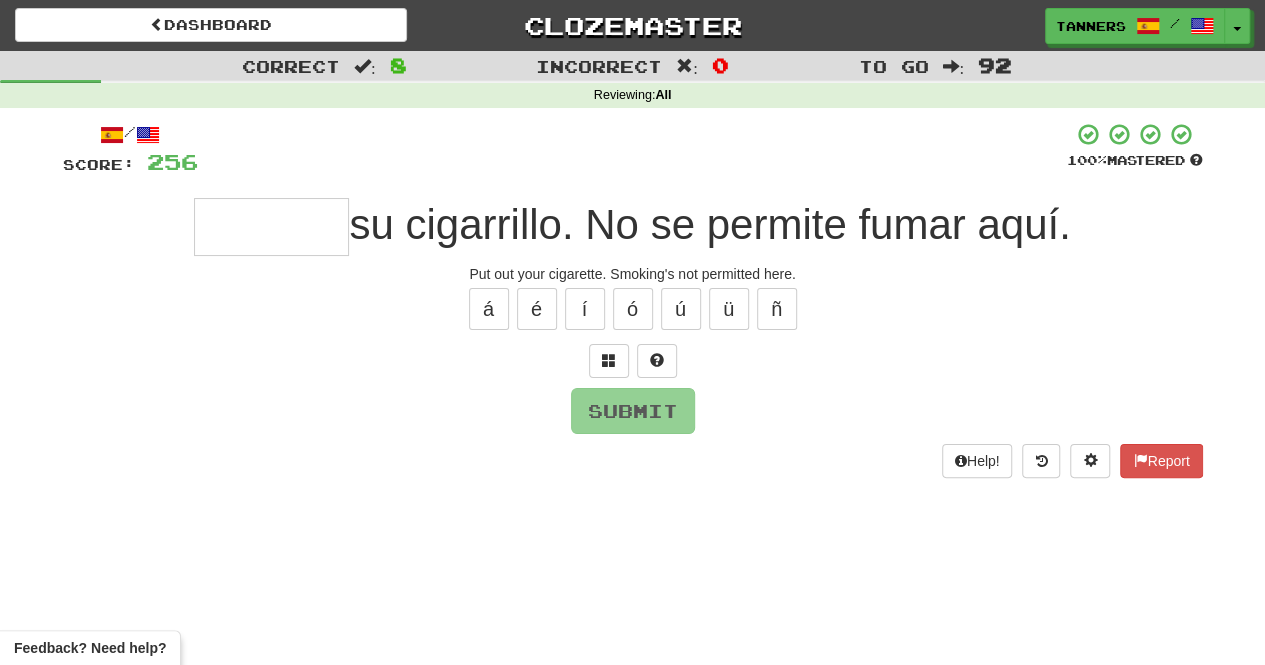 type on "*" 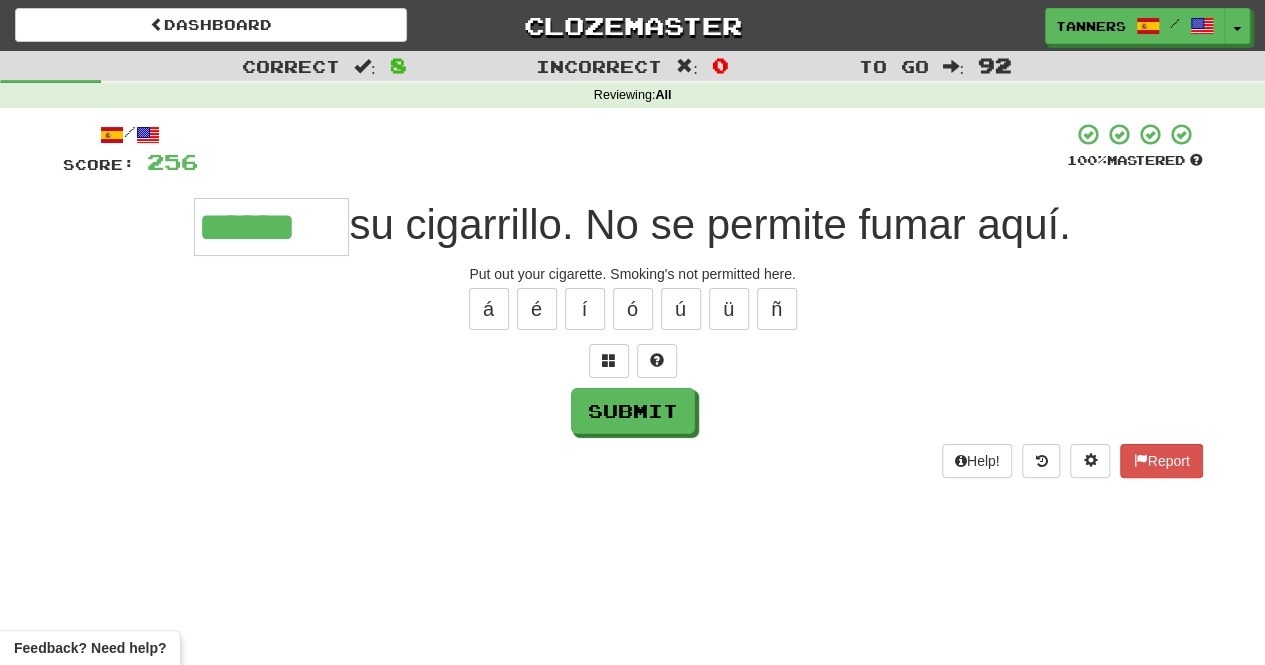 type on "******" 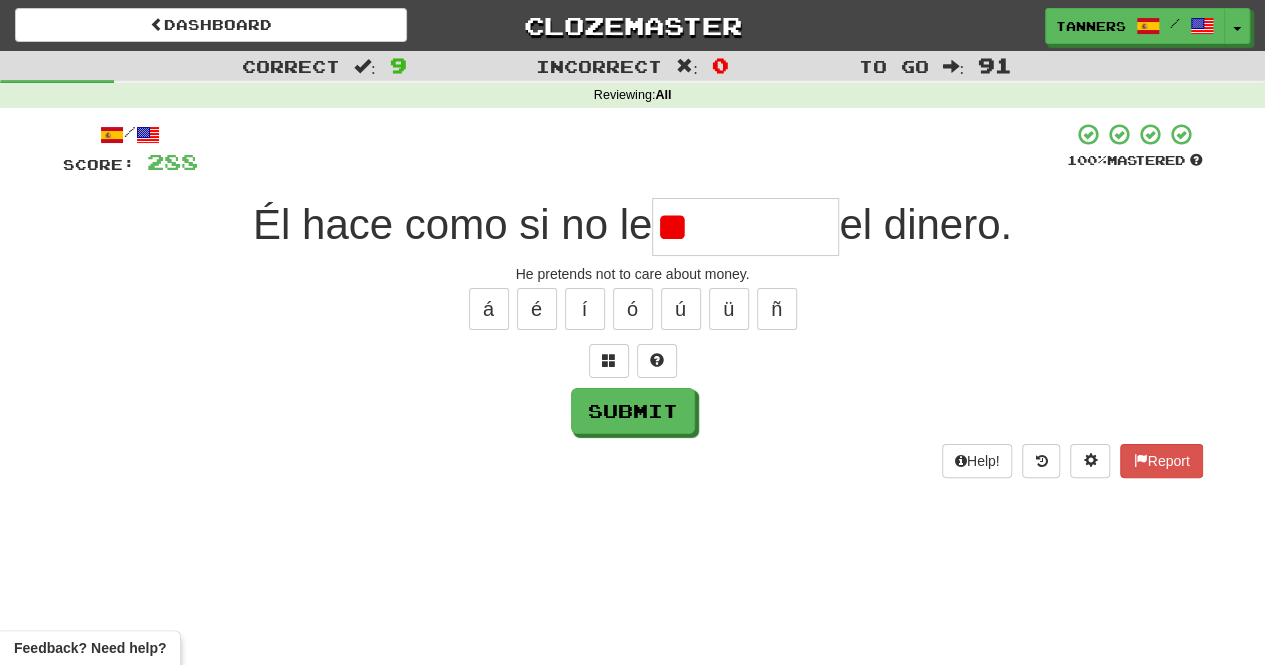 type on "*" 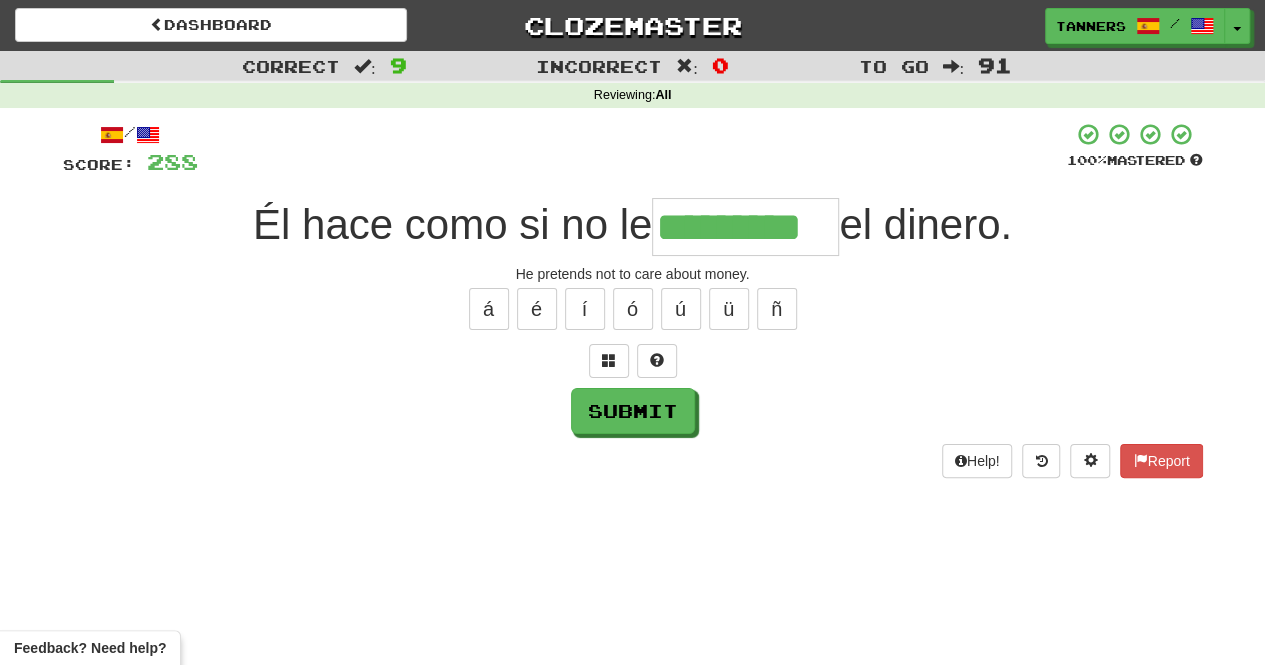 type on "*********" 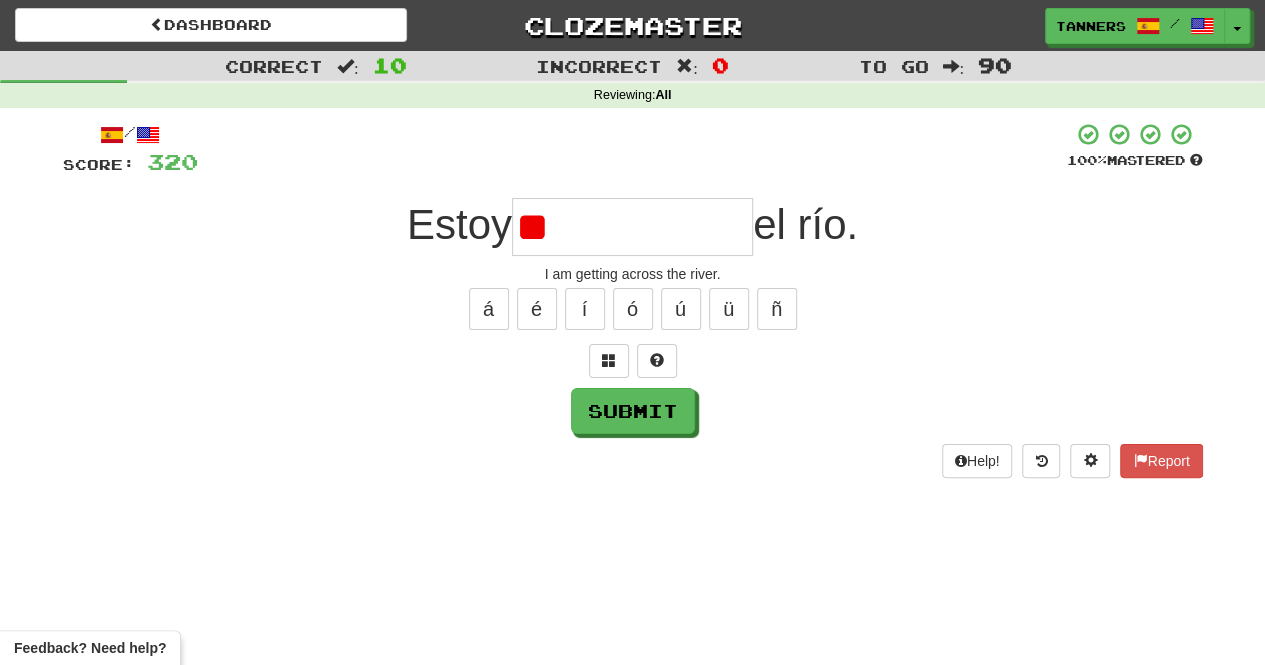 type on "*" 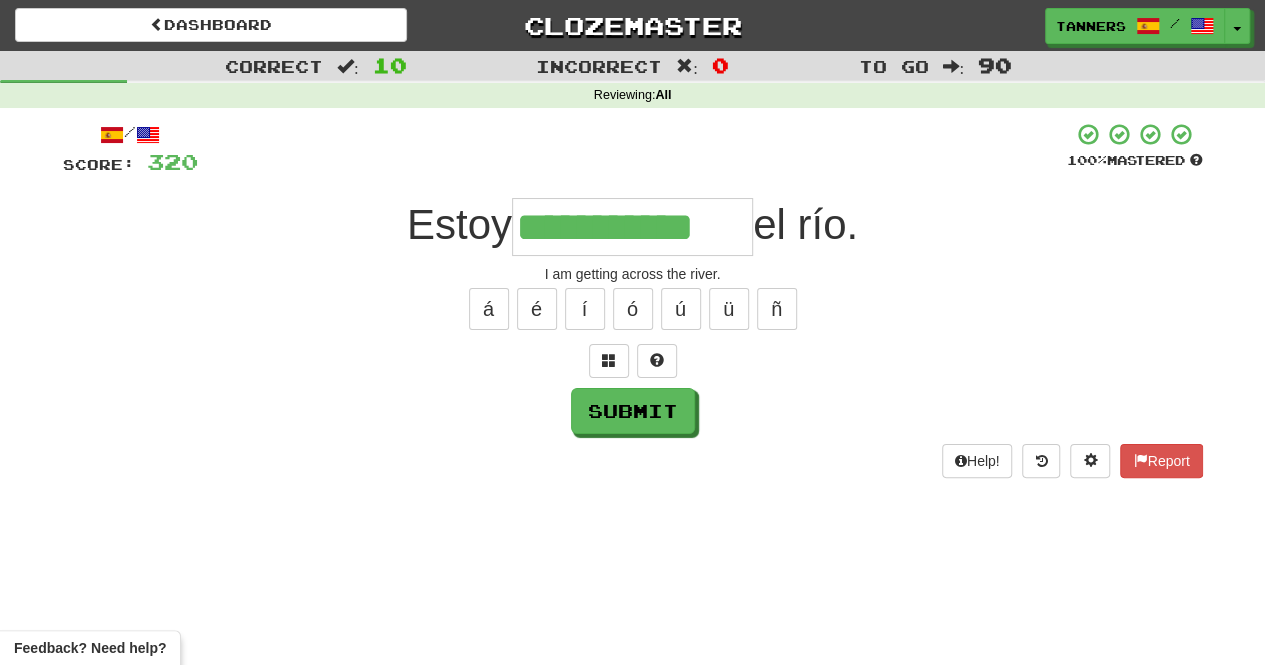 type on "**********" 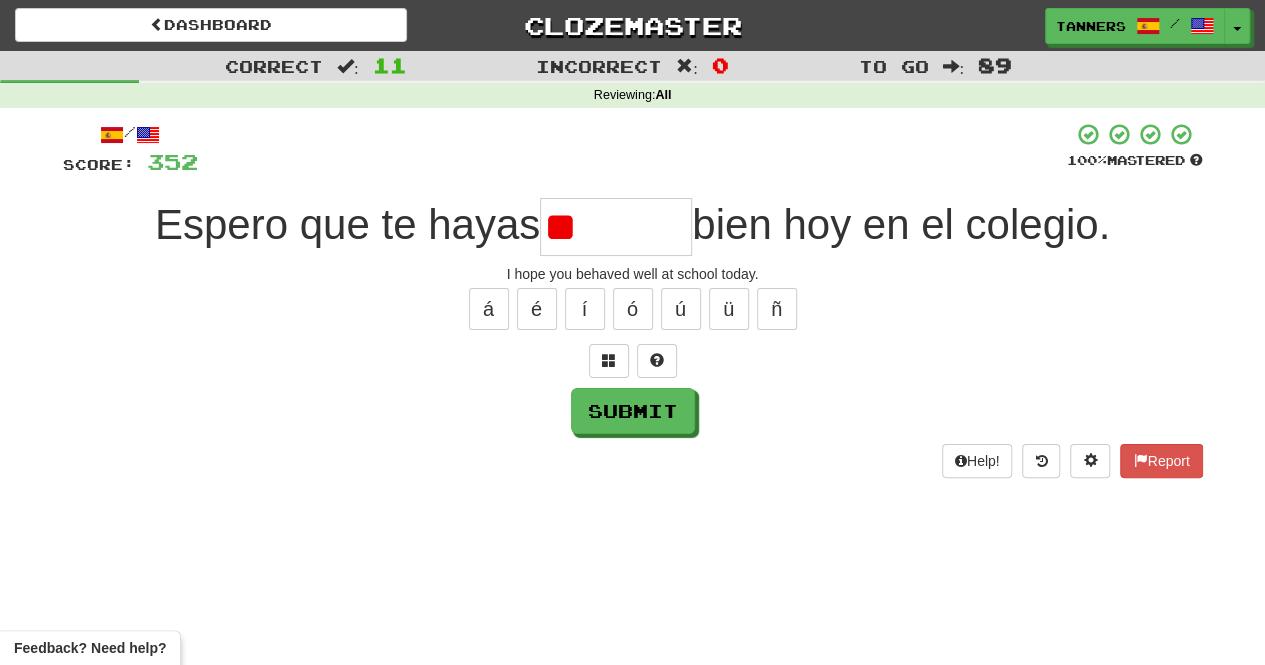 type on "*" 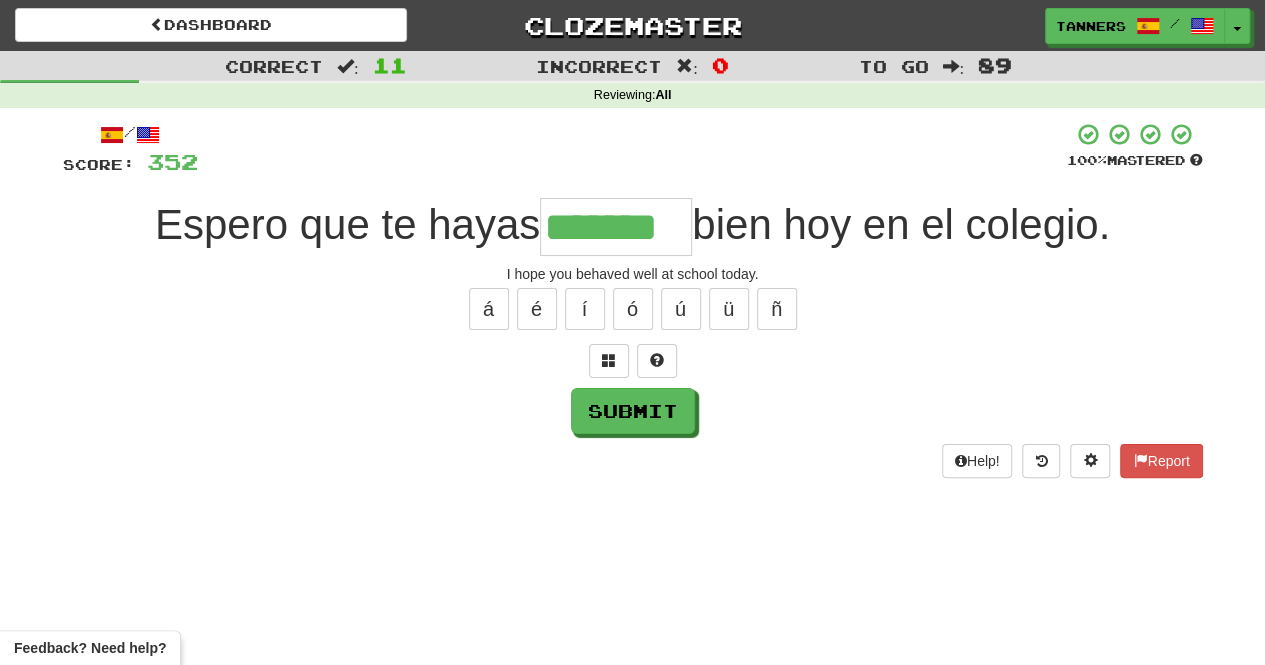 type on "*******" 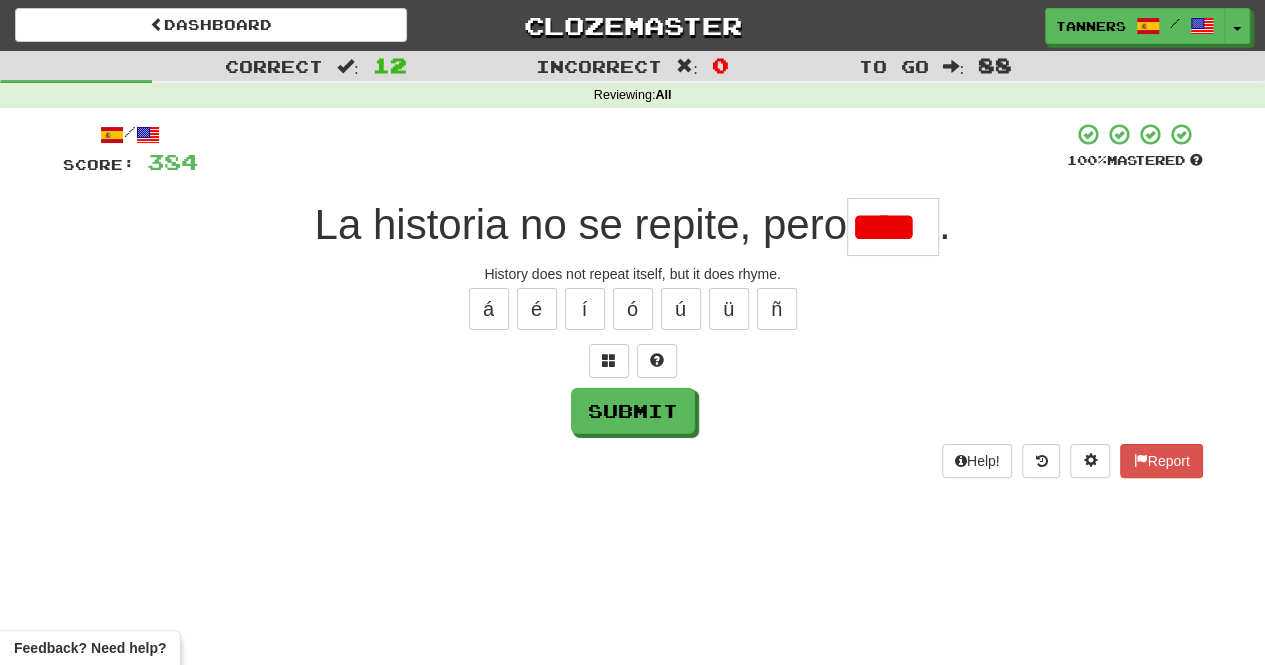 scroll, scrollTop: 0, scrollLeft: 0, axis: both 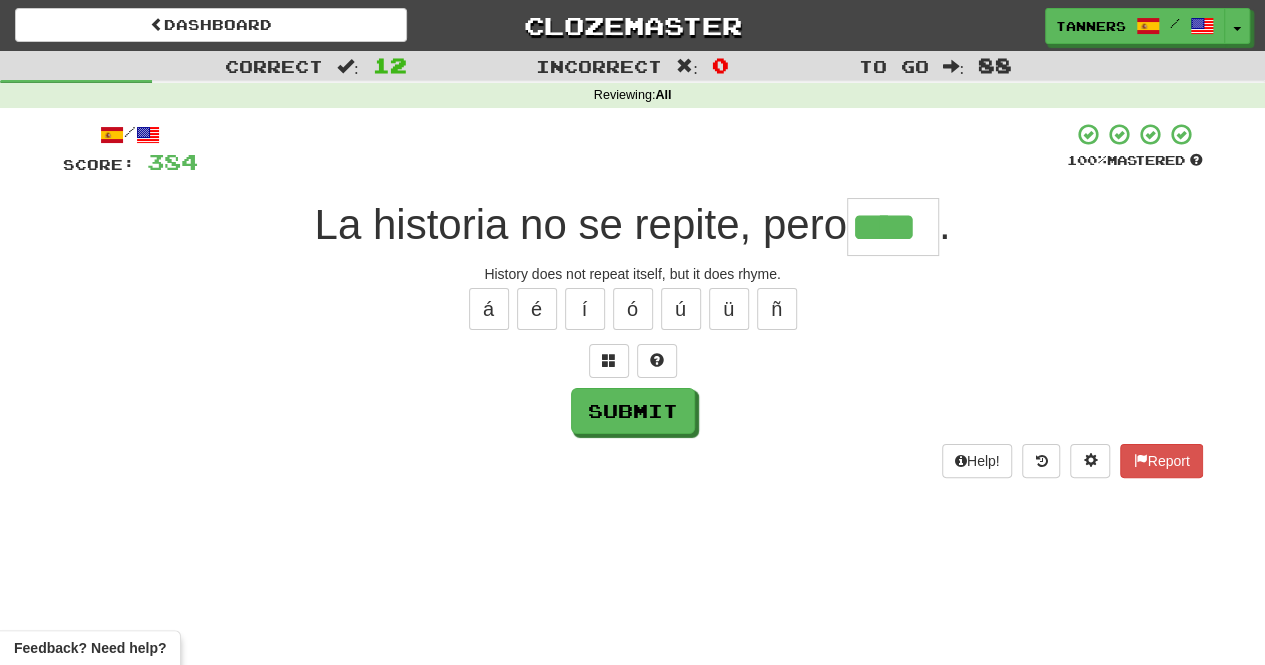type on "****" 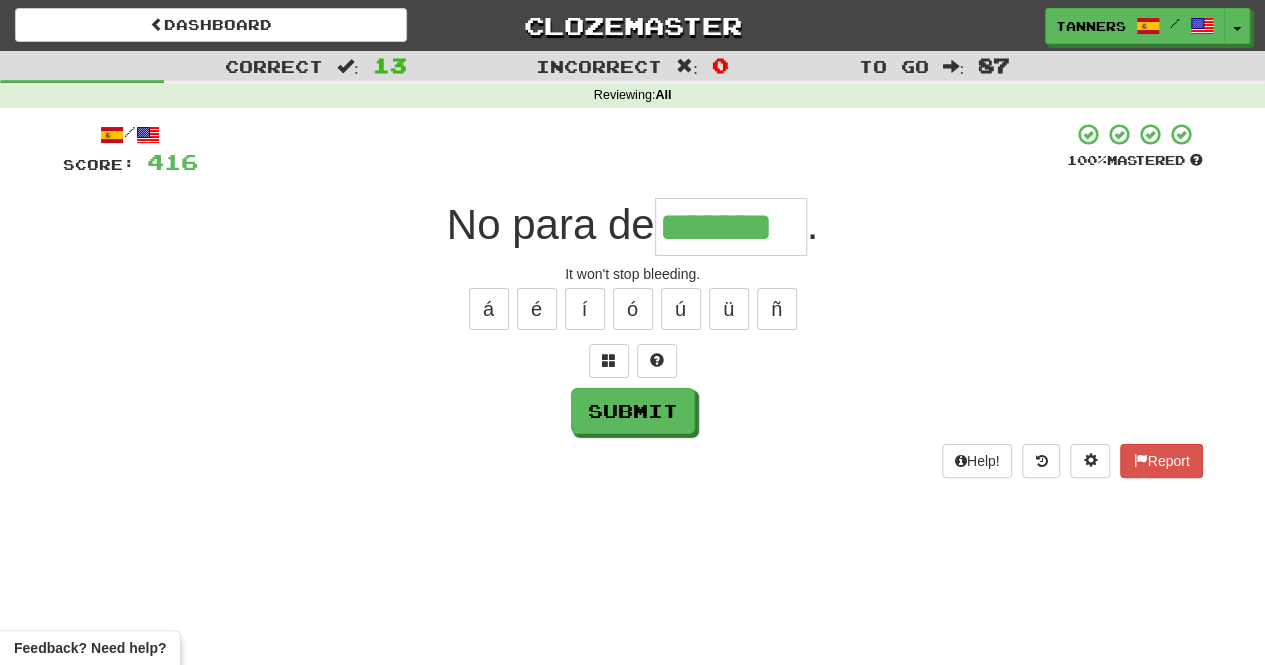 type on "*******" 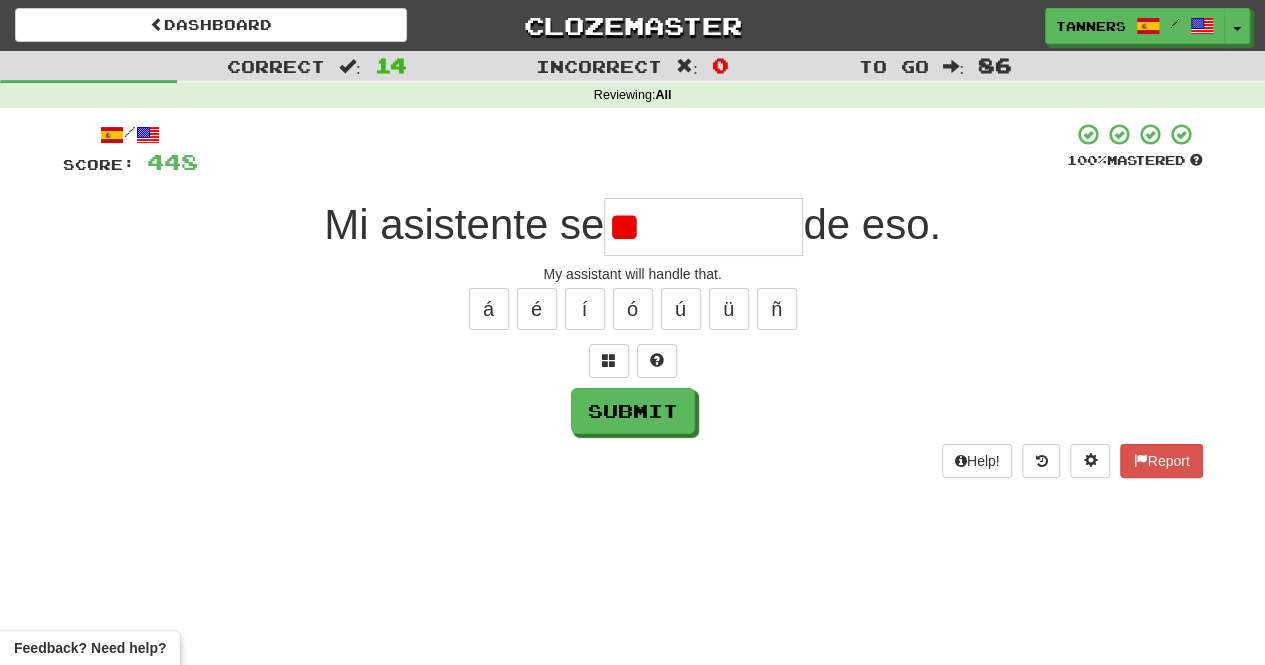 type on "*" 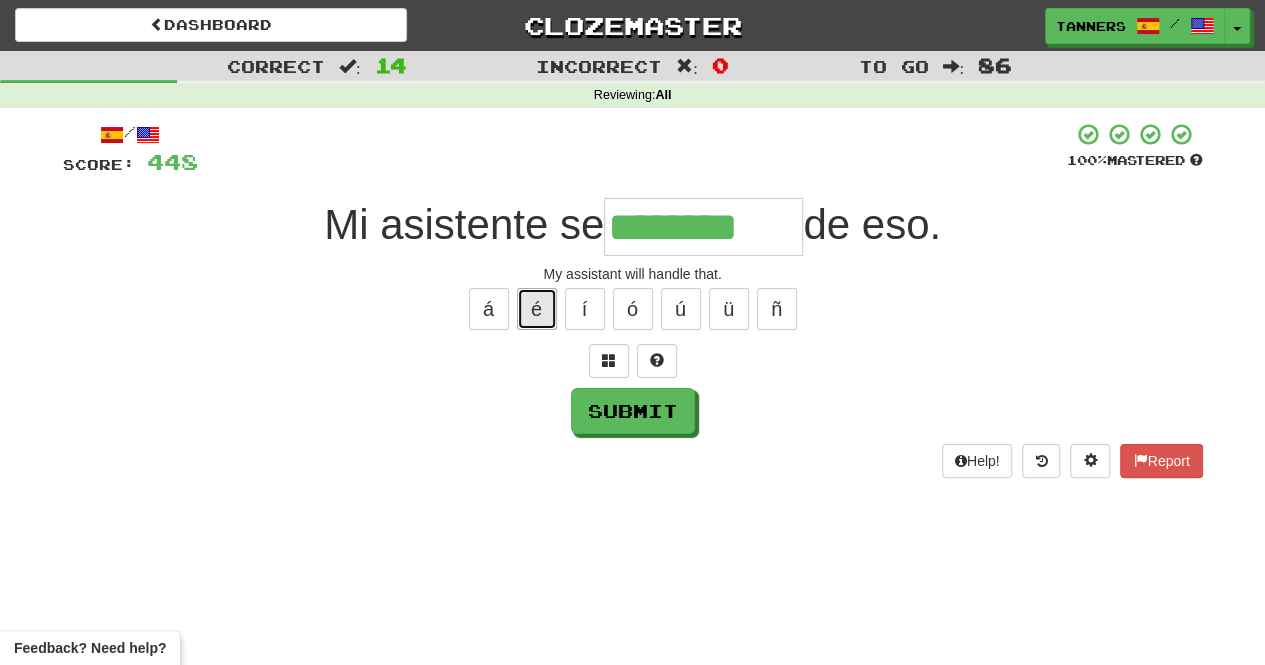 click on "é" at bounding box center (537, 309) 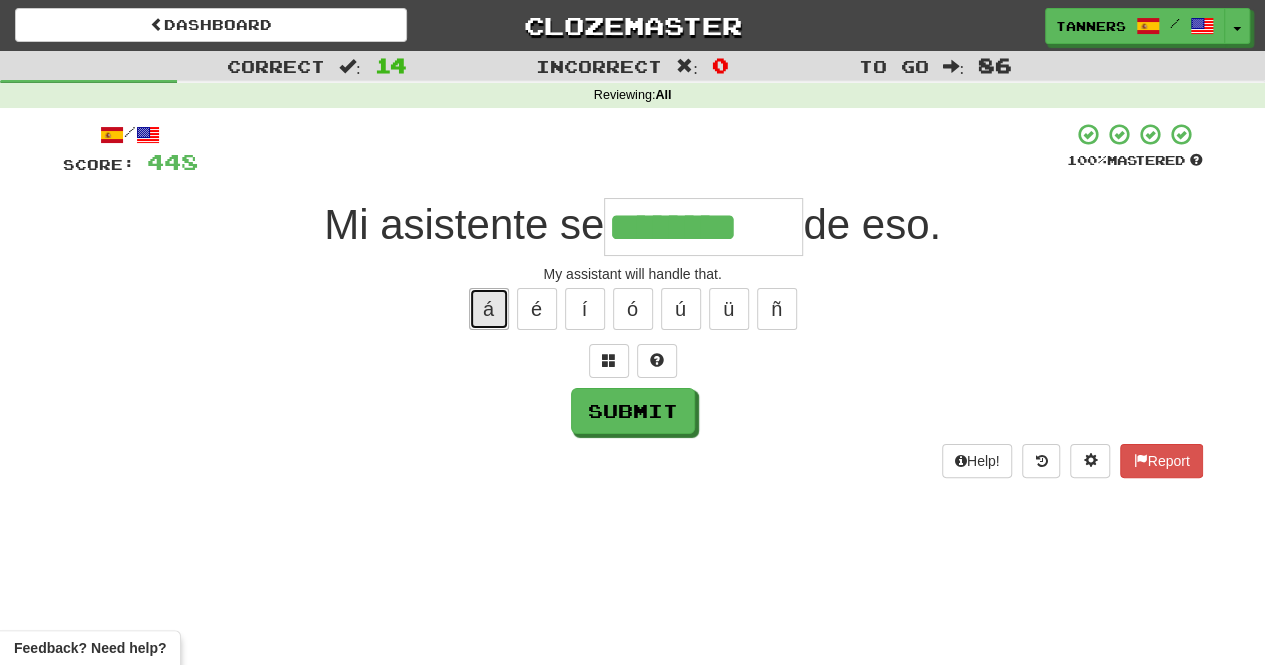 click on "á" at bounding box center (489, 309) 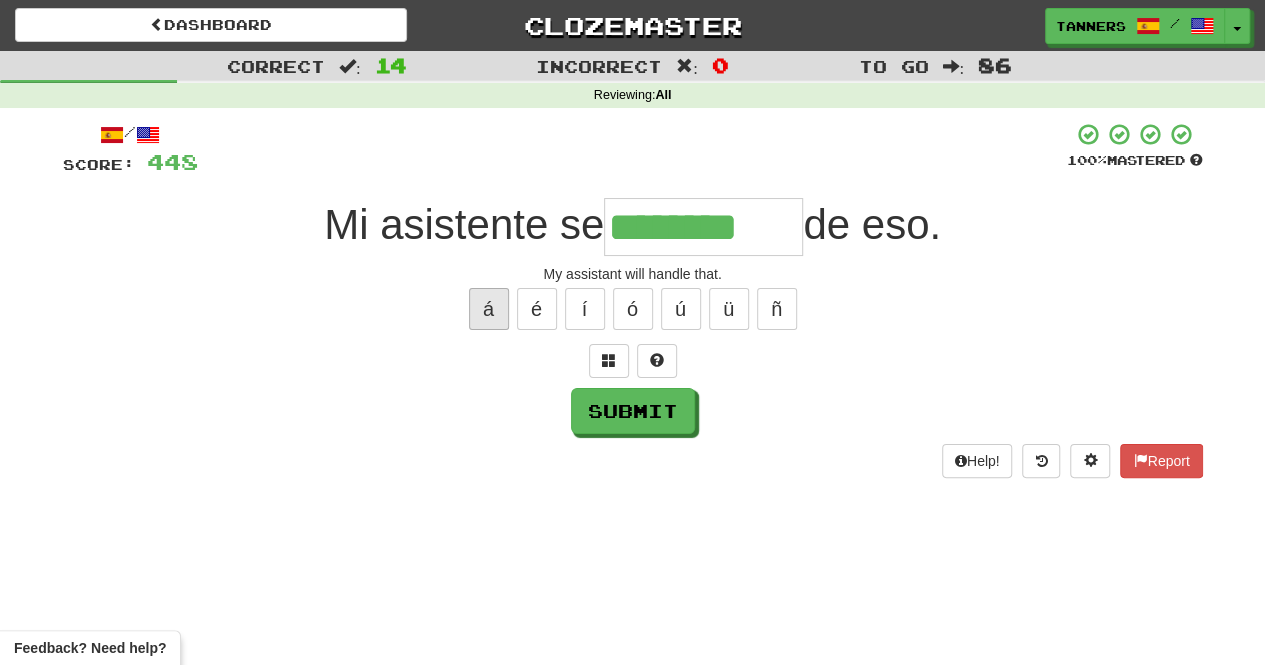 type on "*********" 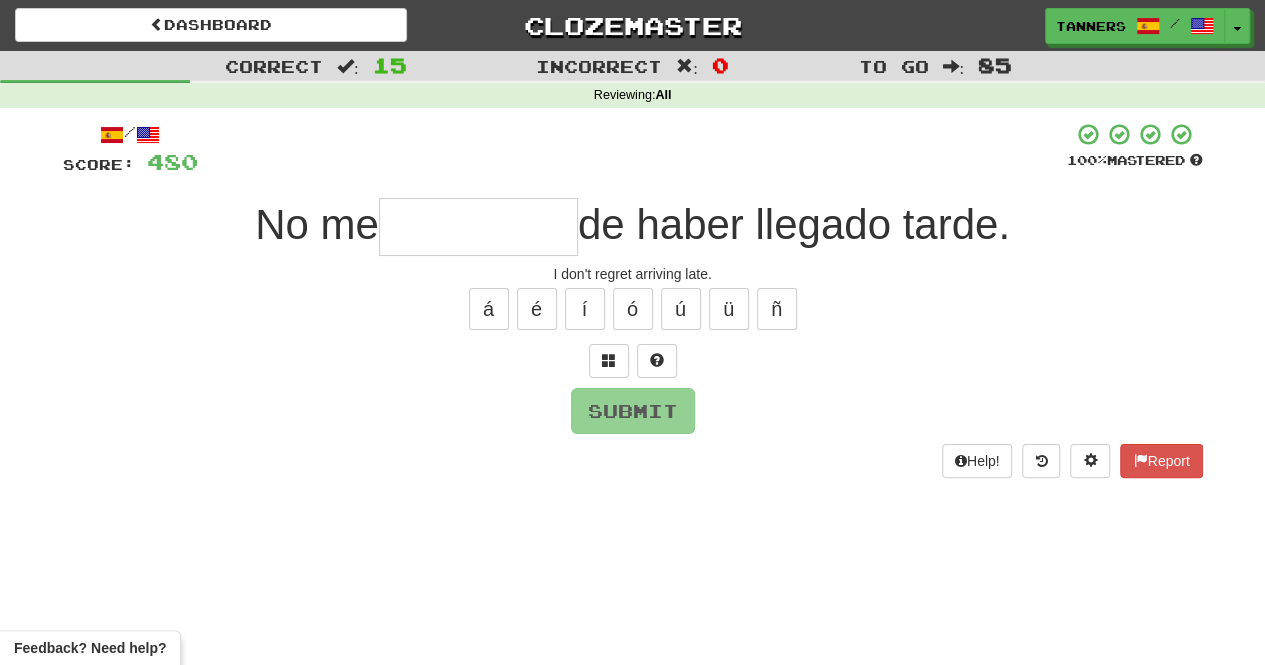type on "*" 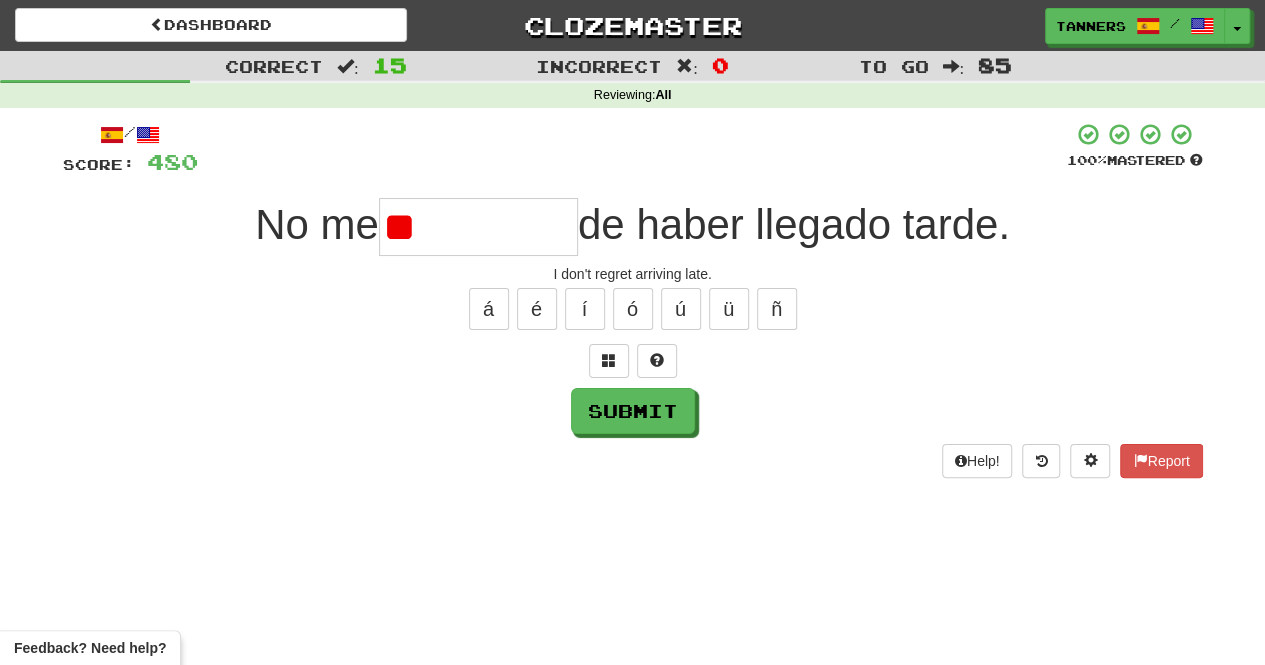 type on "*" 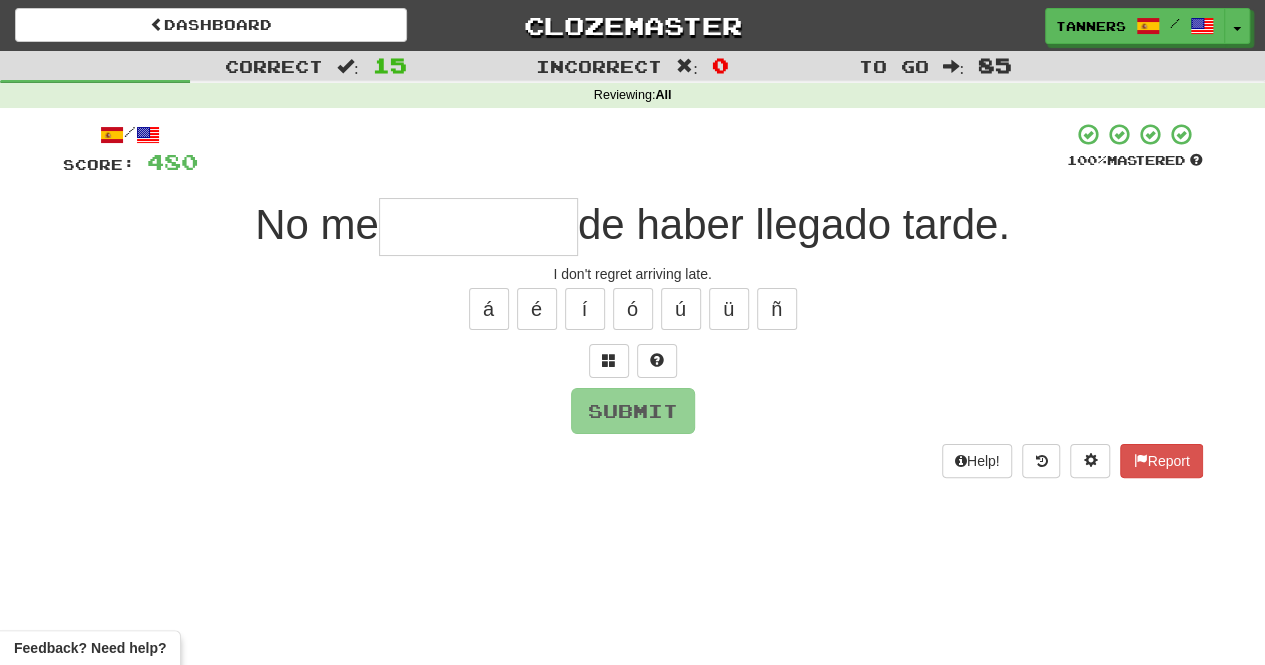 click at bounding box center (478, 227) 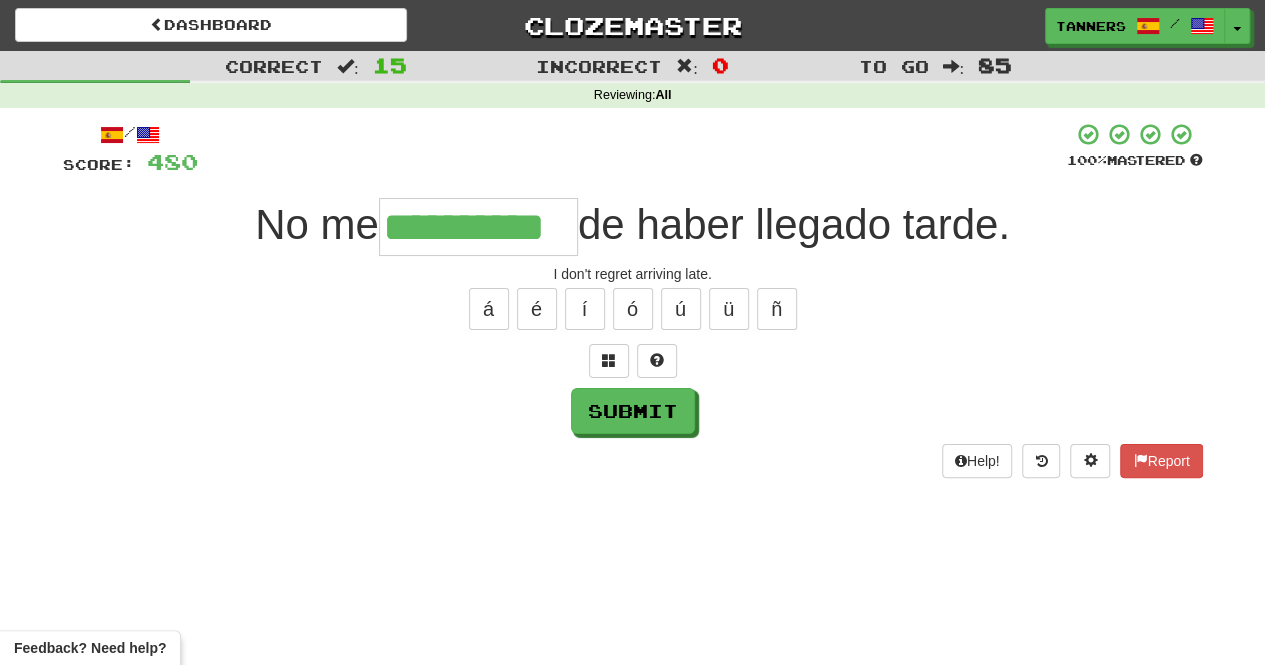 type on "**********" 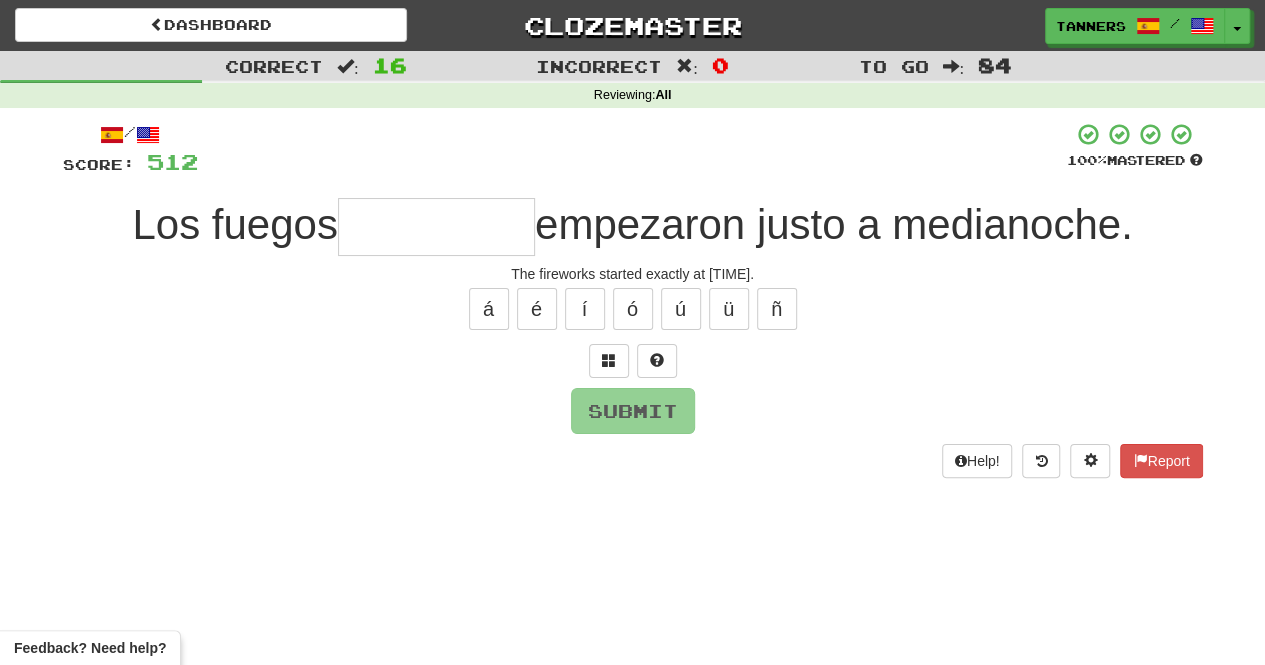 type on "*" 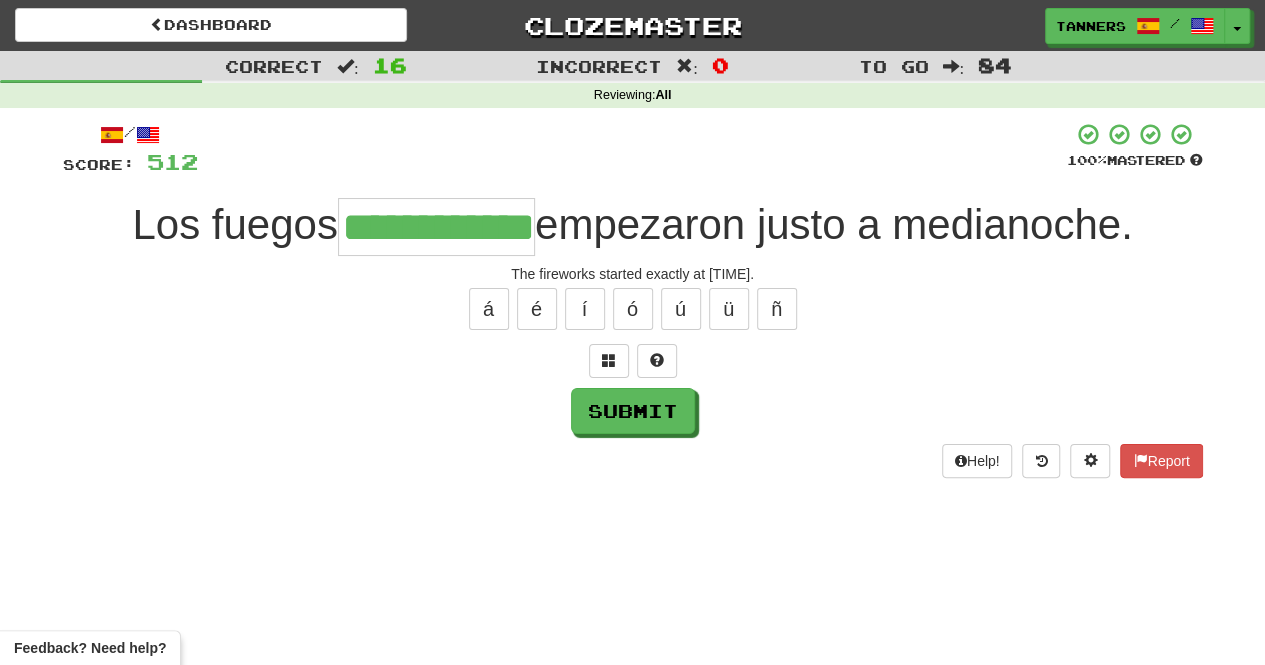 type on "**********" 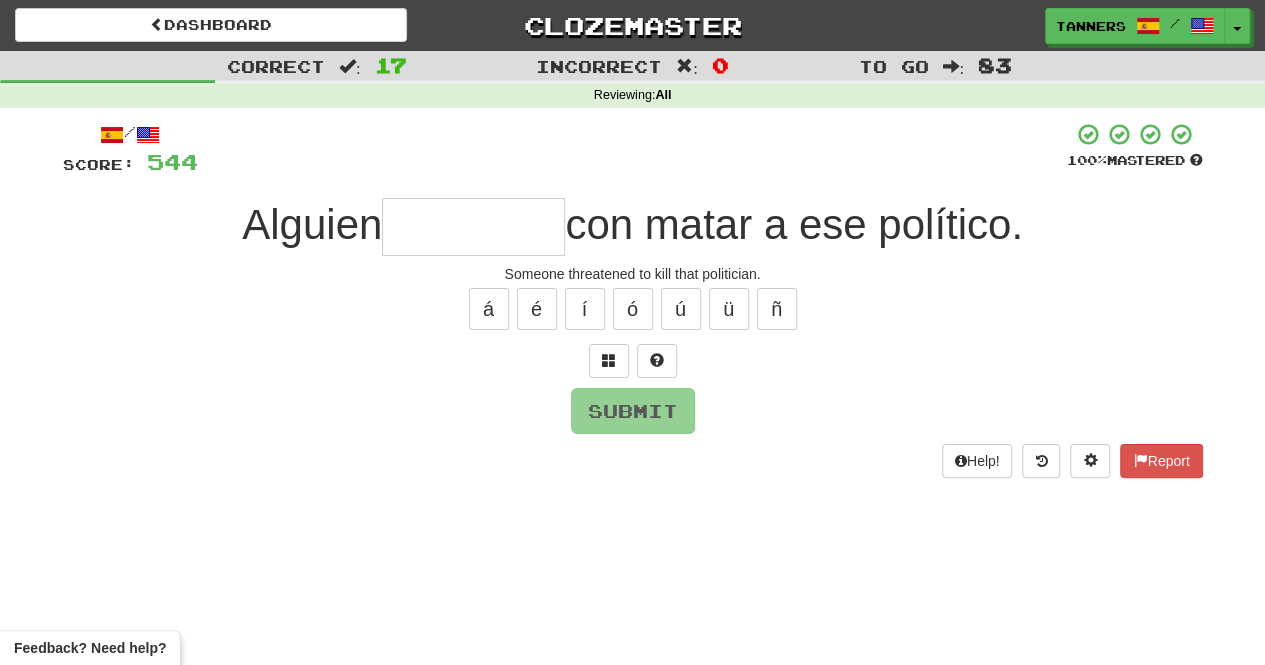 type on "*" 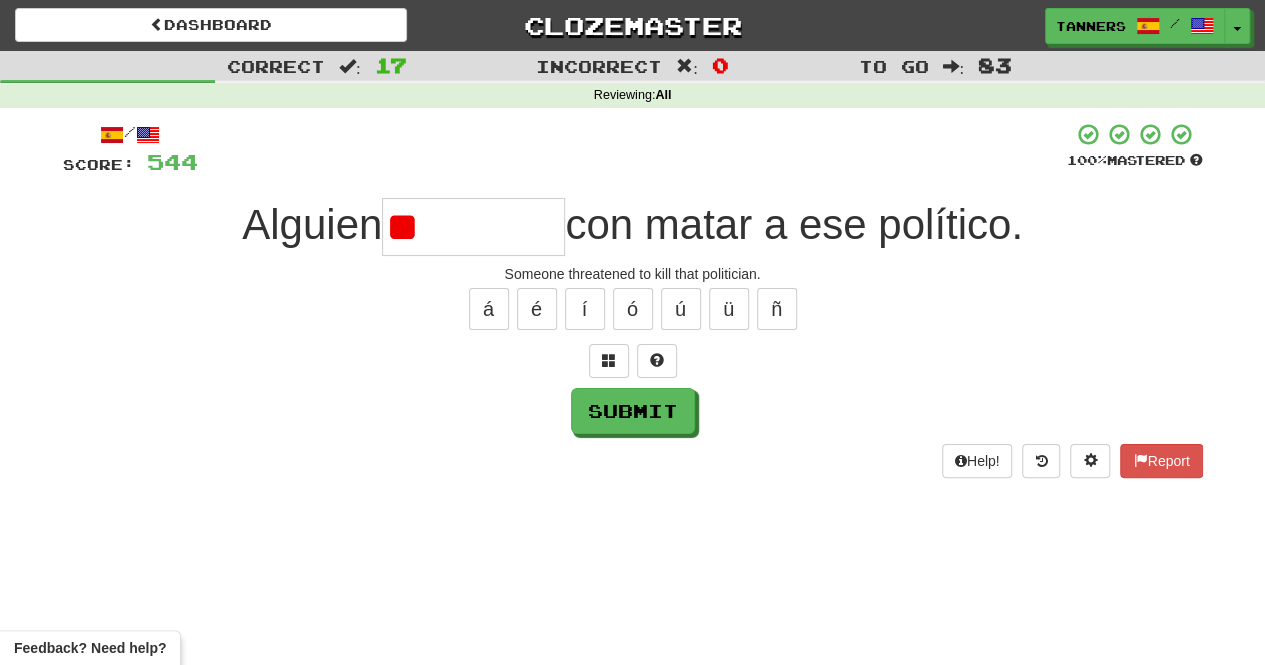 type on "*" 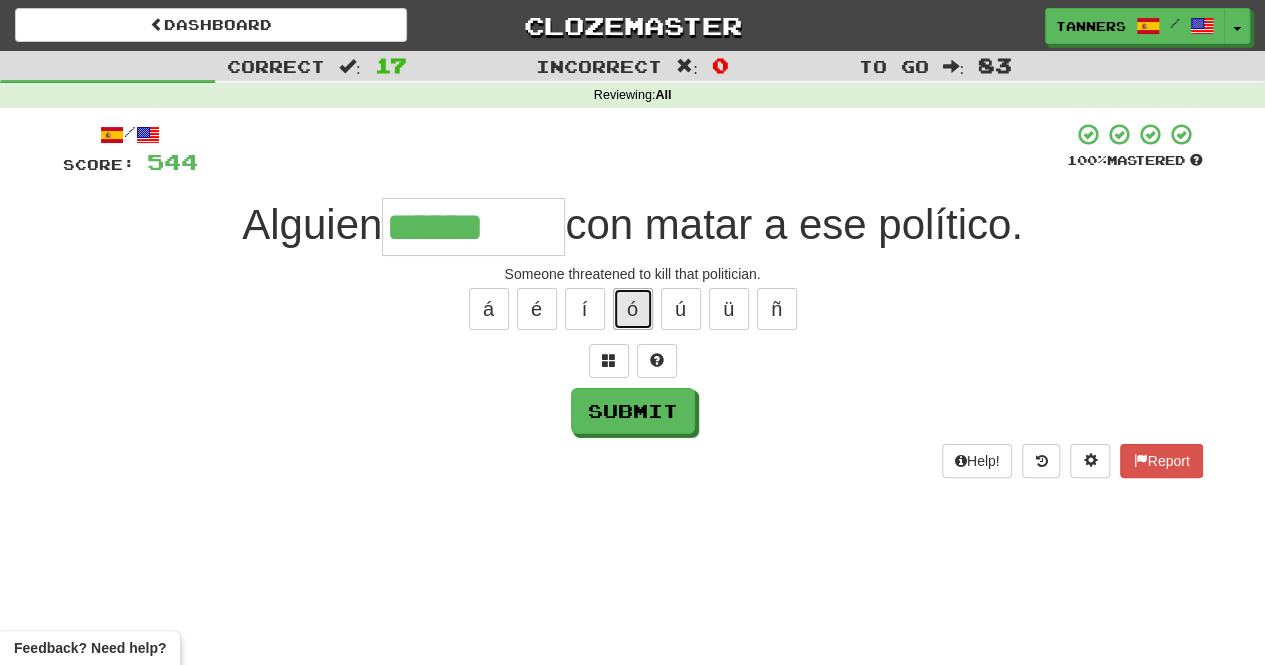 click on "ó" at bounding box center [633, 309] 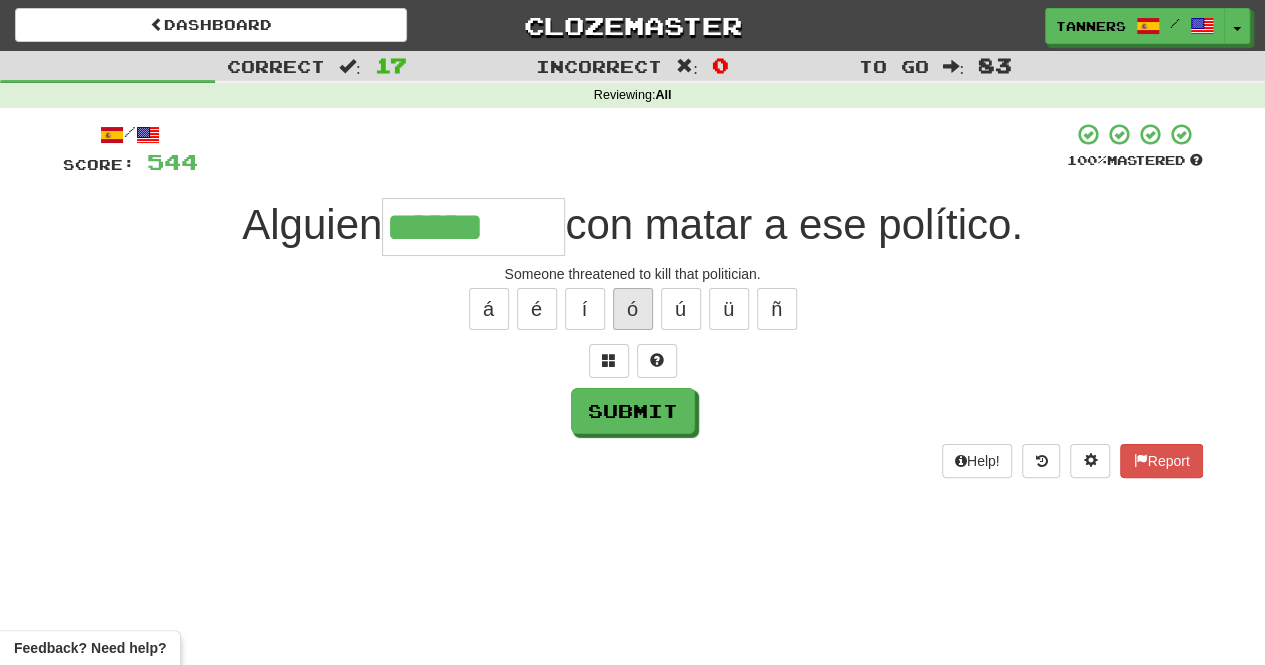 type on "*******" 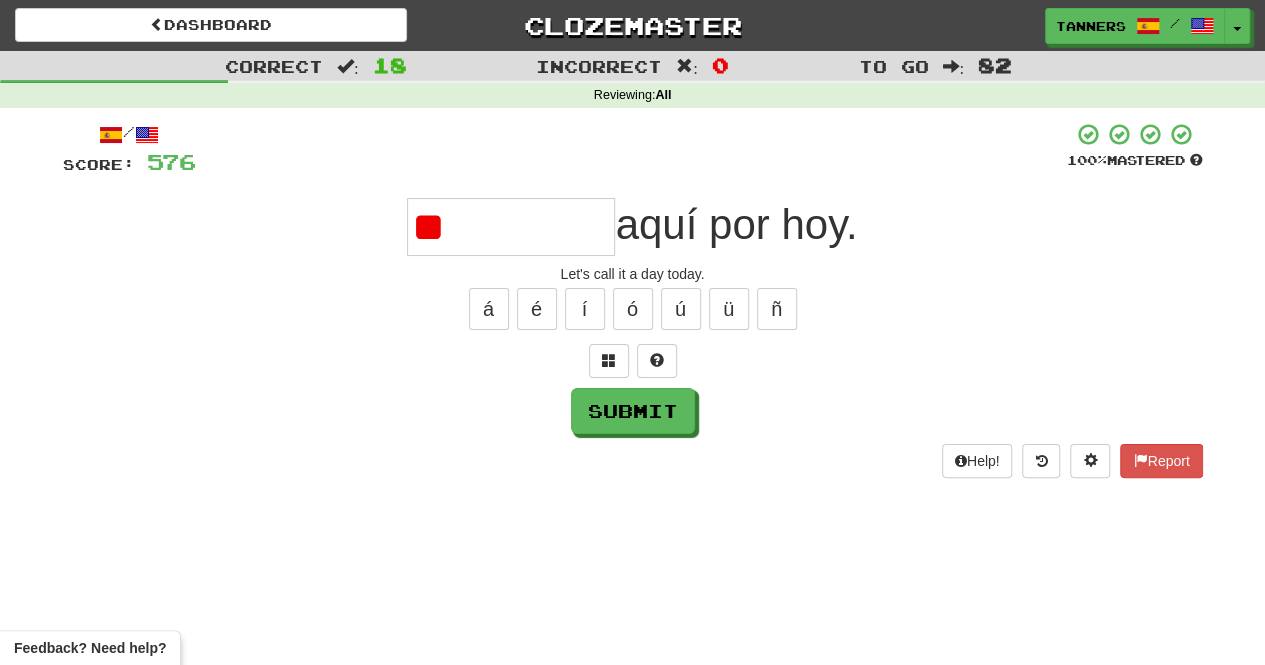 type on "*" 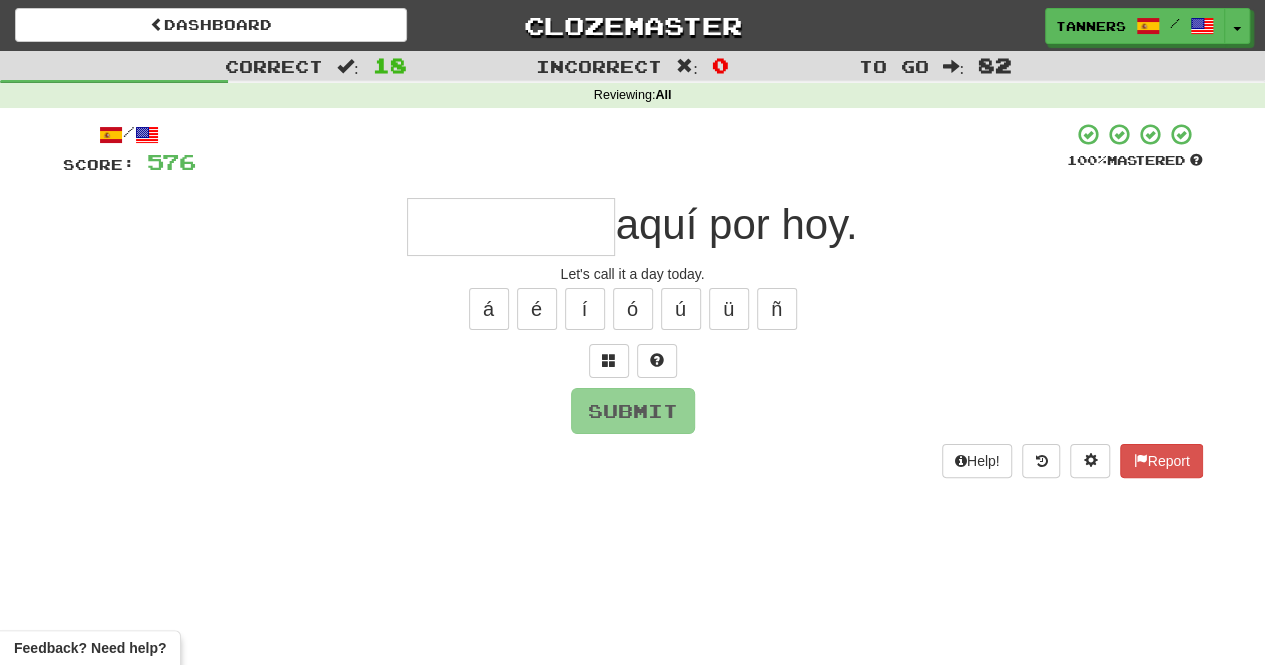 type on "*" 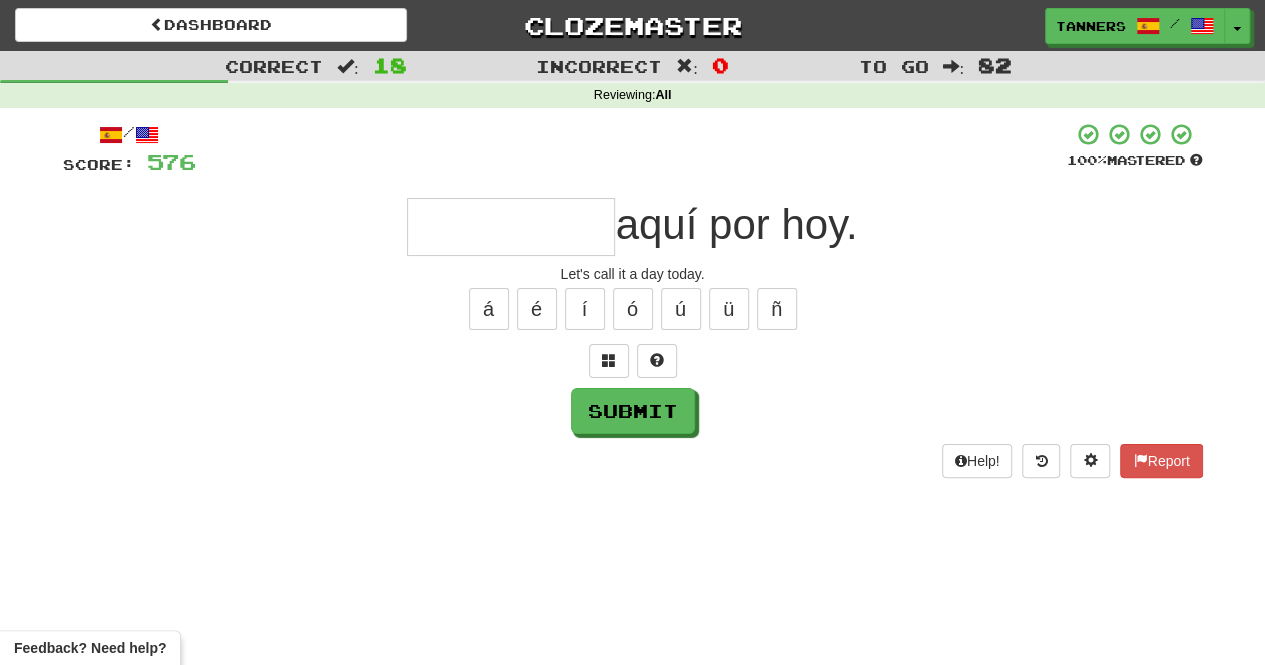 type on "*" 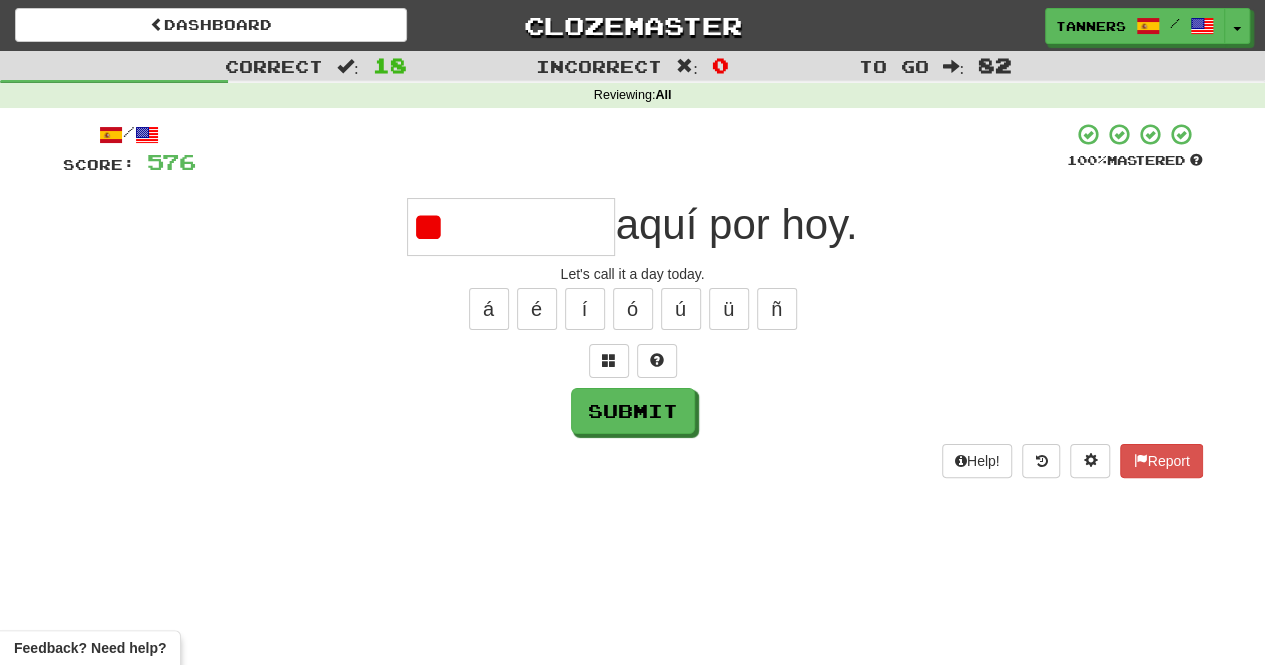type on "*" 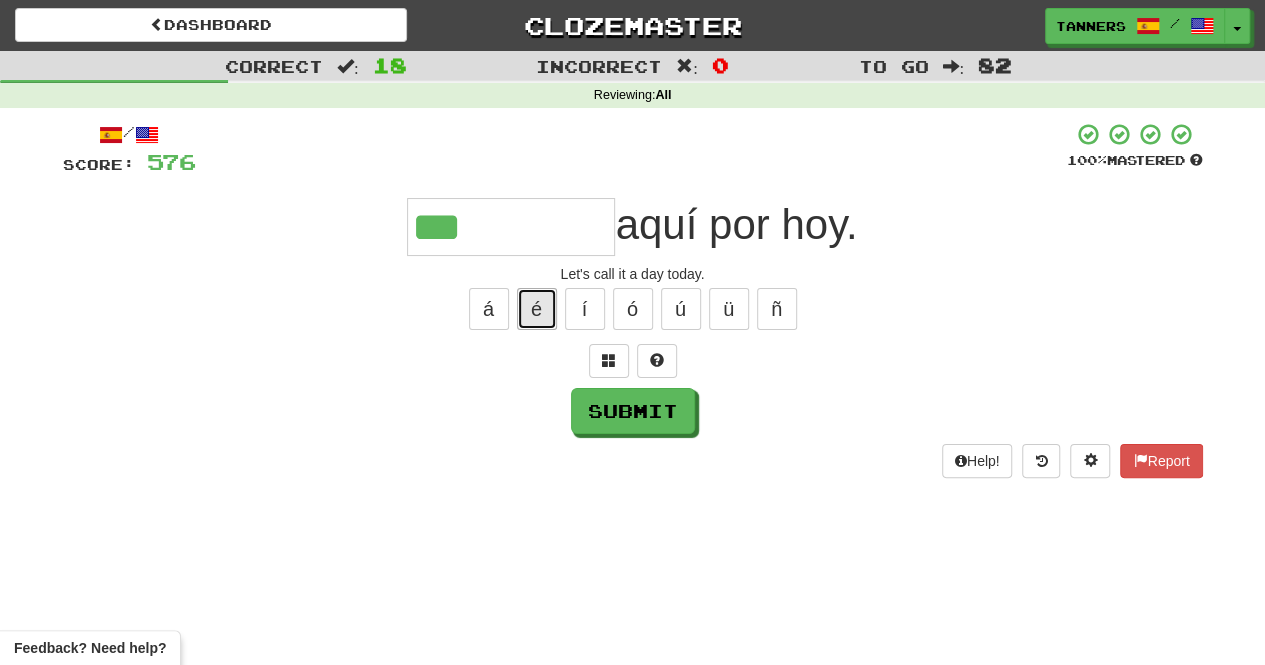 click on "é" at bounding box center [537, 309] 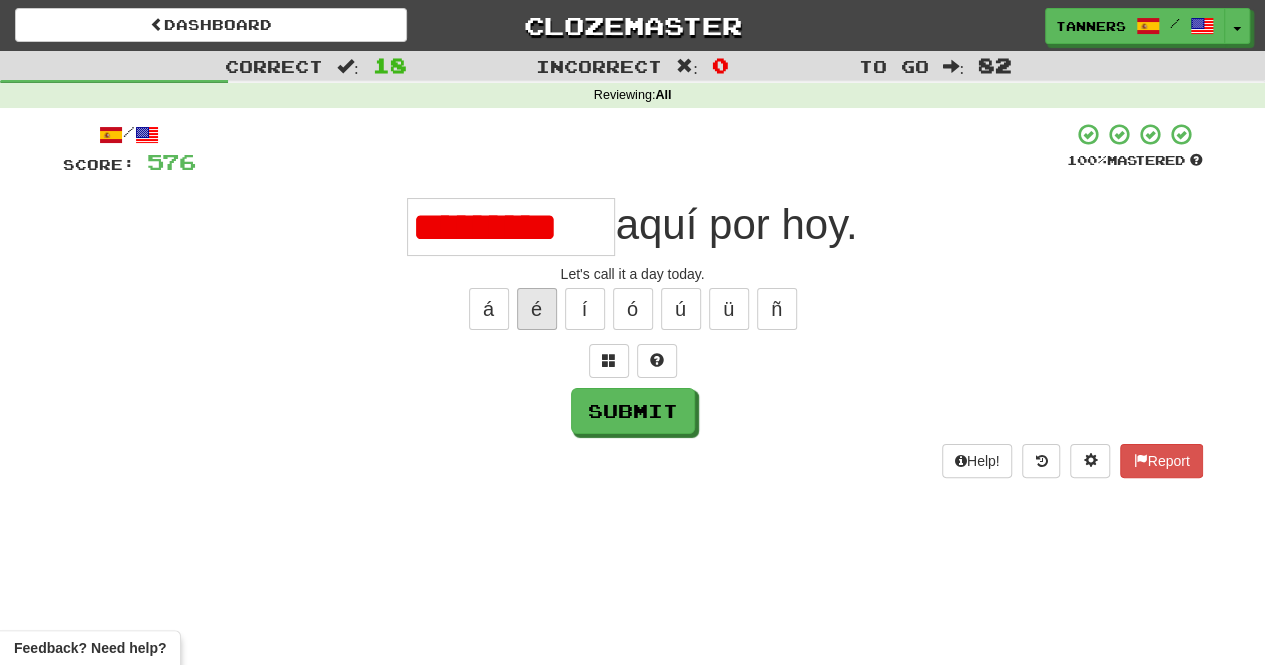 scroll, scrollTop: 0, scrollLeft: 4, axis: horizontal 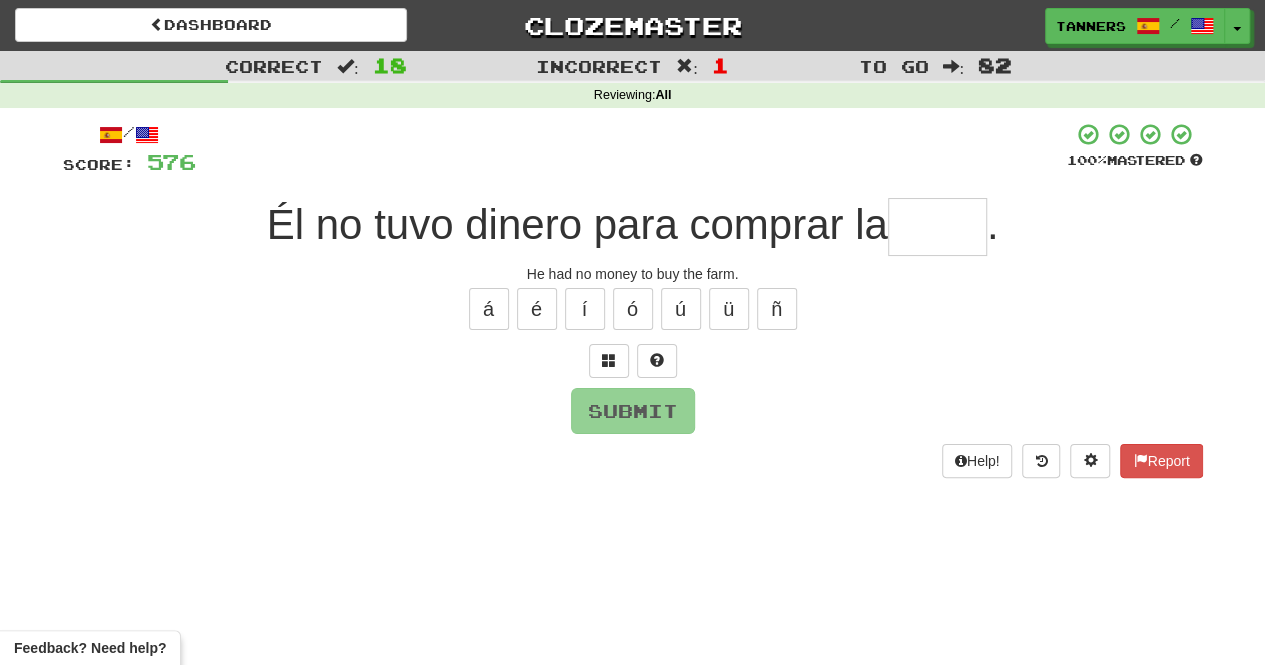 type on "*" 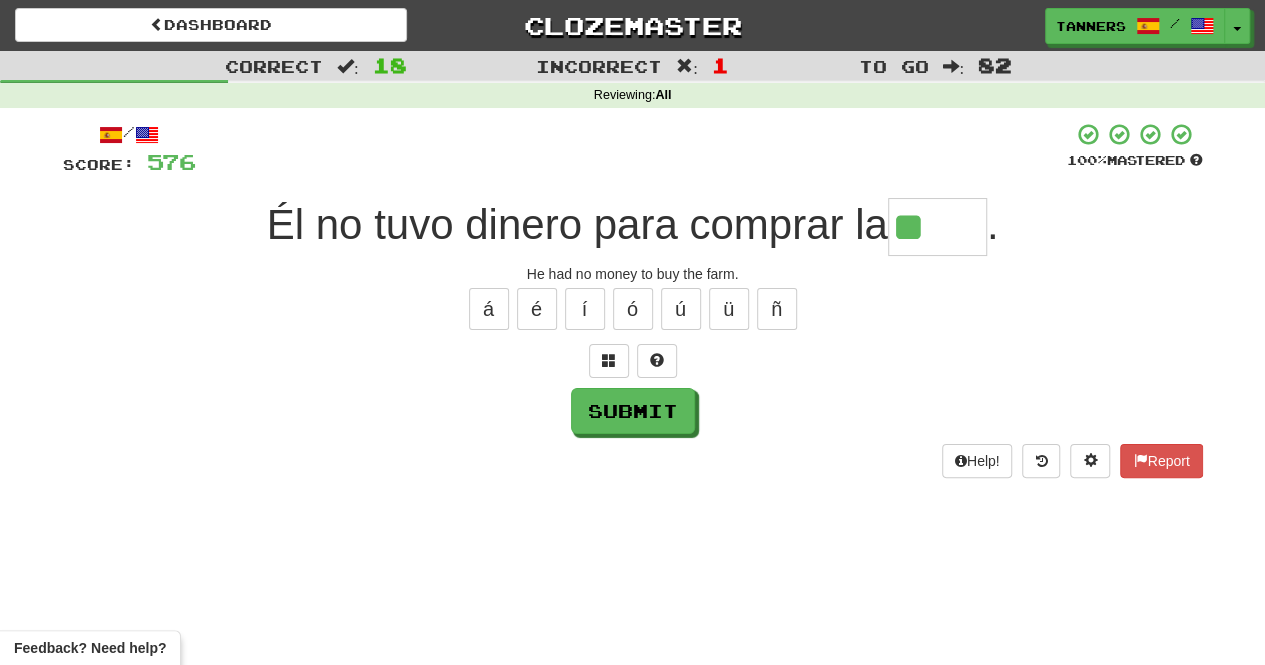 type on "*****" 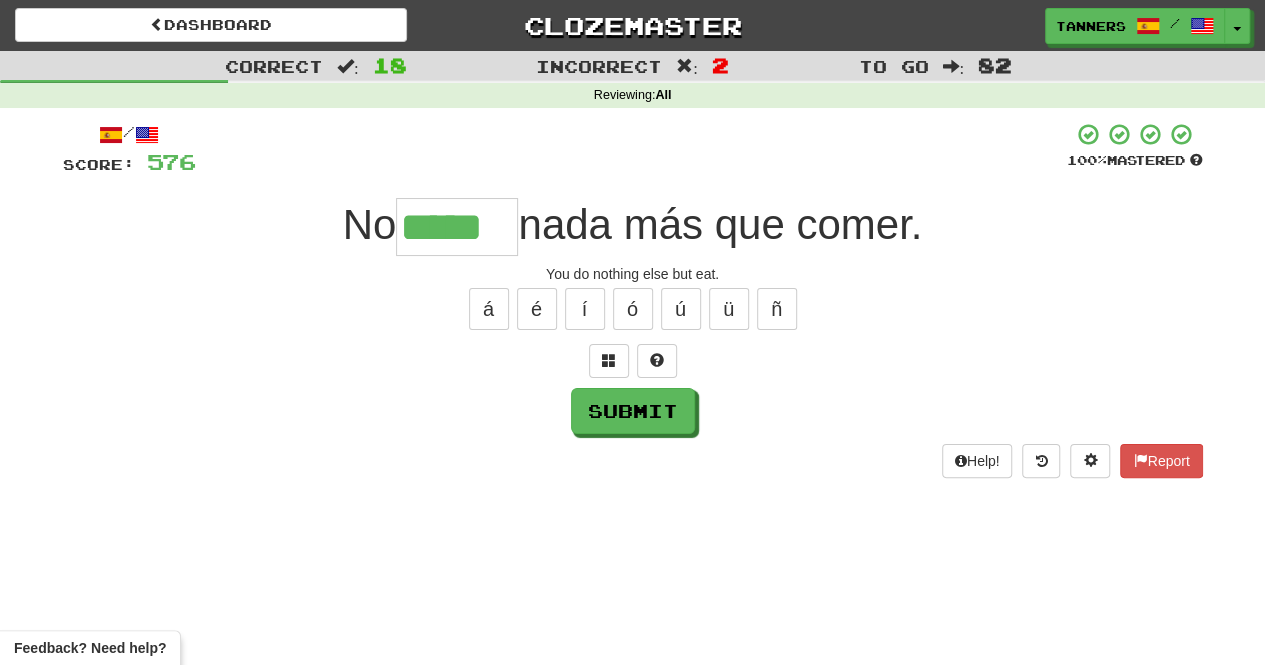 type on "*****" 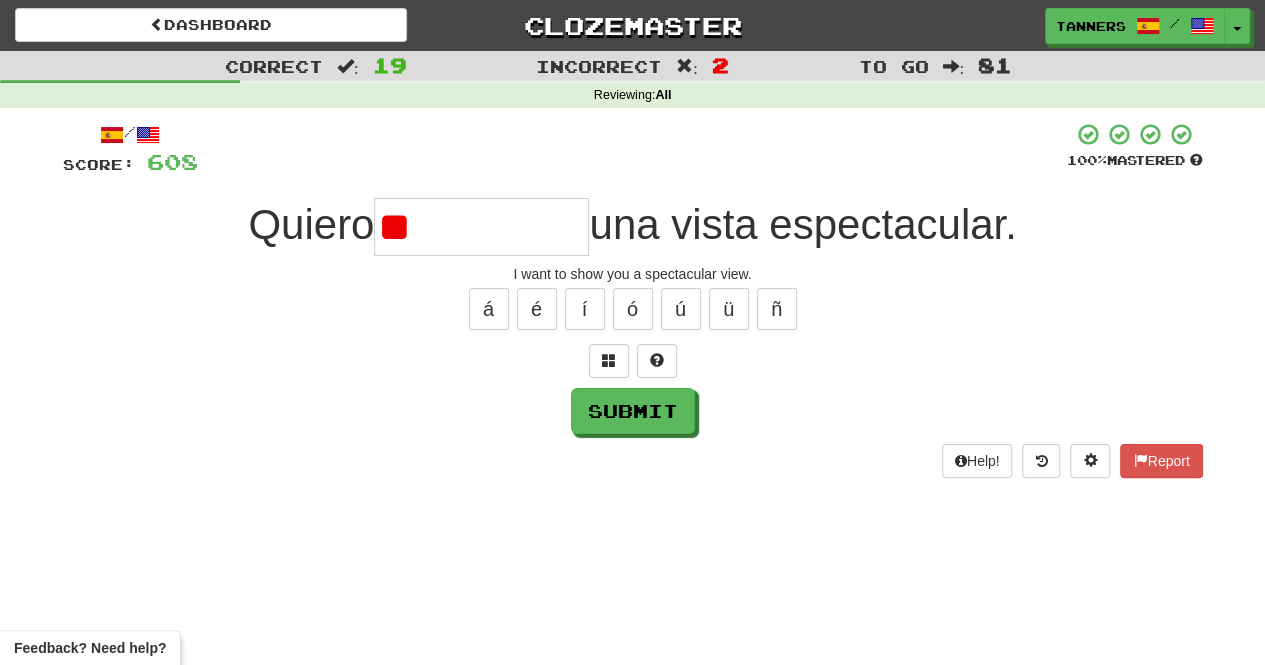 type on "*" 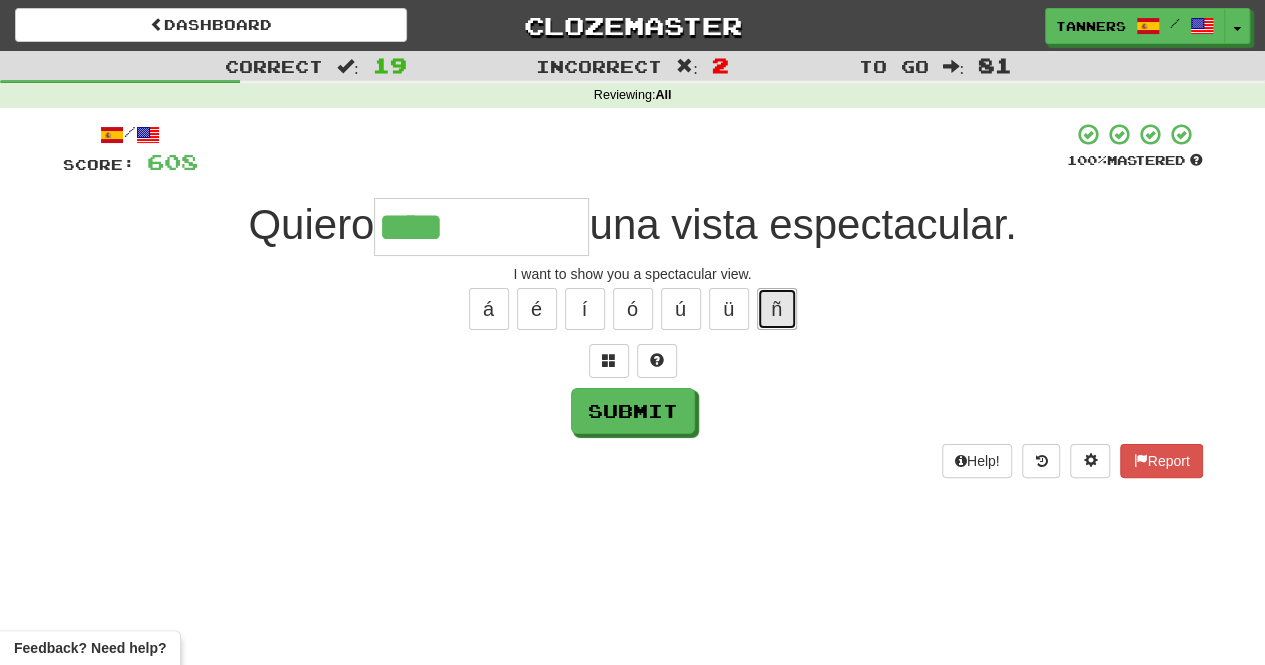 click on "ñ" at bounding box center (777, 309) 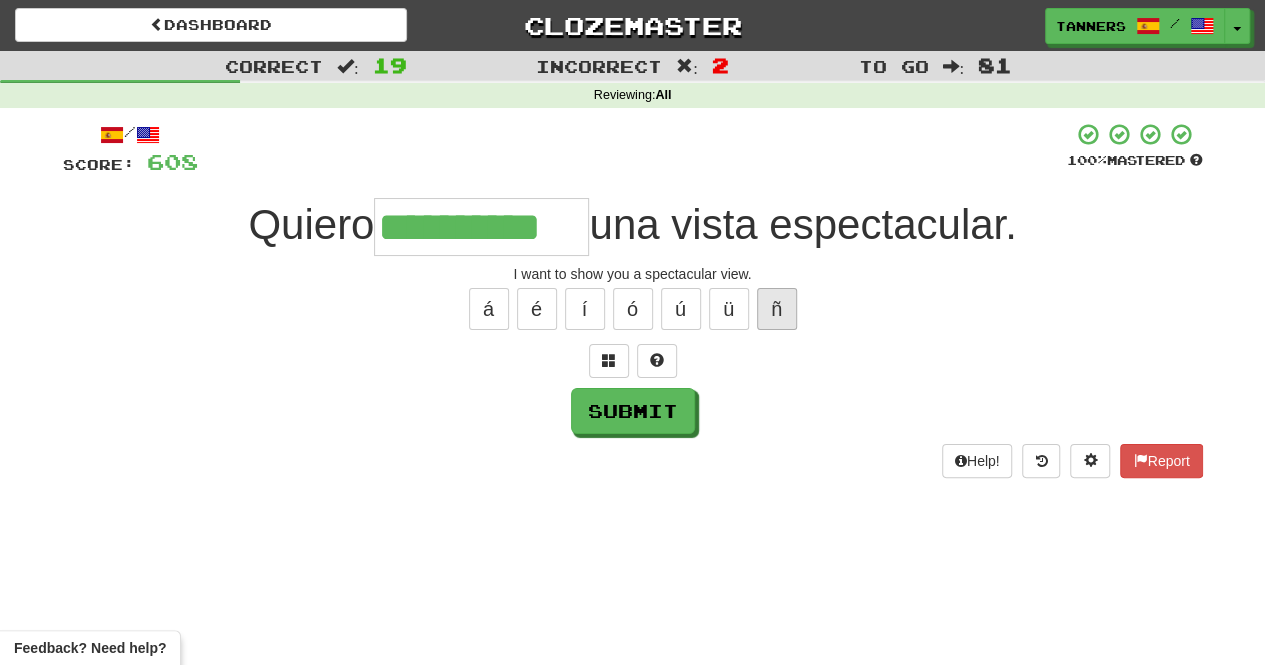 type on "**********" 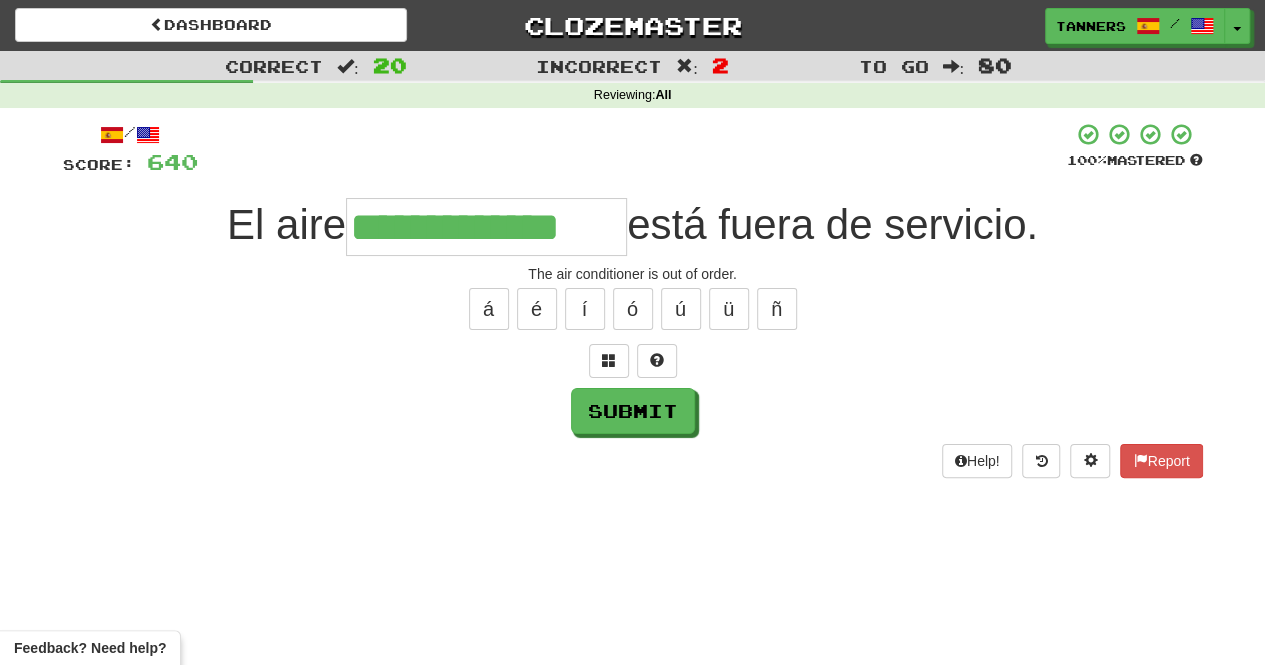 type on "**********" 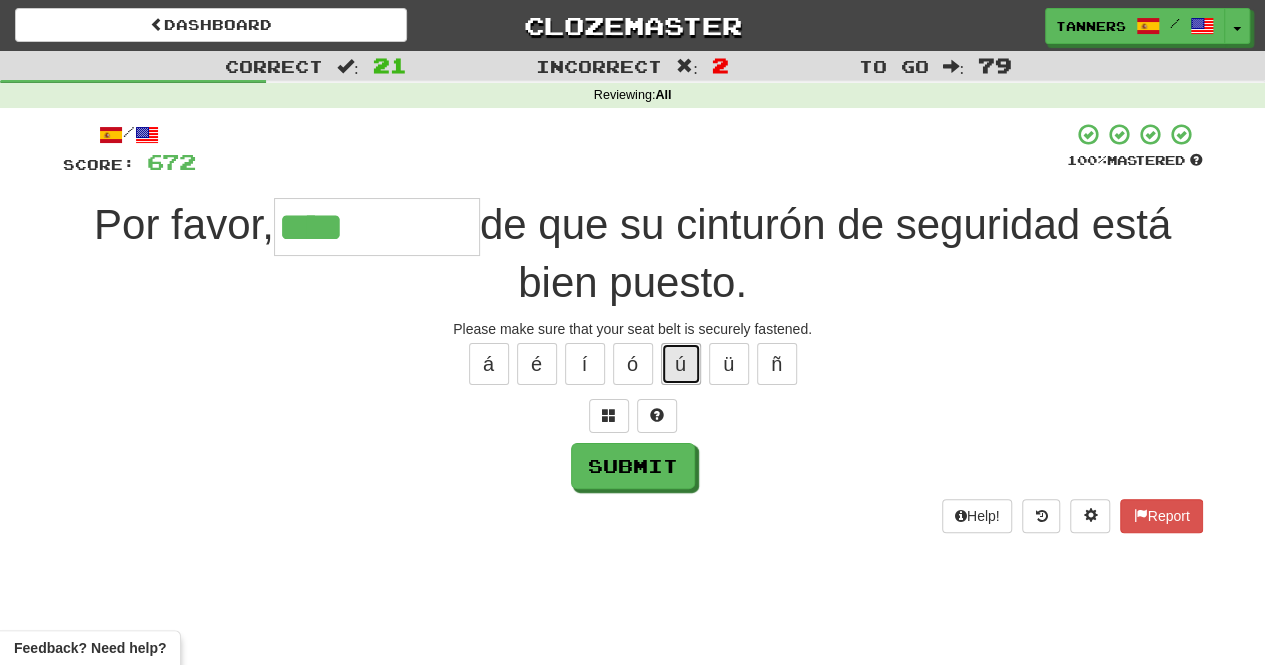 click on "ú" at bounding box center (681, 364) 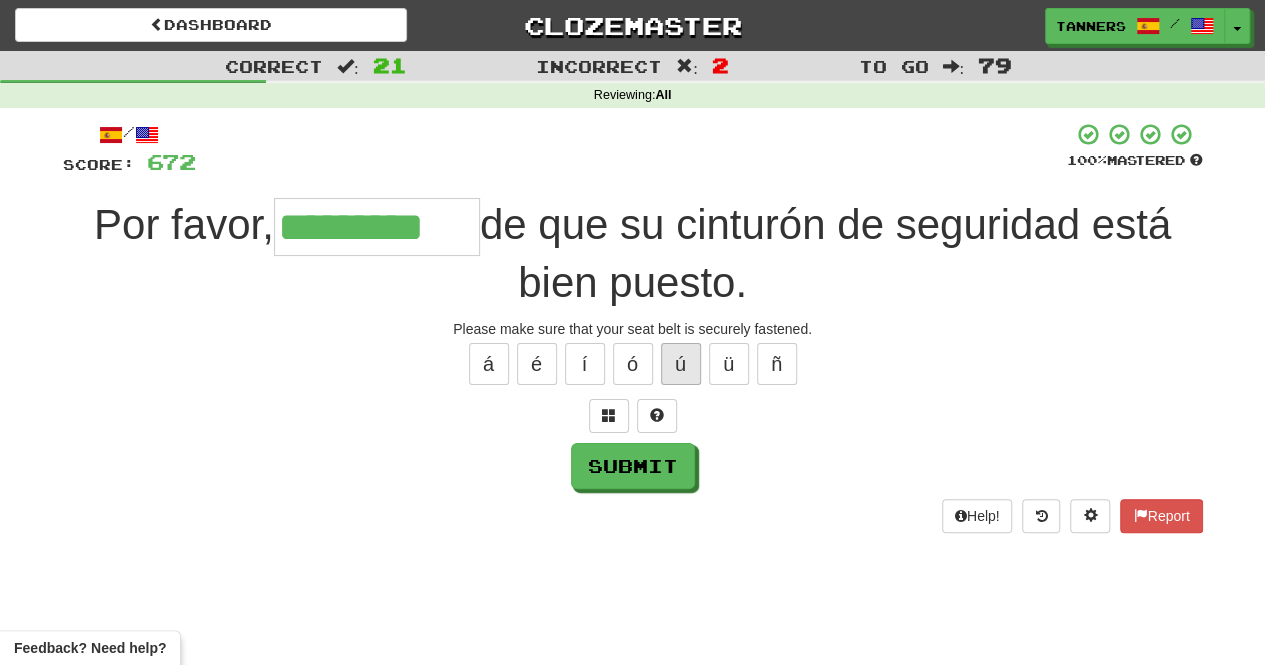 type on "*********" 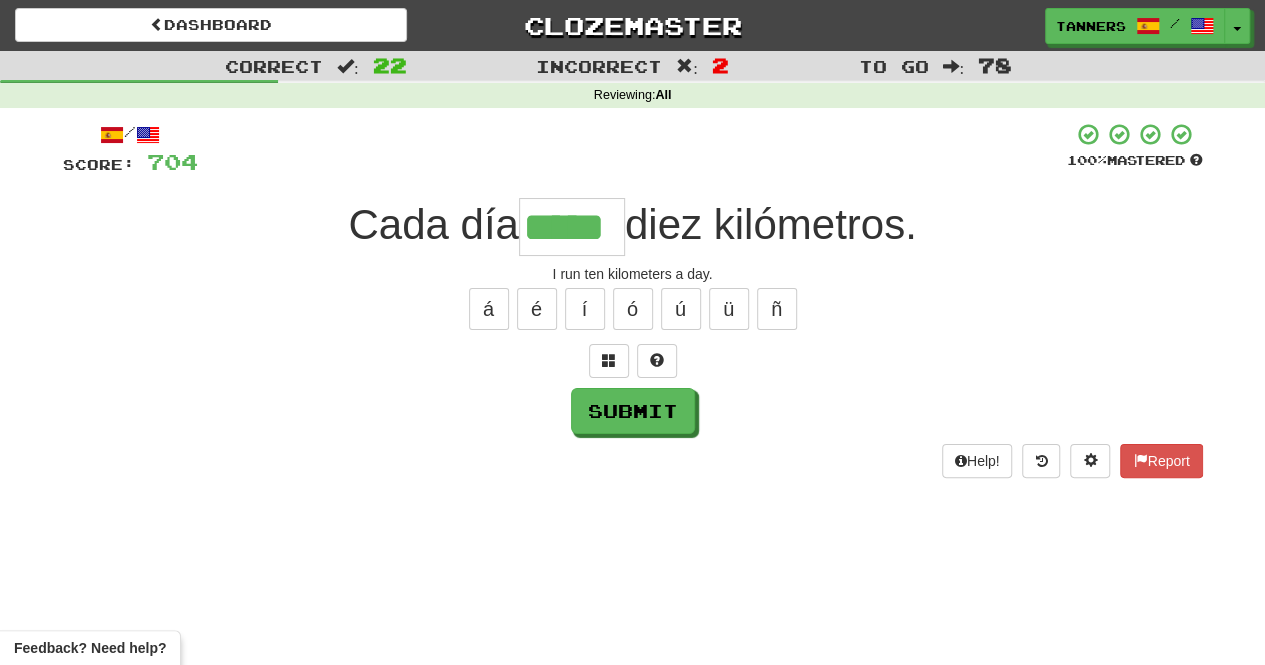 type on "*****" 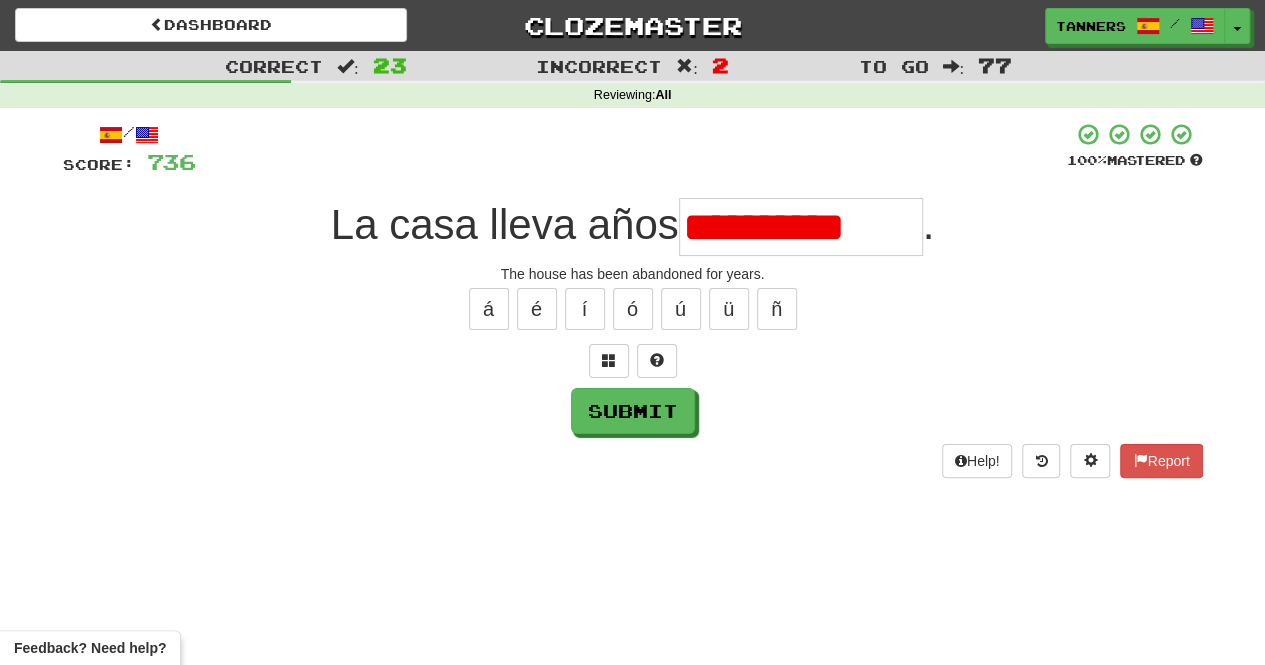 scroll, scrollTop: 0, scrollLeft: 0, axis: both 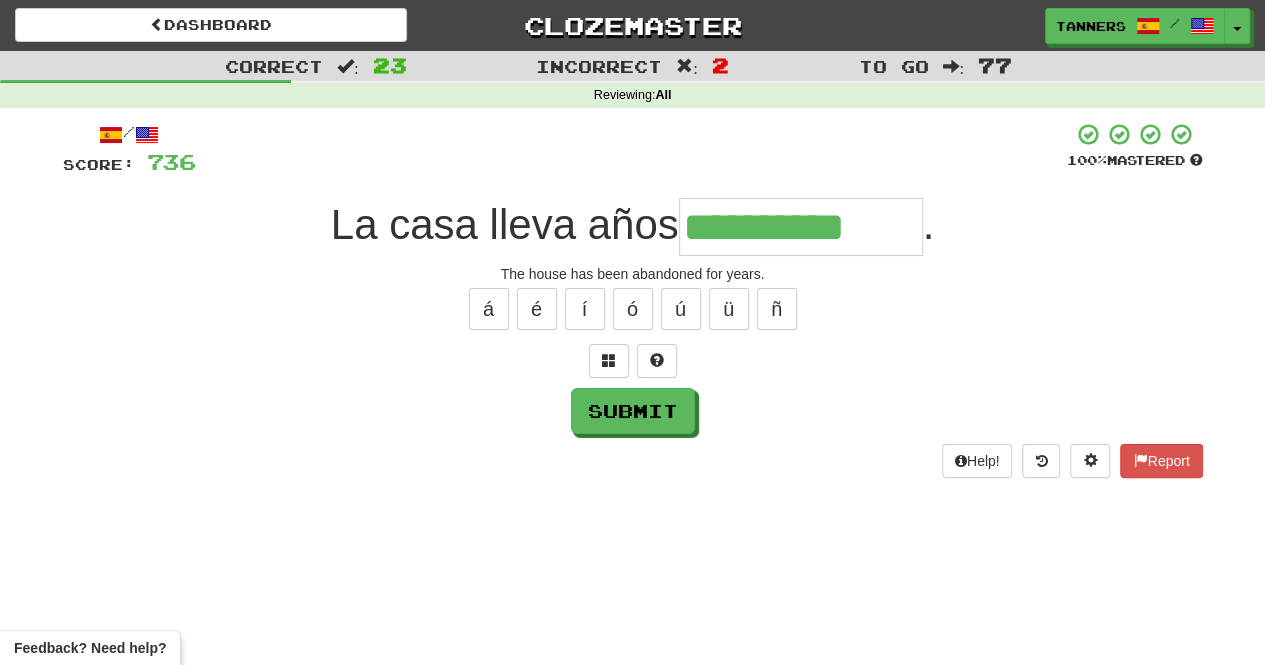 type on "**********" 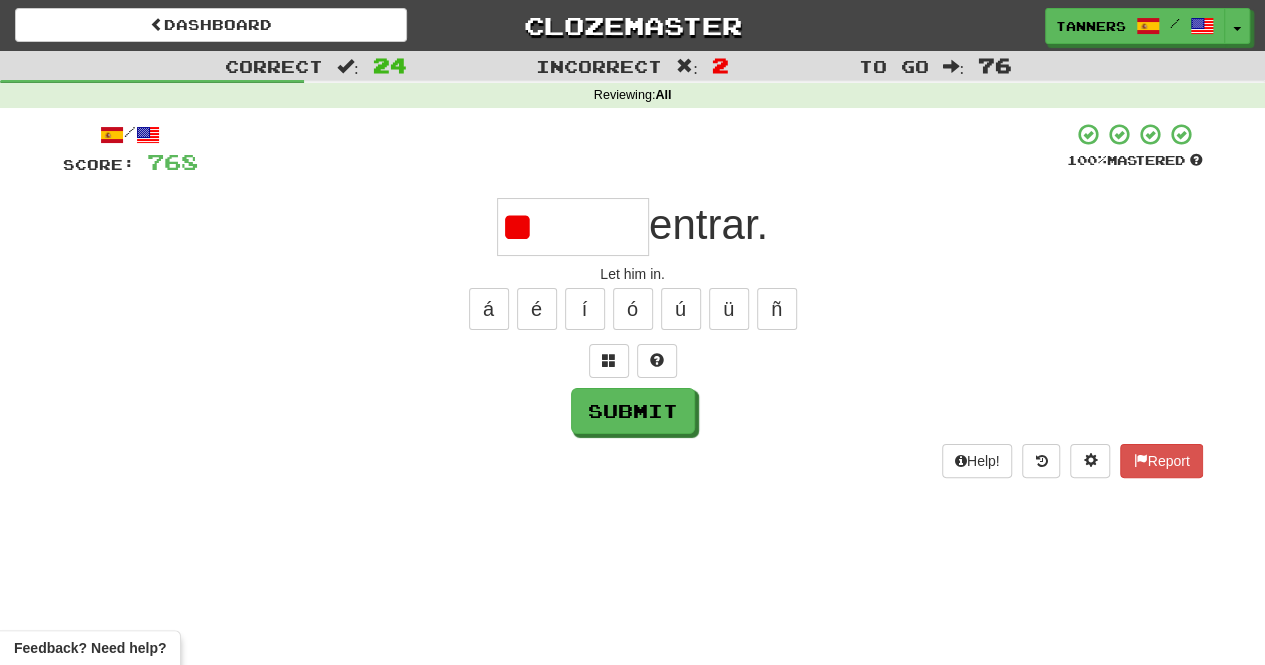 type on "*" 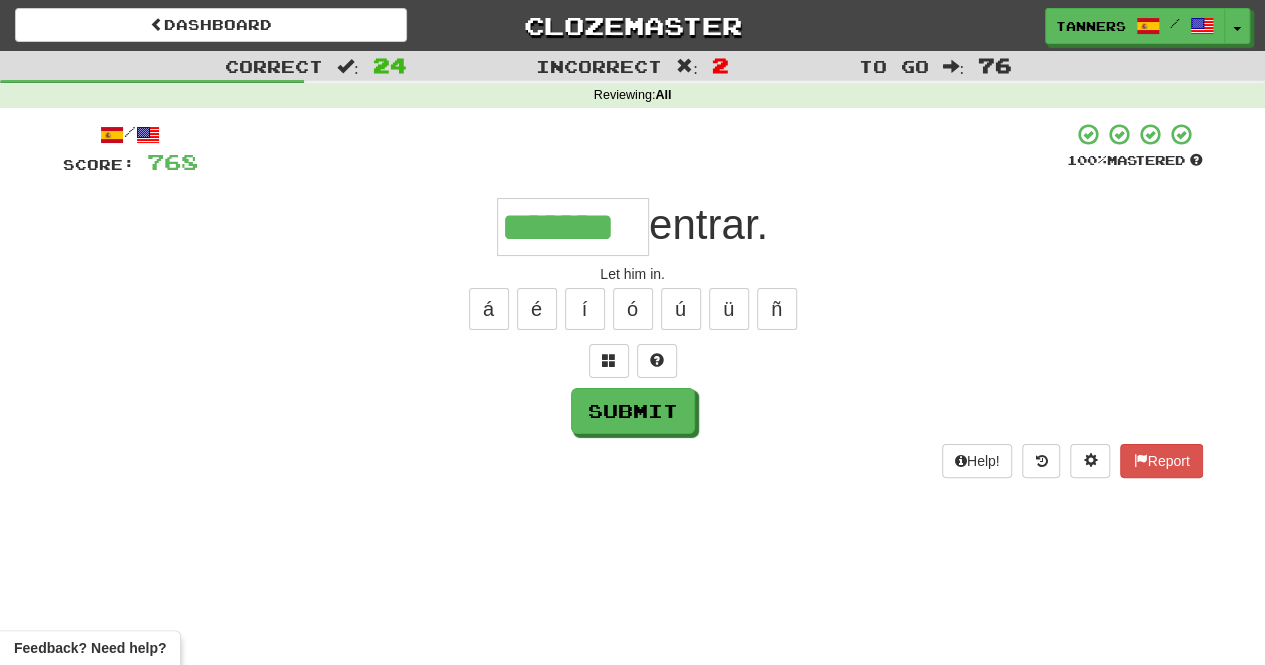 type on "*******" 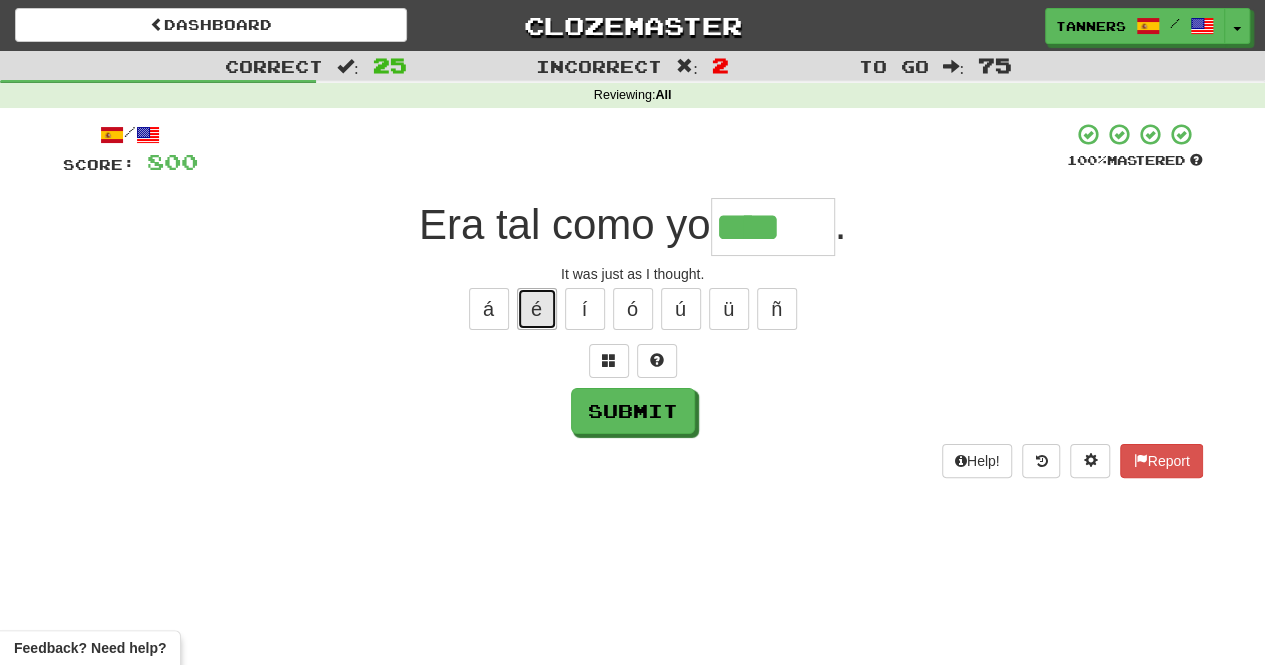 click on "é" at bounding box center [537, 309] 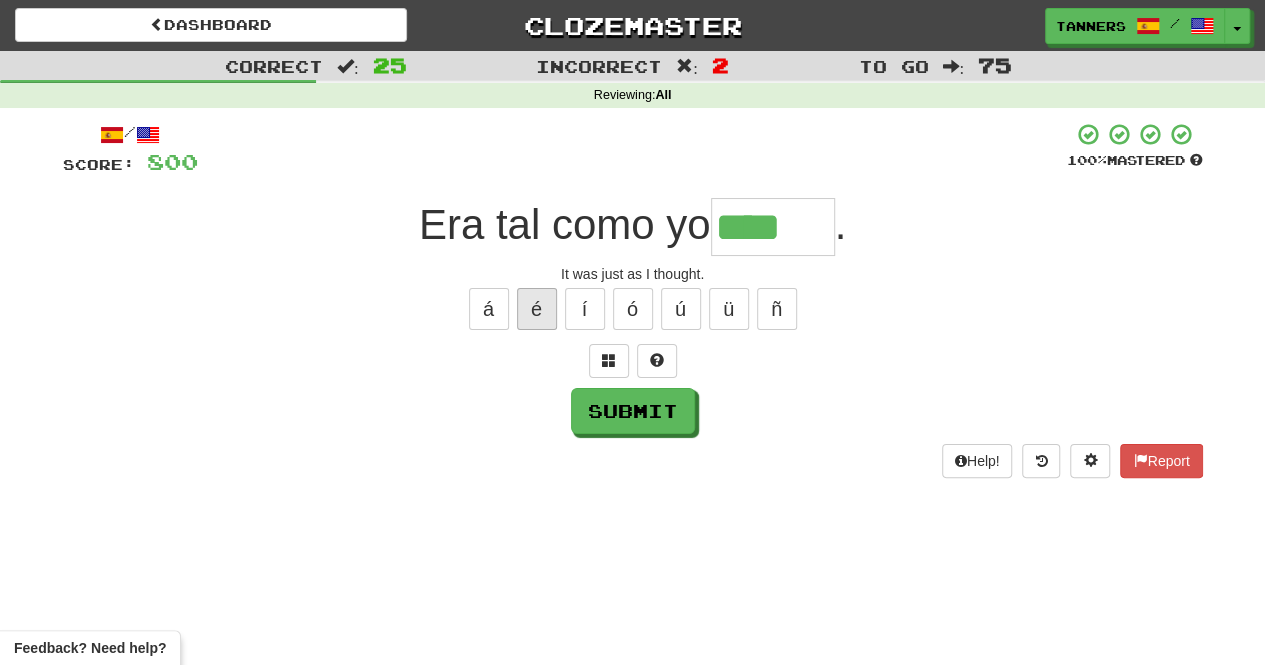 type on "*****" 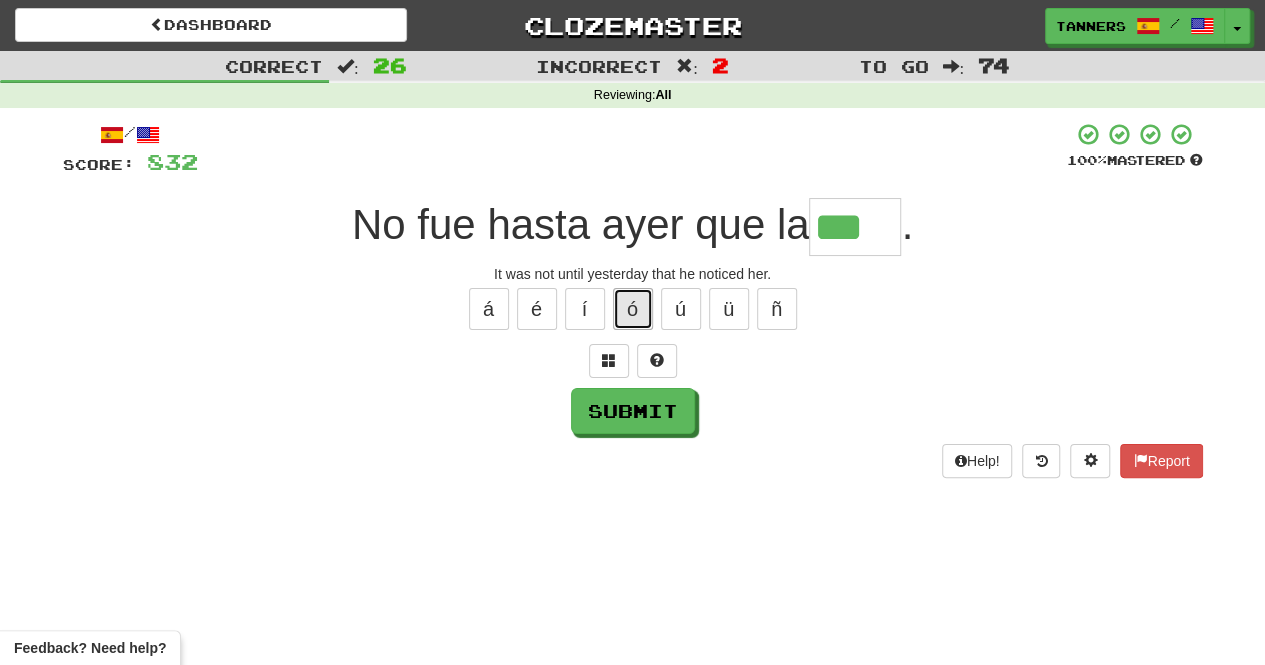 click on "ó" at bounding box center [633, 309] 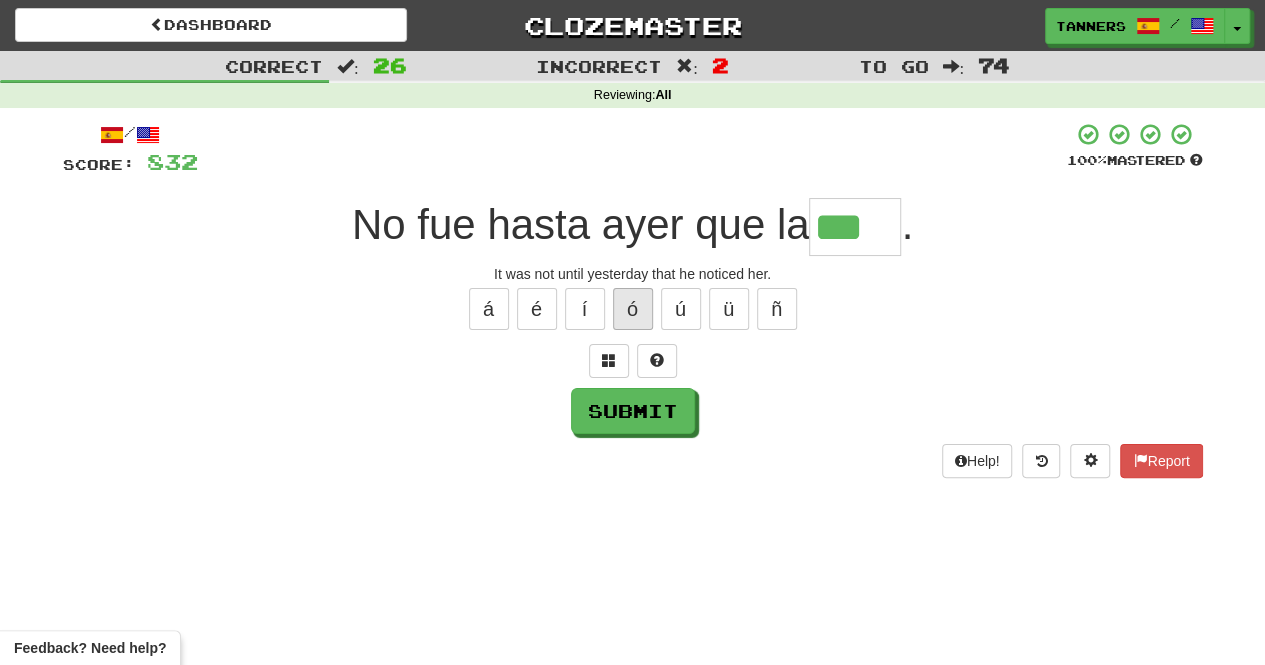 type on "****" 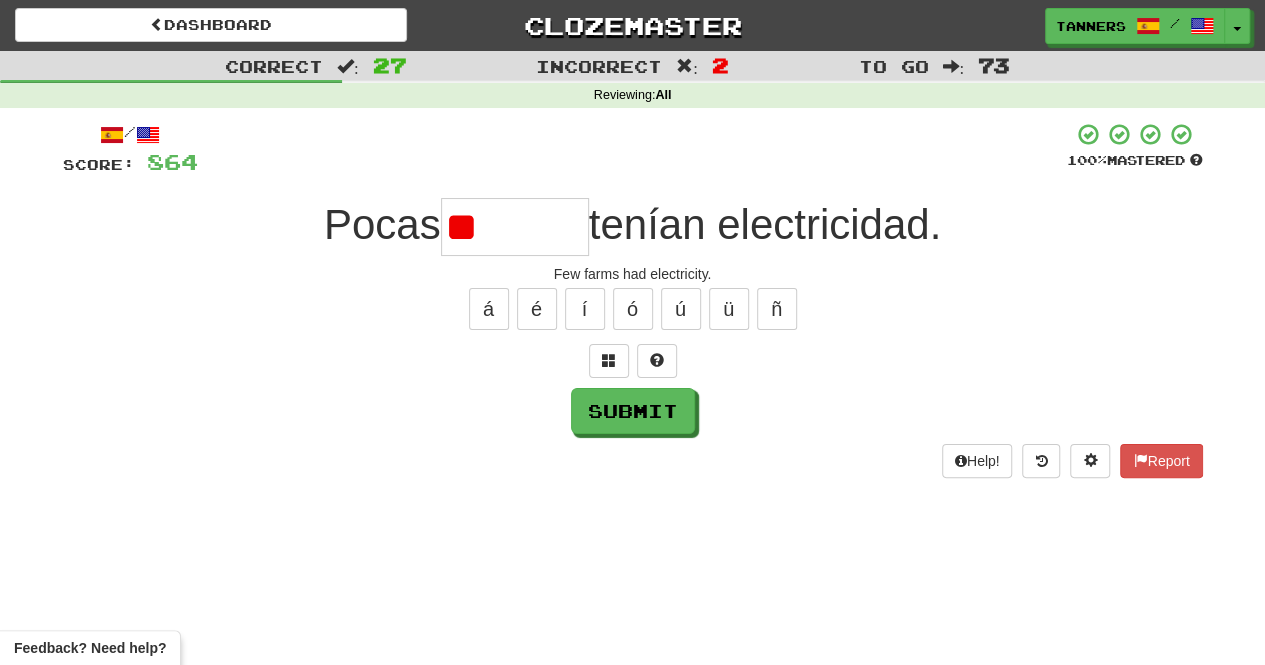 type on "*" 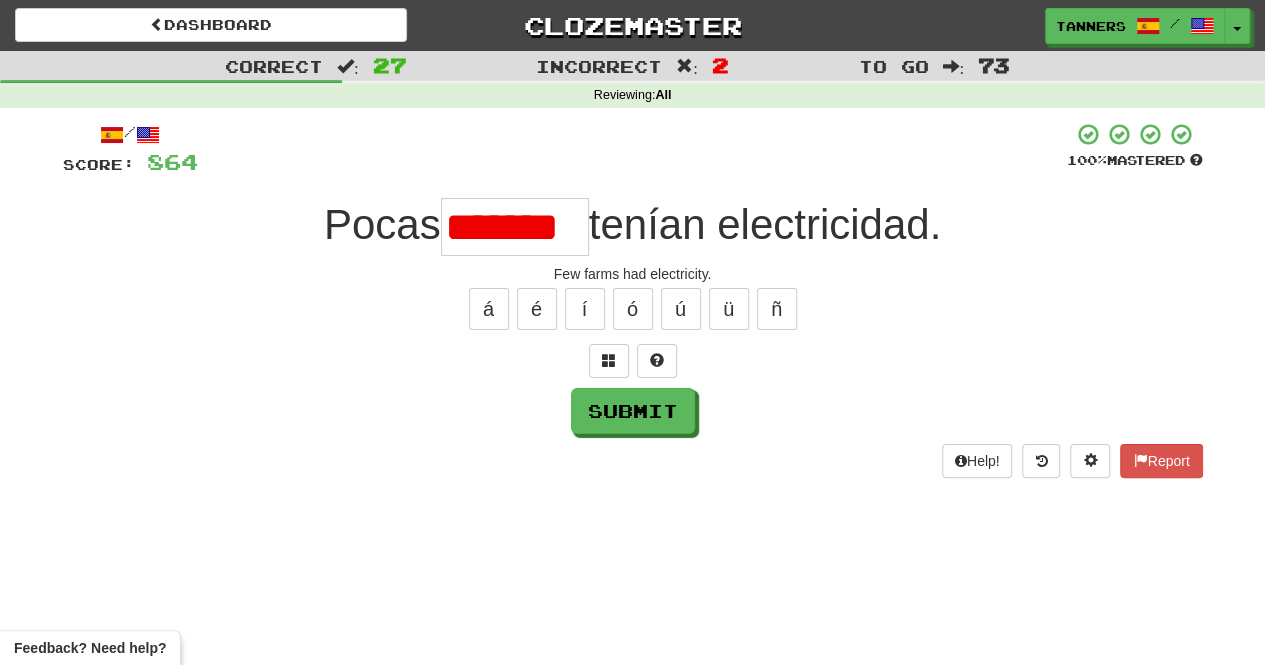 scroll, scrollTop: 0, scrollLeft: 0, axis: both 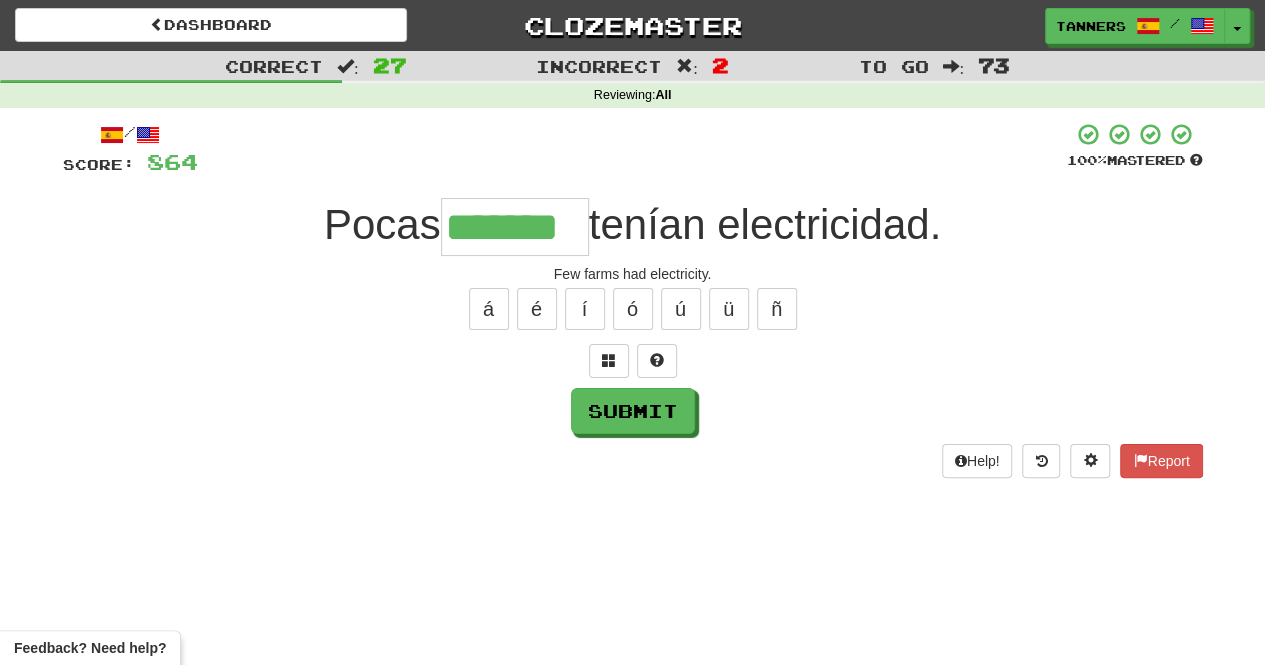 type on "*******" 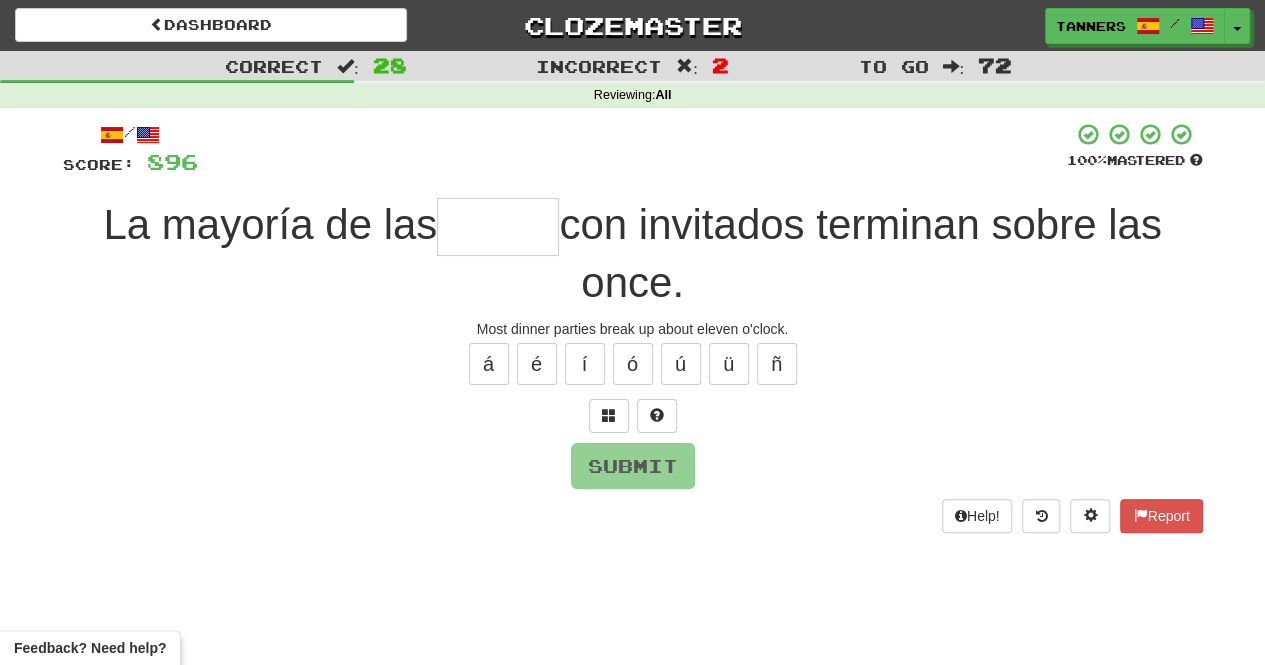 type on "*" 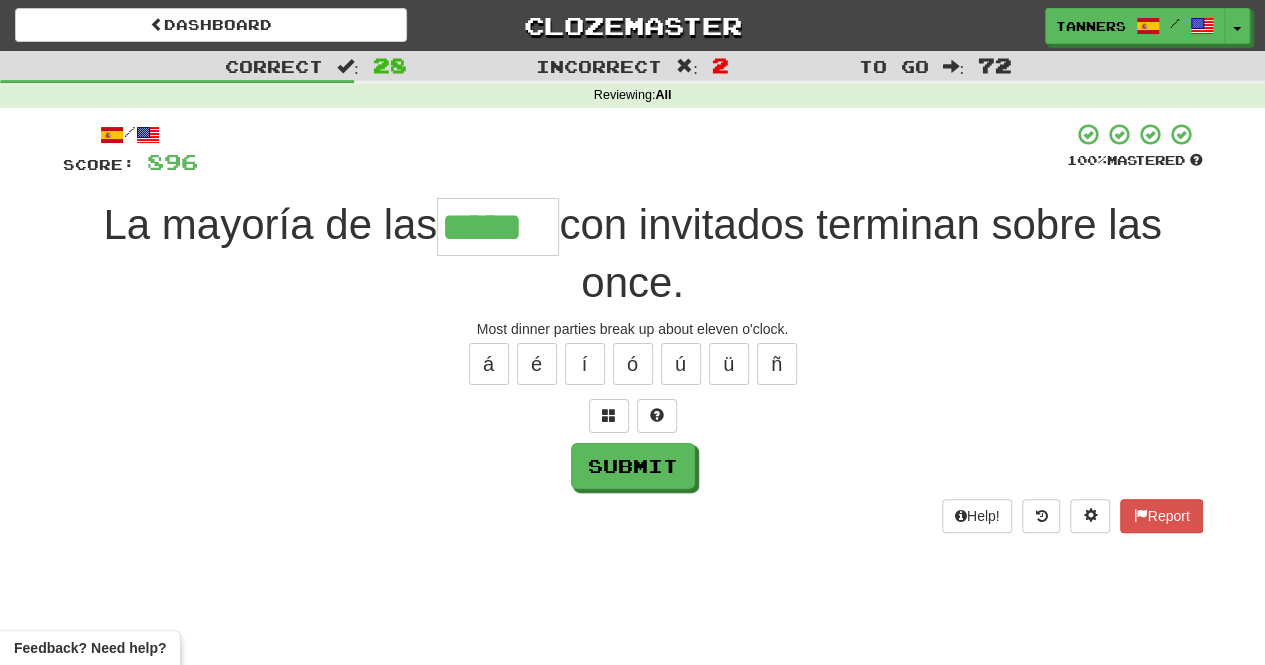 type on "*****" 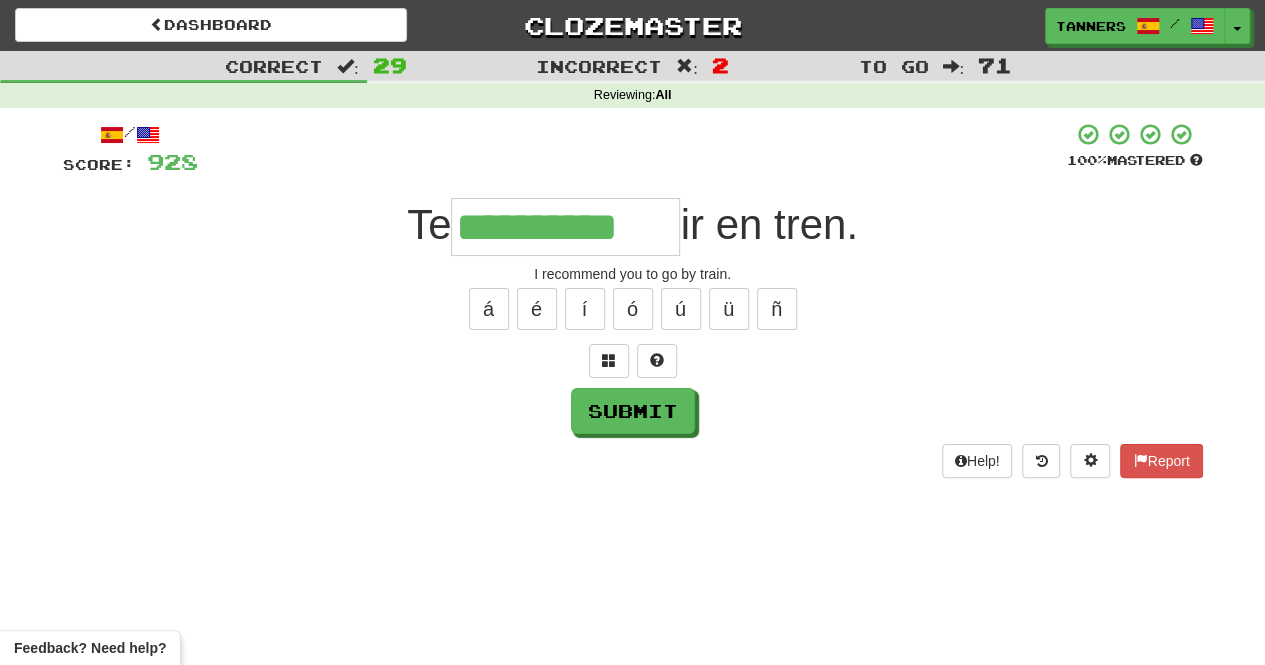 type on "**********" 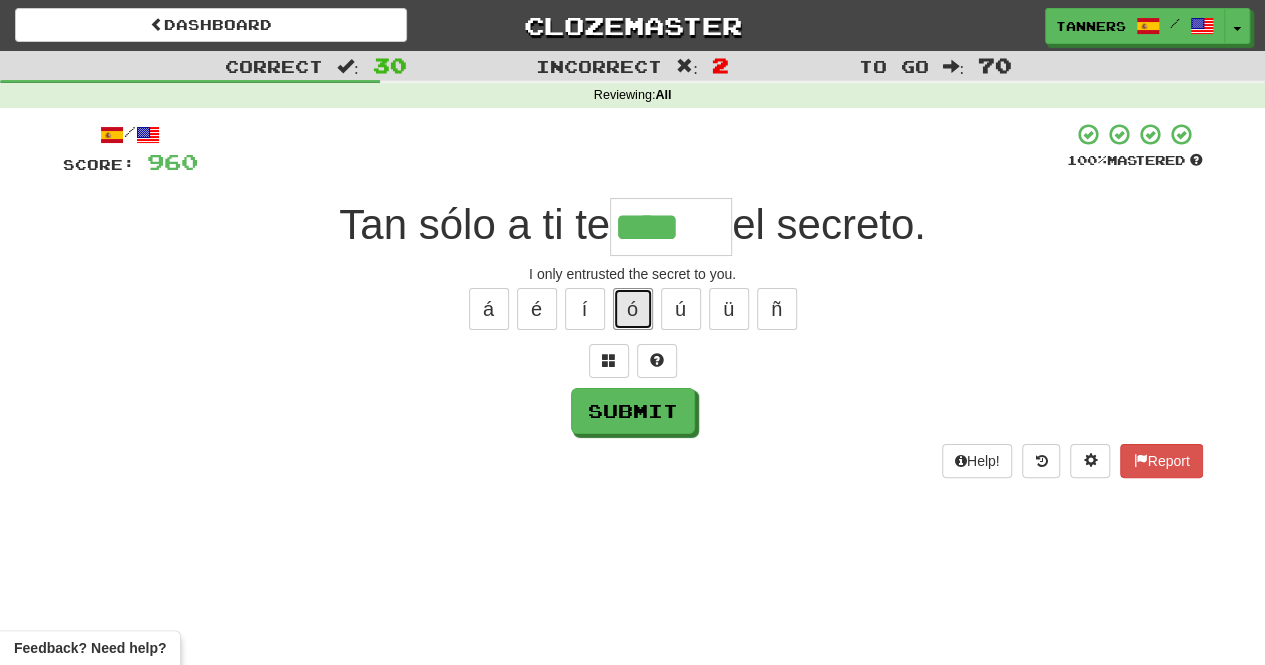 click on "ó" at bounding box center [633, 309] 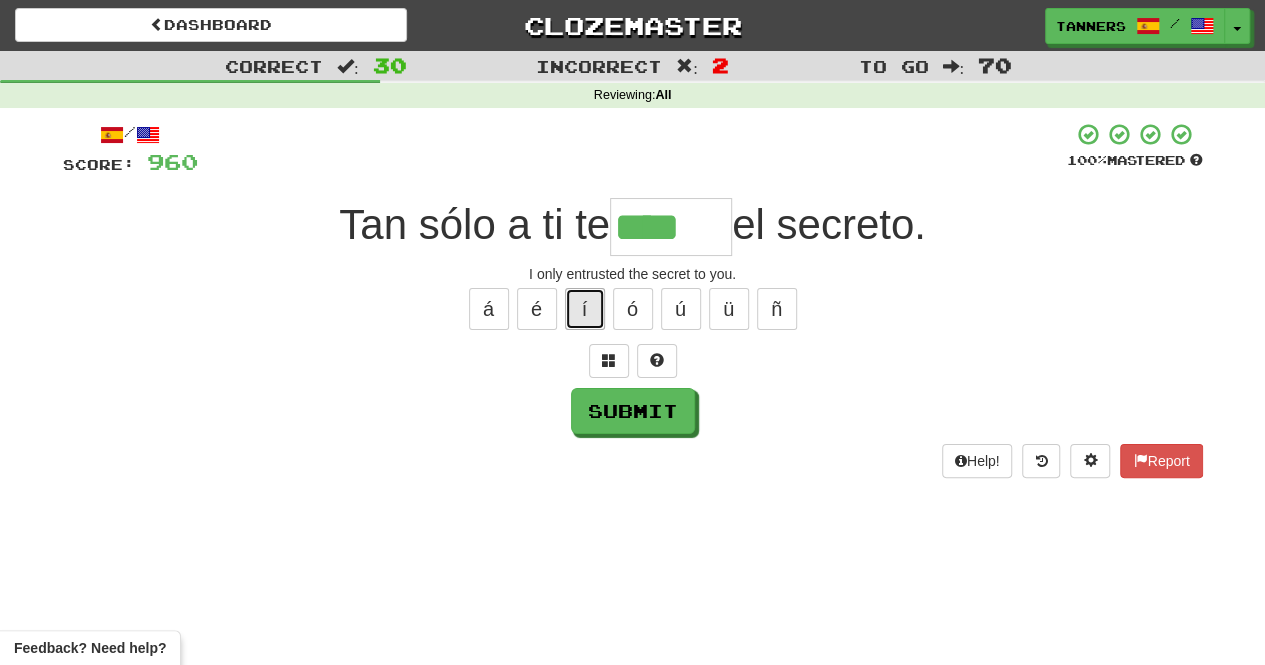 click on "í" at bounding box center (585, 309) 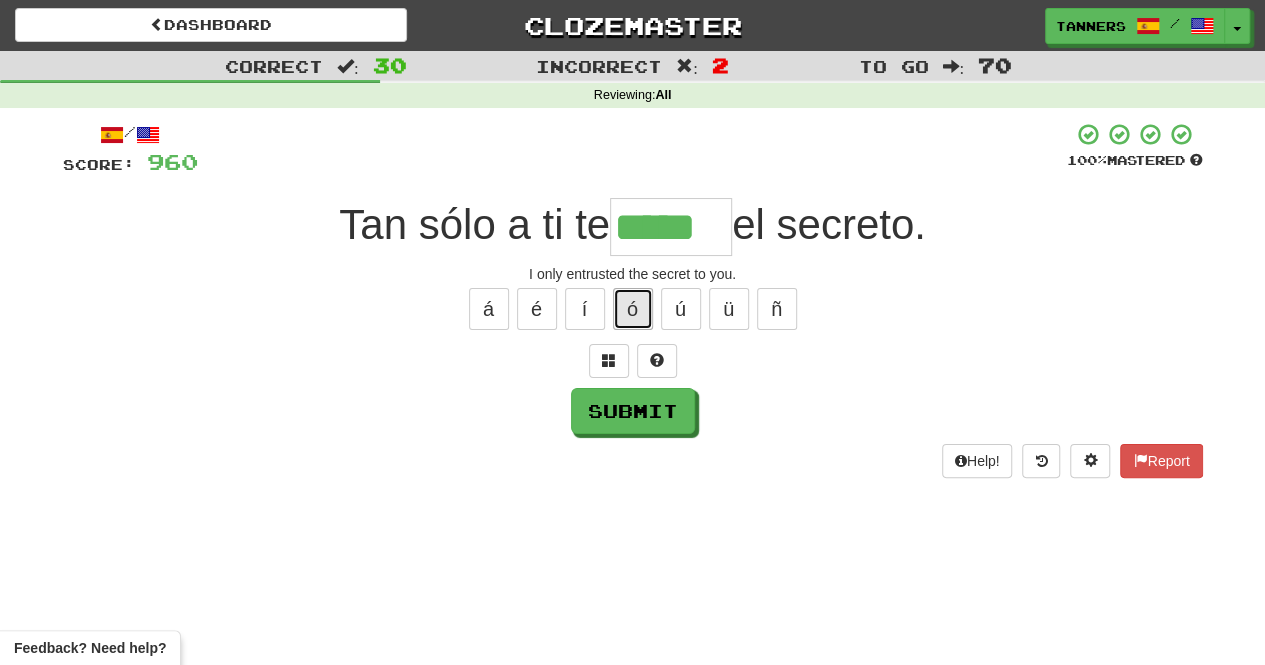 click on "ó" at bounding box center (633, 309) 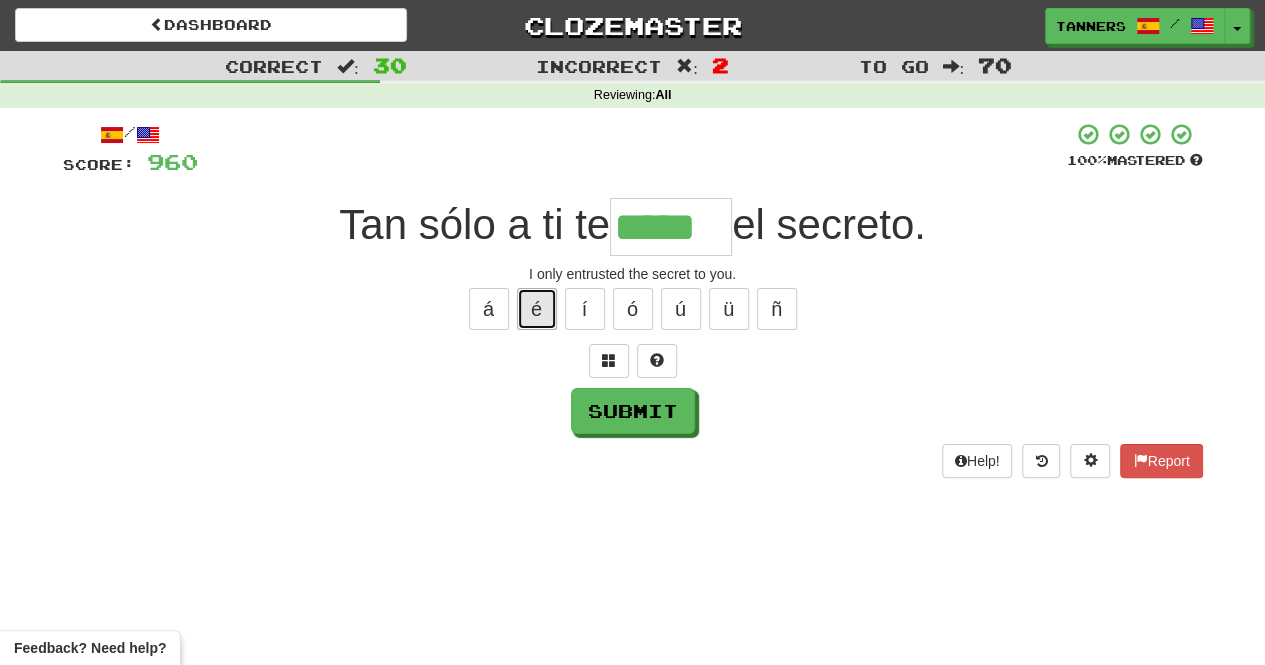 click on "é" at bounding box center (537, 309) 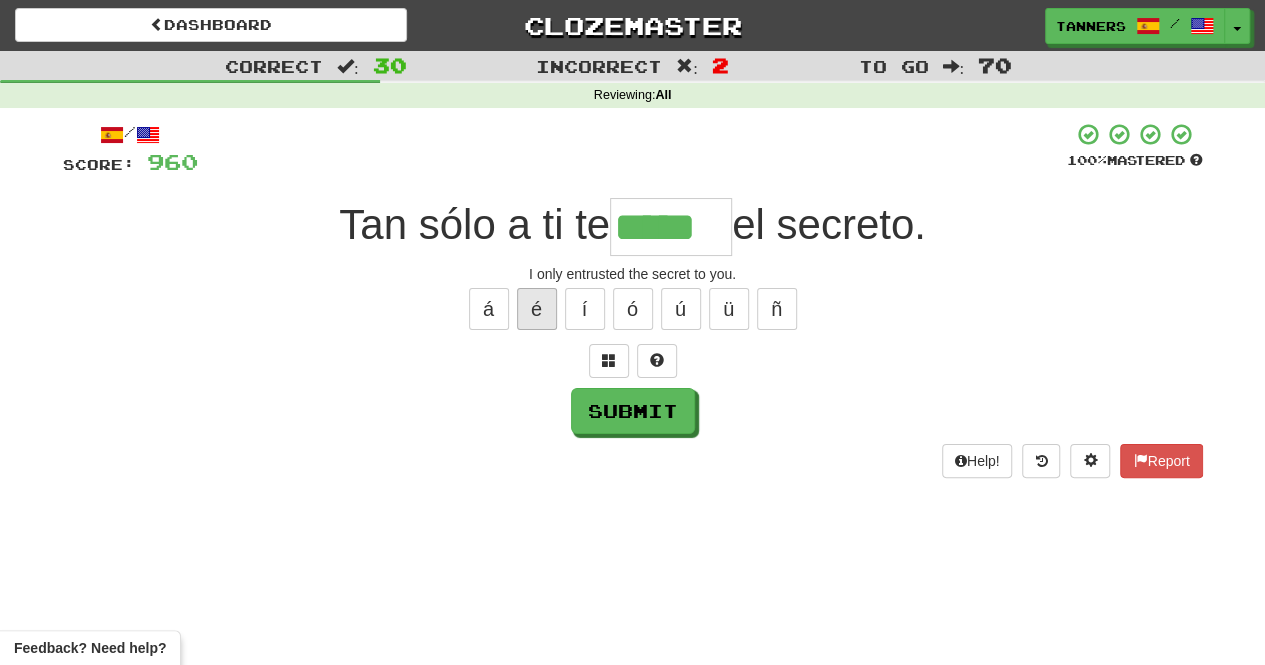 type on "******" 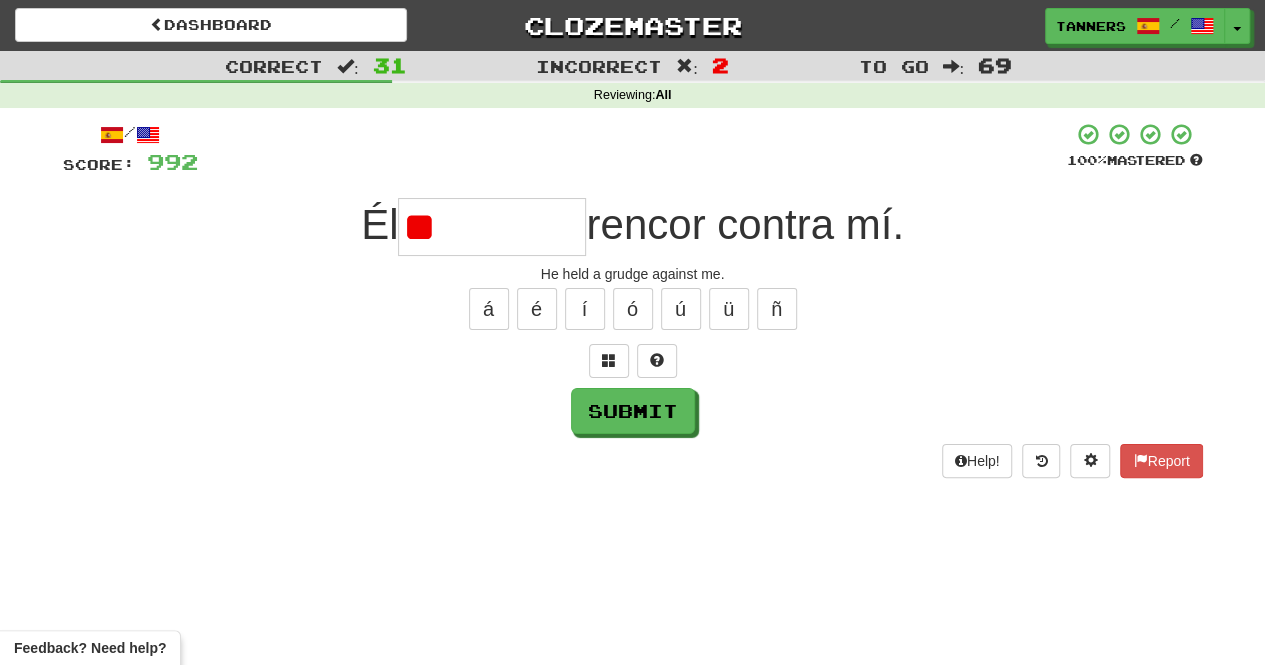 type 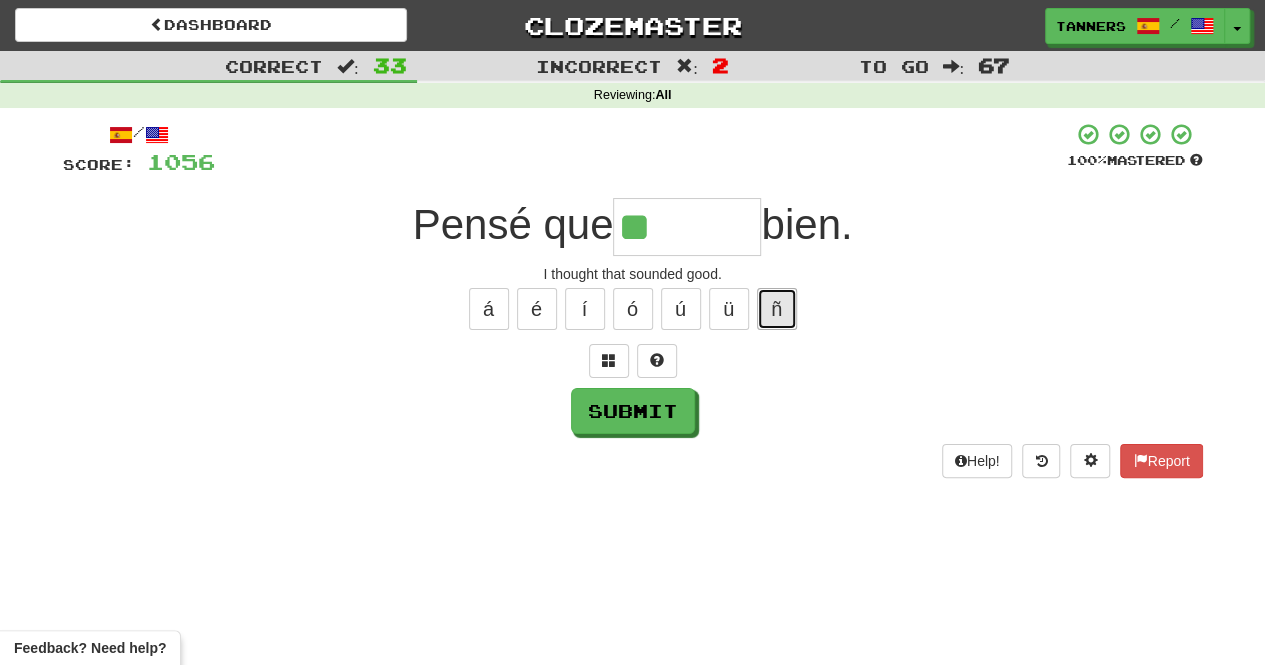 click on "ñ" at bounding box center [777, 309] 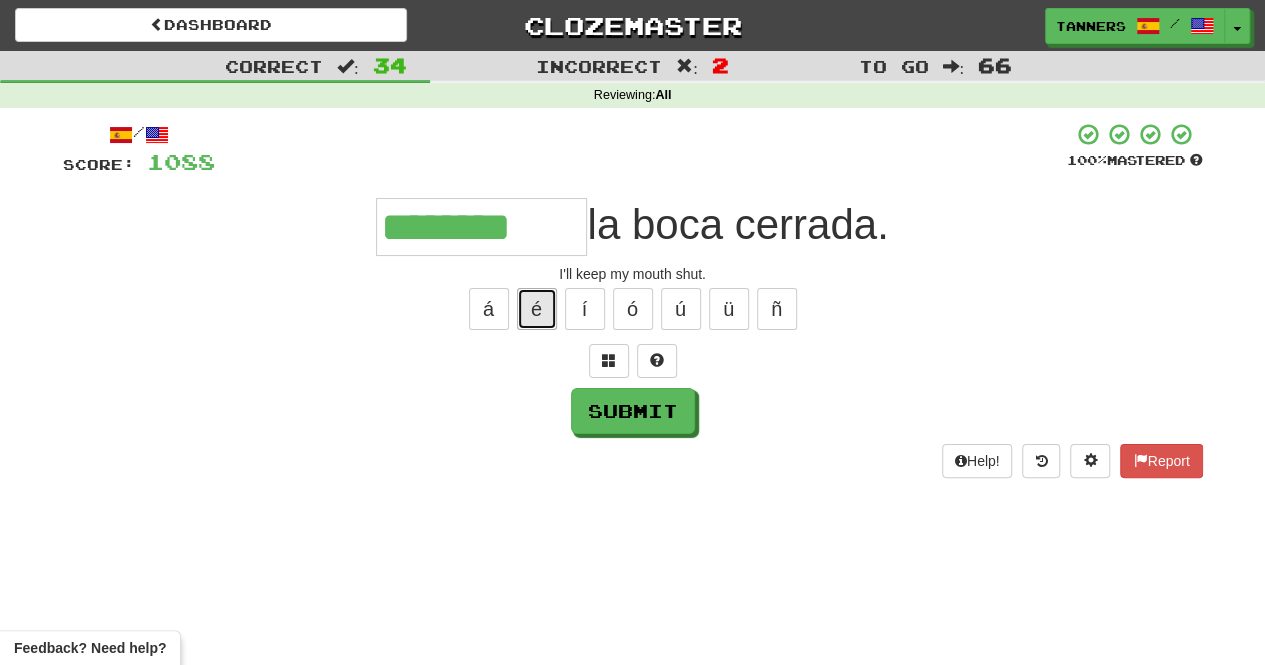 click on "é" at bounding box center [537, 309] 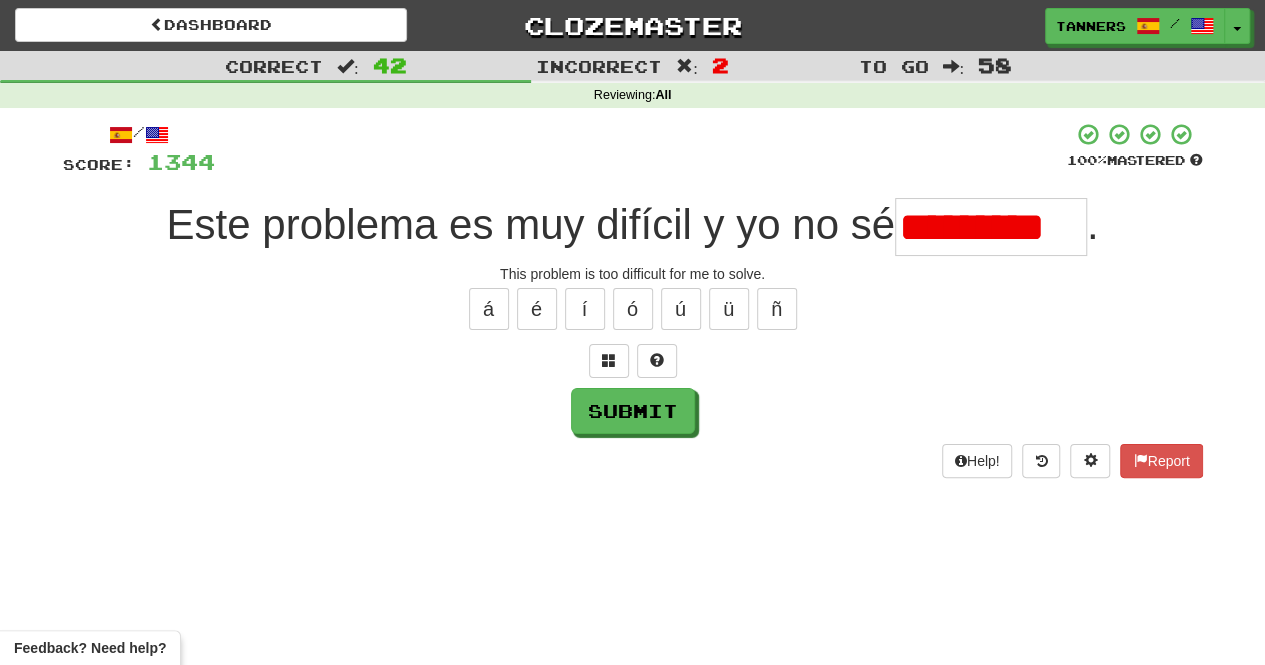 scroll, scrollTop: 0, scrollLeft: 0, axis: both 